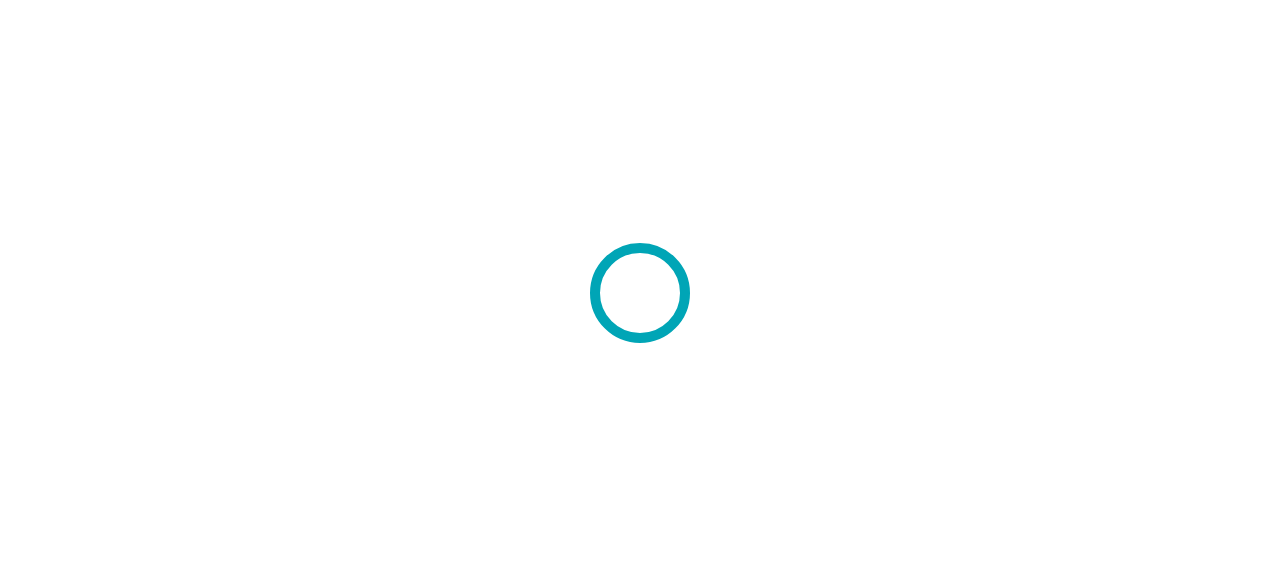 scroll, scrollTop: 0, scrollLeft: 0, axis: both 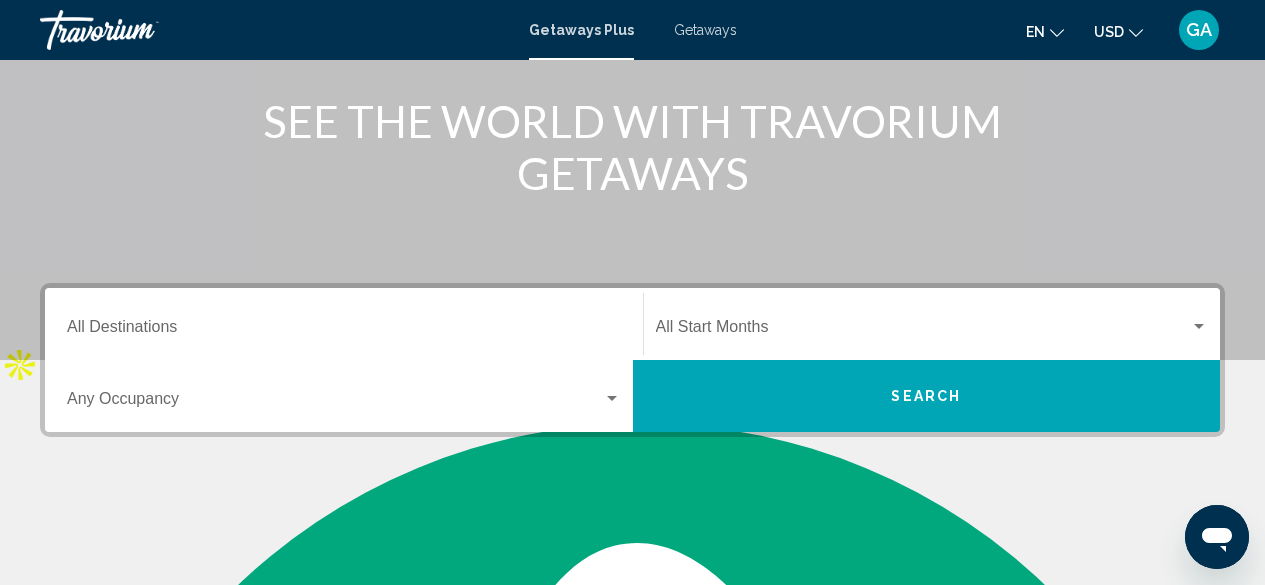 click on "Destination All Destinations" at bounding box center (344, 331) 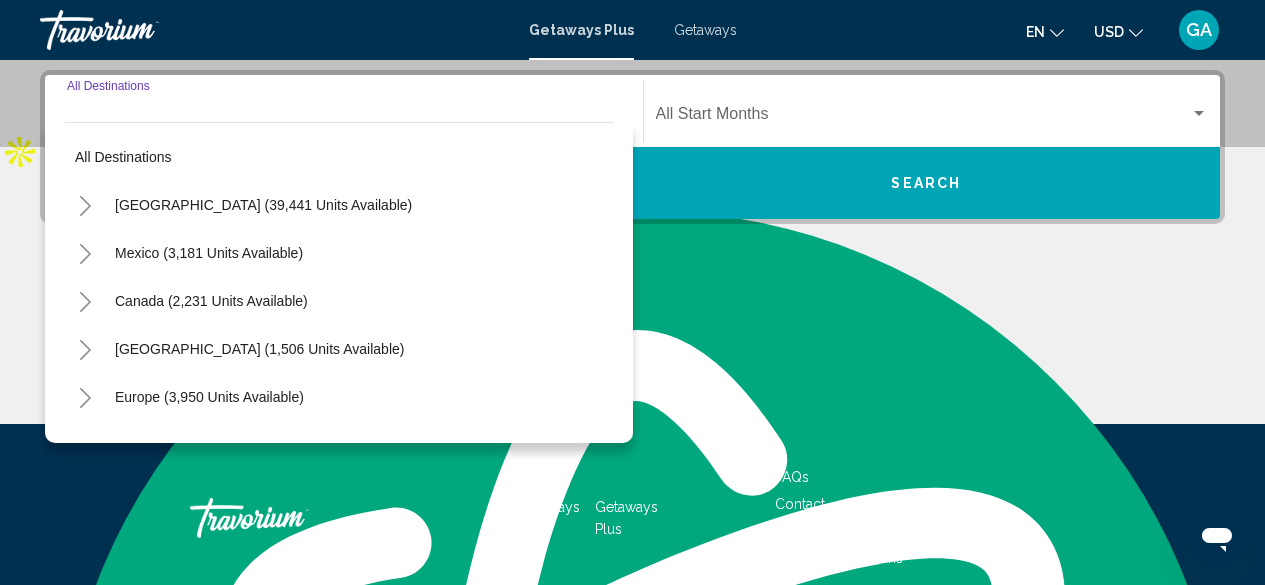 scroll, scrollTop: 458, scrollLeft: 0, axis: vertical 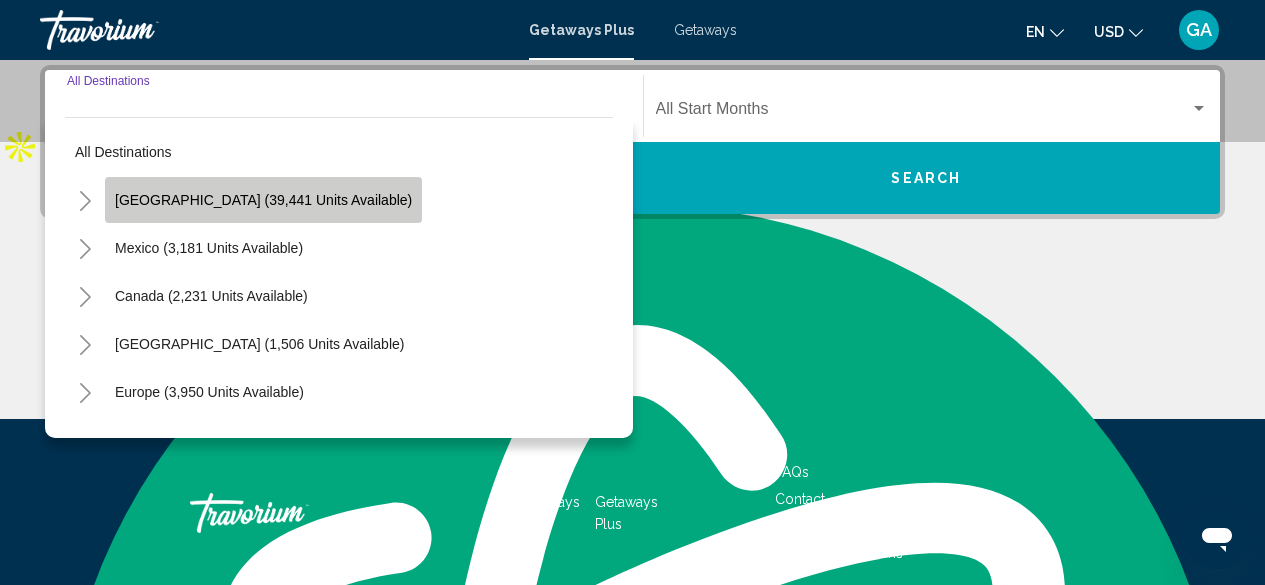 click on "[GEOGRAPHIC_DATA] (39,441 units available)" at bounding box center (209, 248) 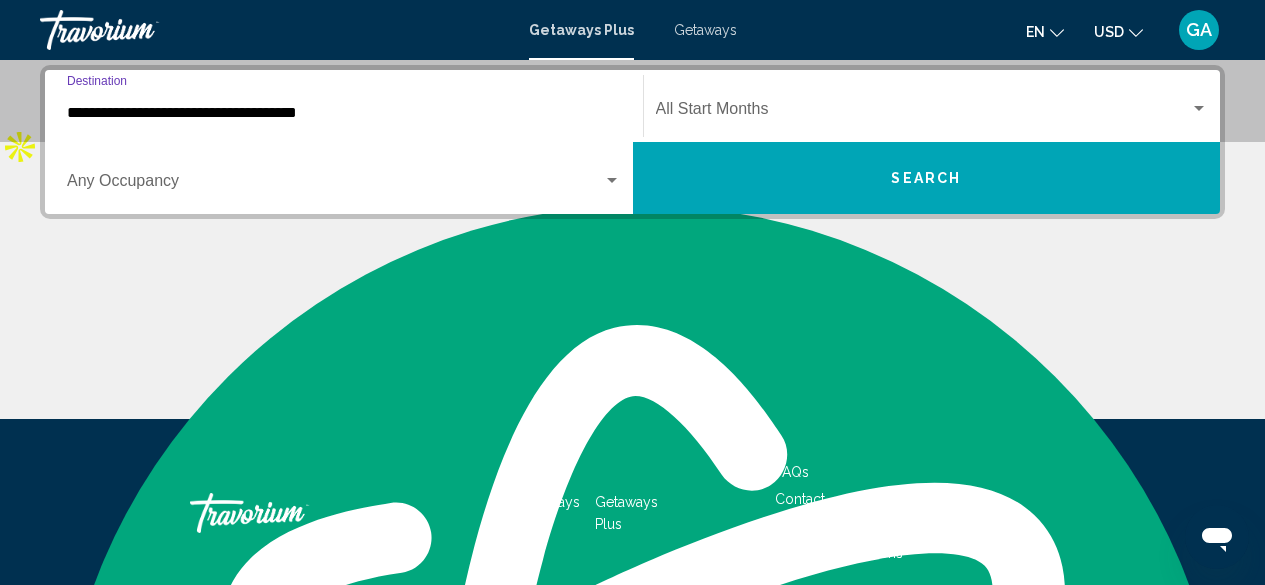 click at bounding box center [923, 113] 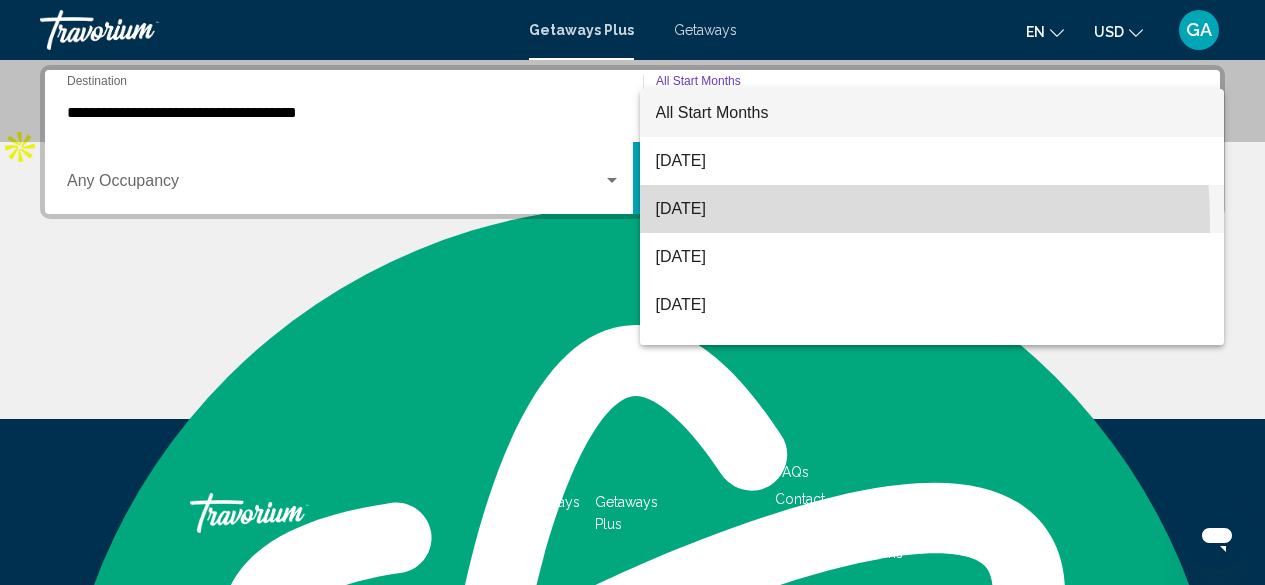 click on "[DATE]" at bounding box center (932, 209) 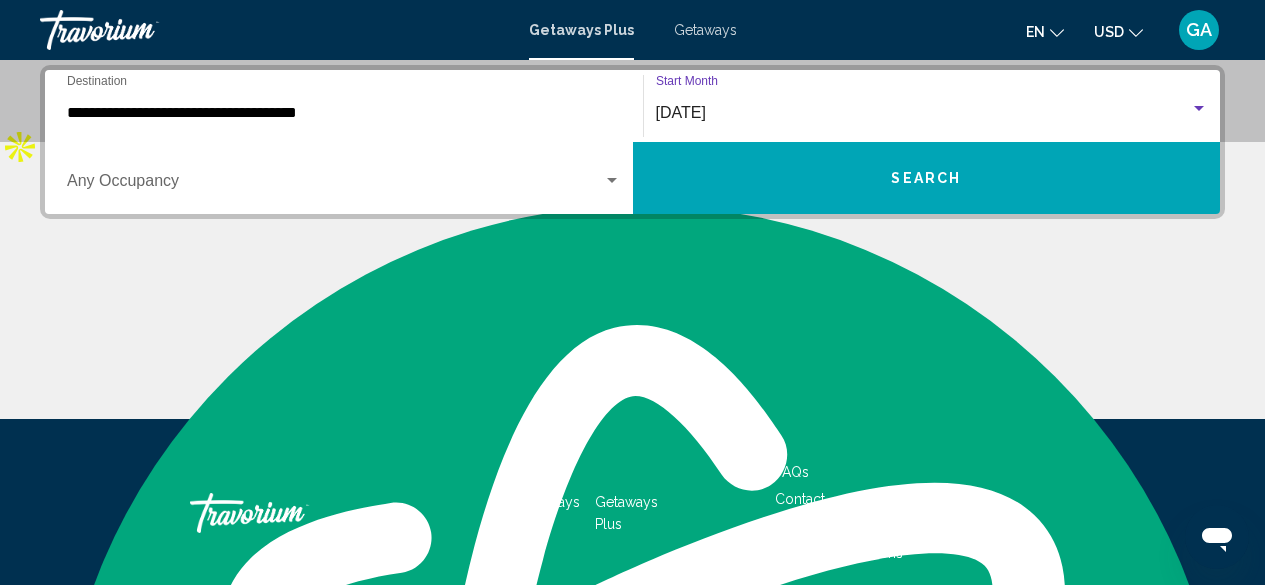 click at bounding box center [335, 185] 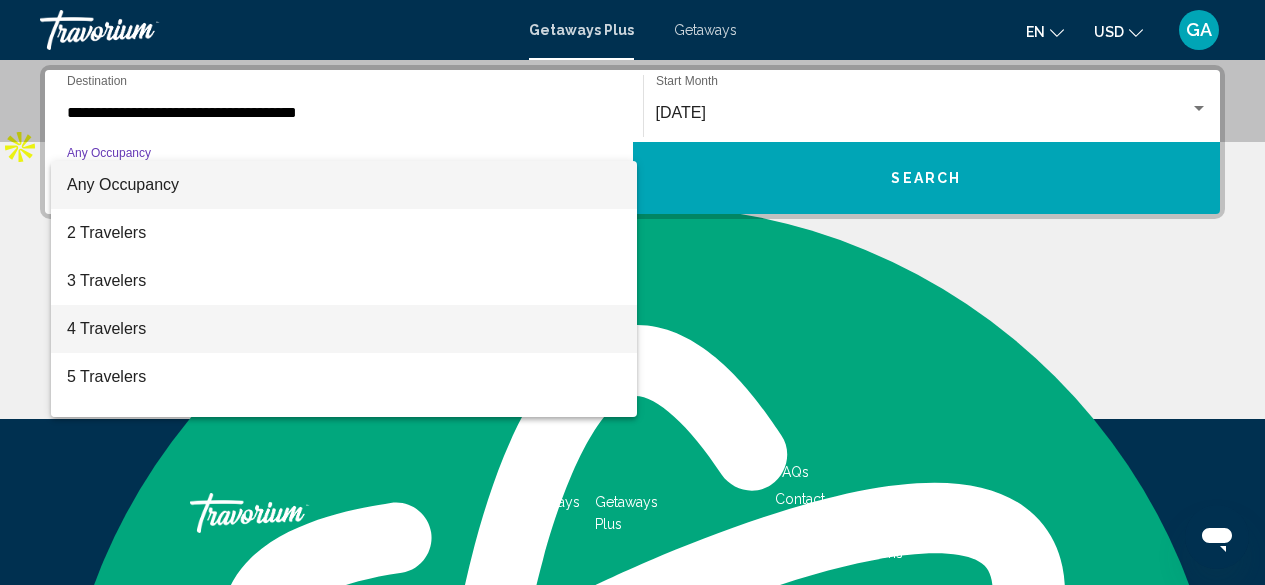 click on "4 Travelers" at bounding box center [344, 329] 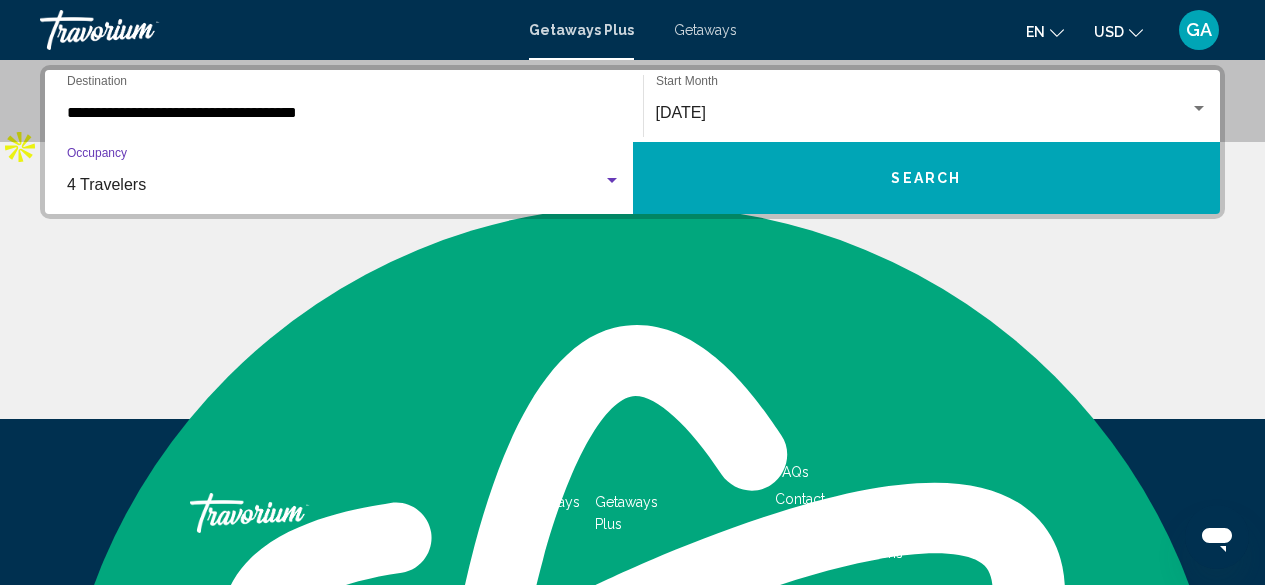 click on "Search" at bounding box center [926, 179] 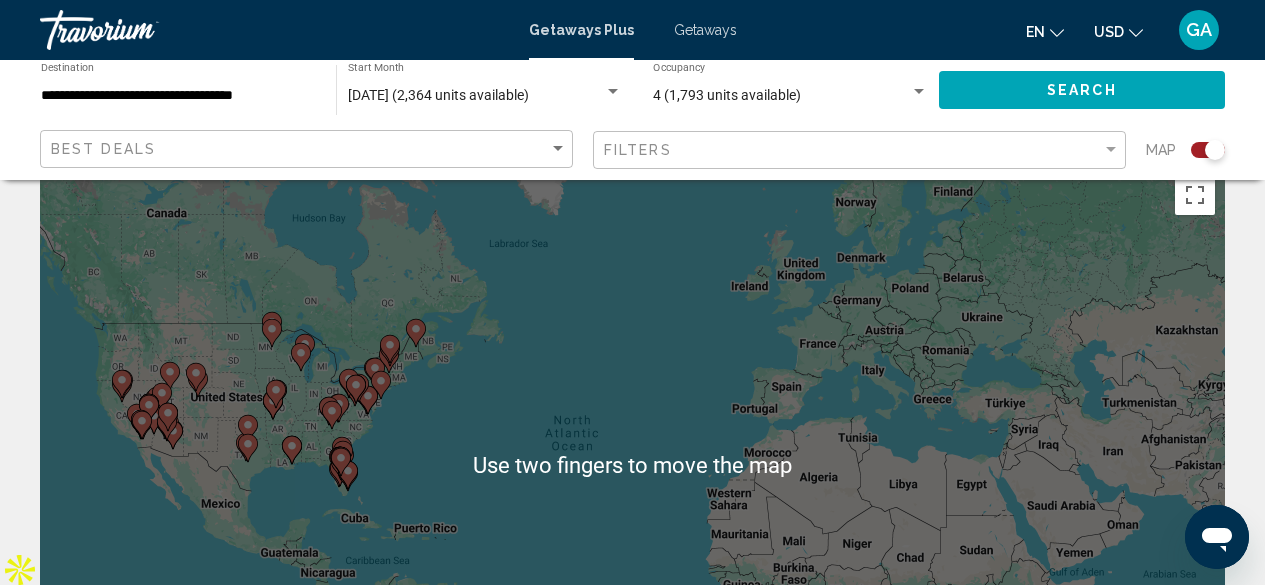 scroll, scrollTop: 34, scrollLeft: 0, axis: vertical 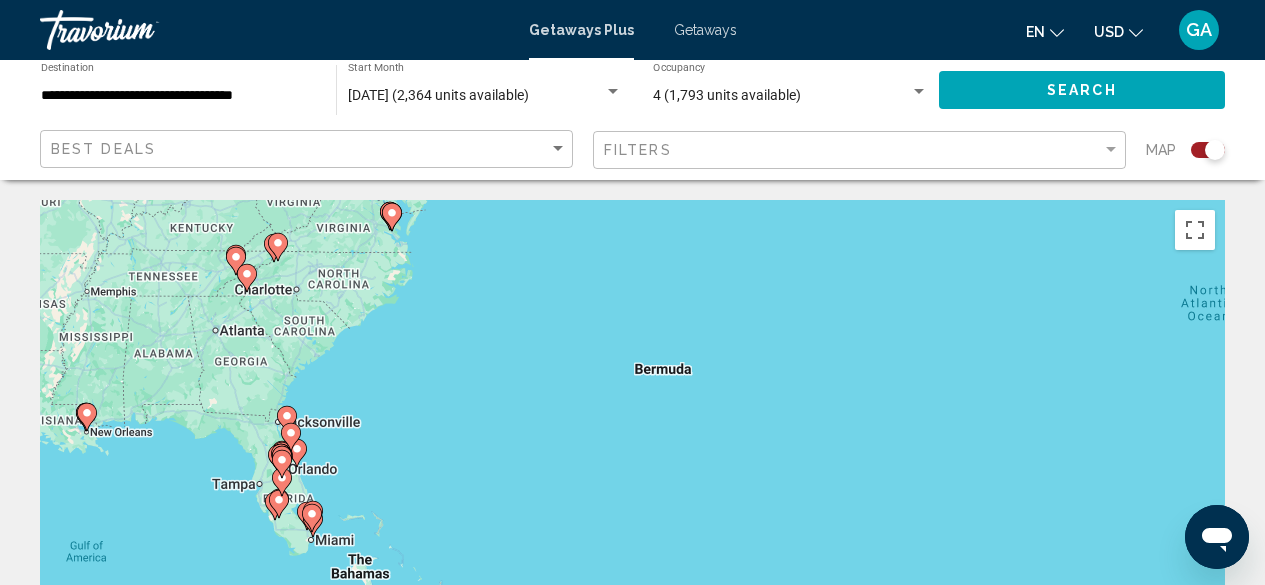 click 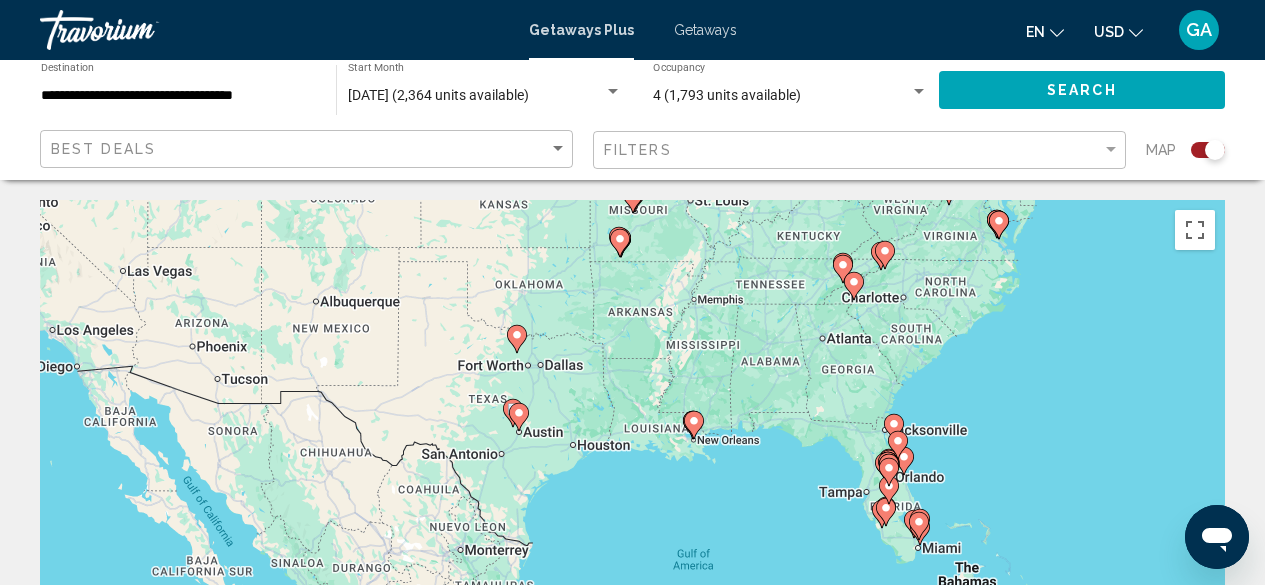click 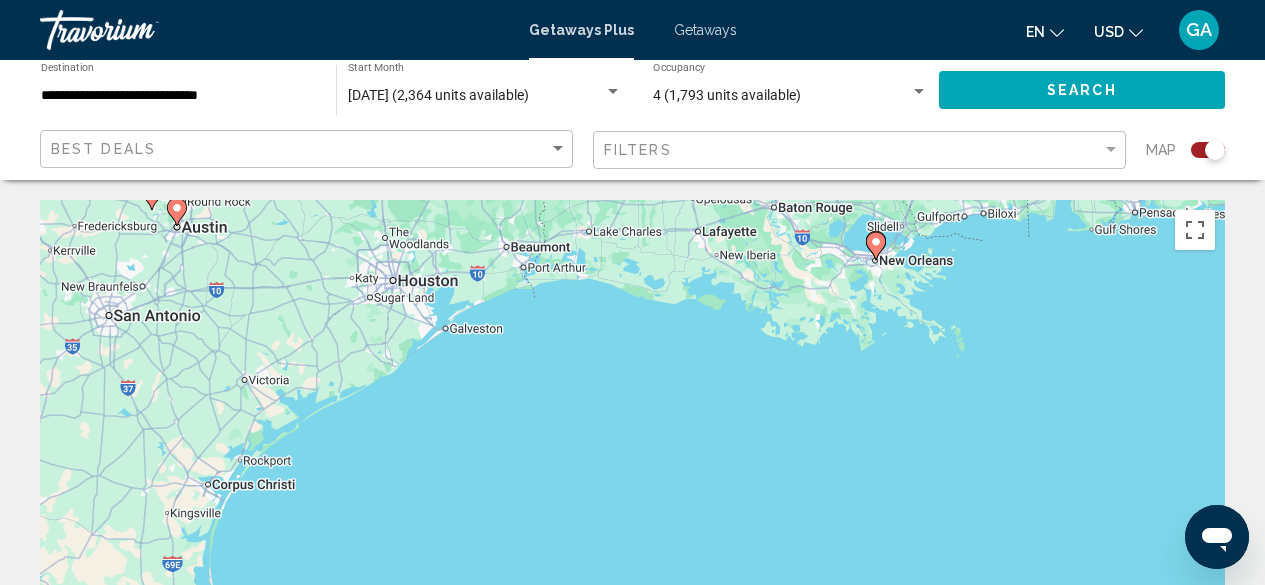 click 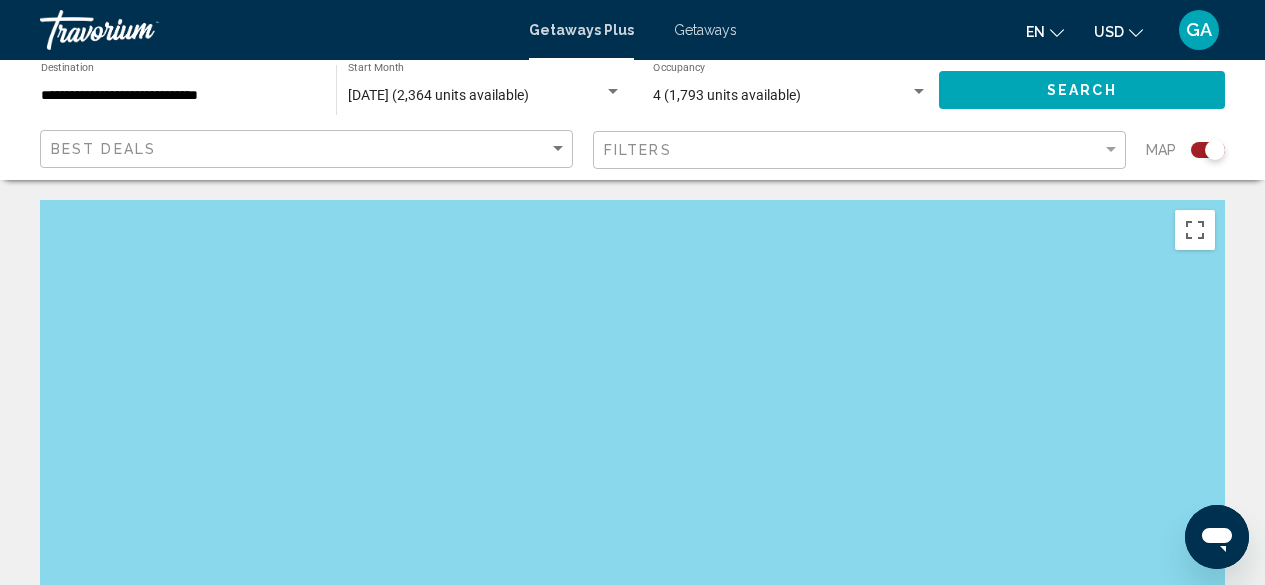 click on "To navigate, press the arrow keys. To activate drag with keyboard, press Alt + Enter. Once in keyboard drag state, use the arrow keys to move the marker. To complete the drag, press the Enter key. To cancel, press Escape." at bounding box center (632, 500) 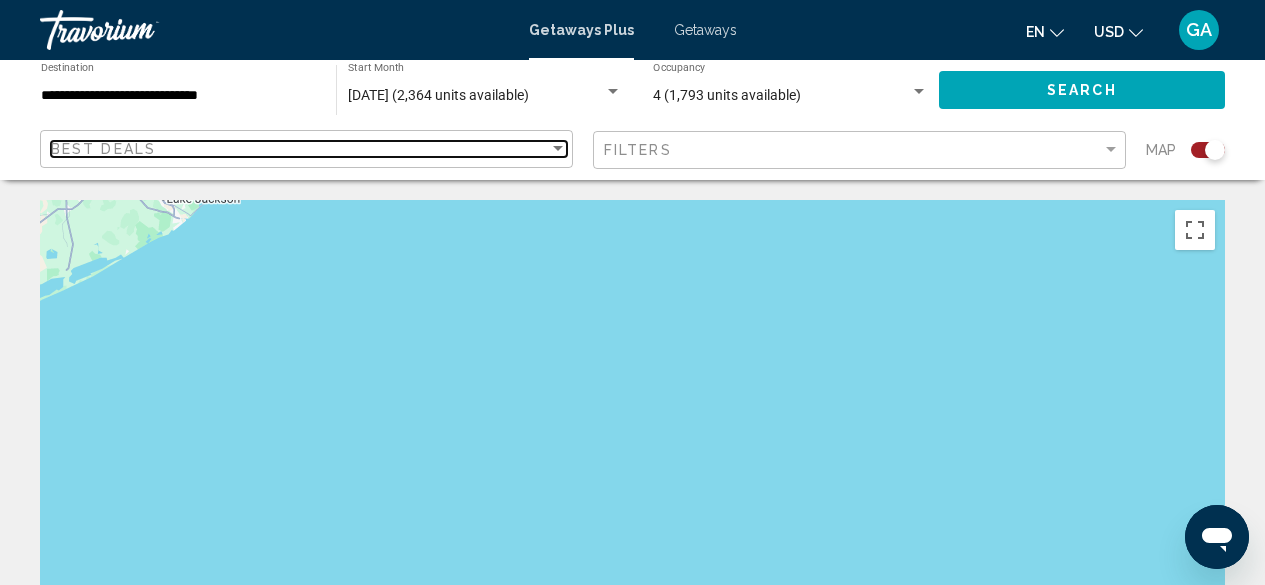click at bounding box center (558, 148) 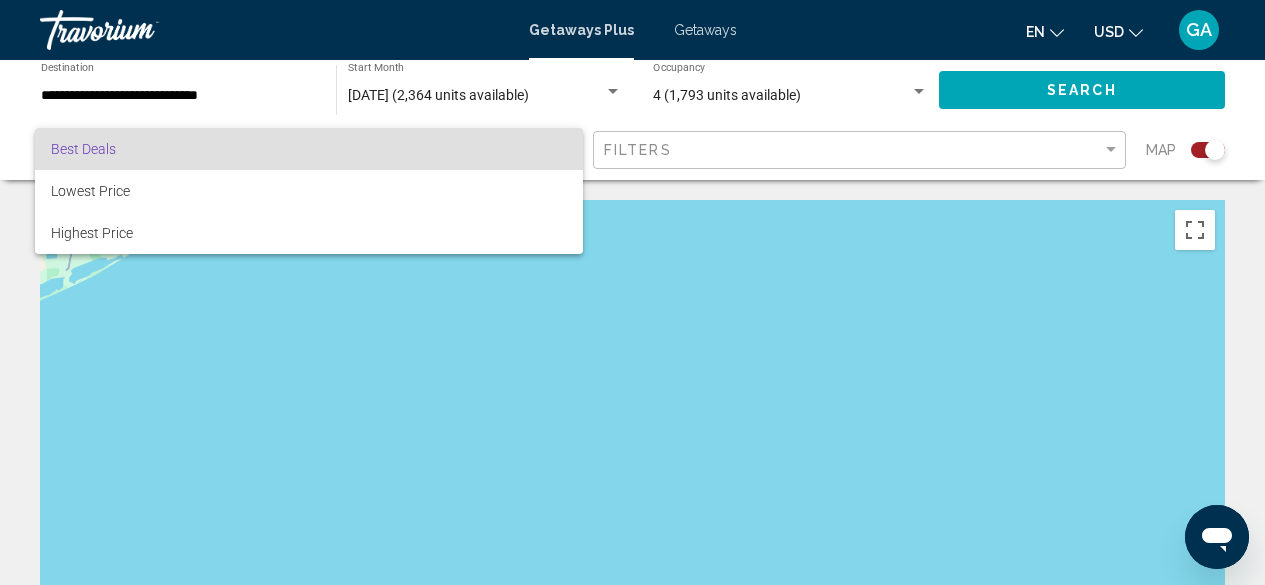 click on "Best Deals" at bounding box center (309, 149) 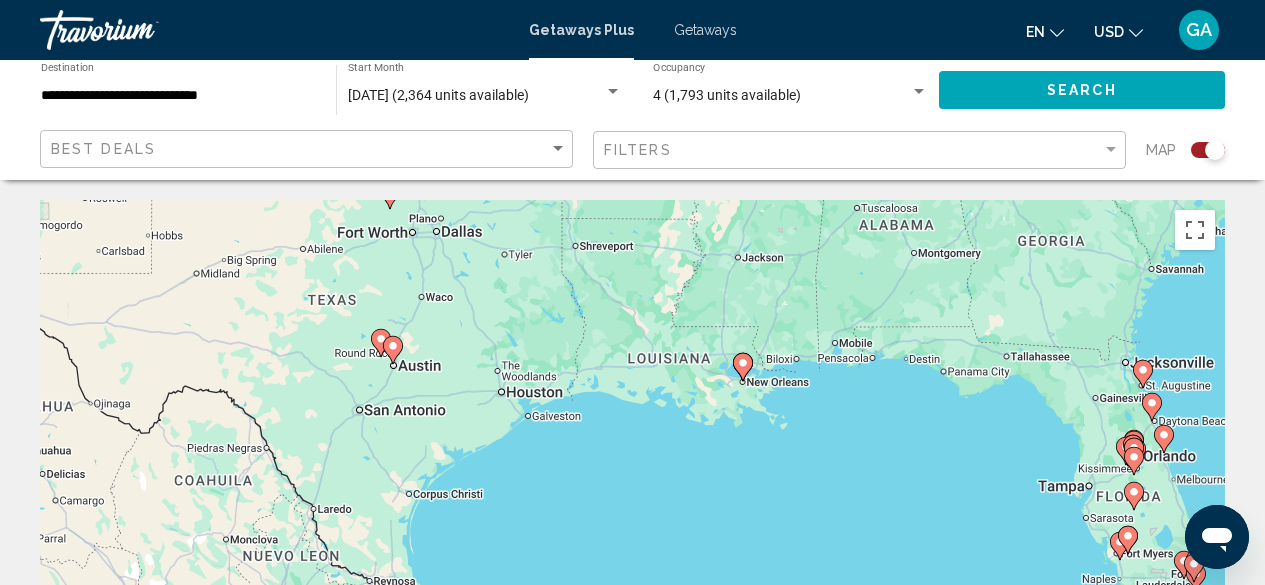 click 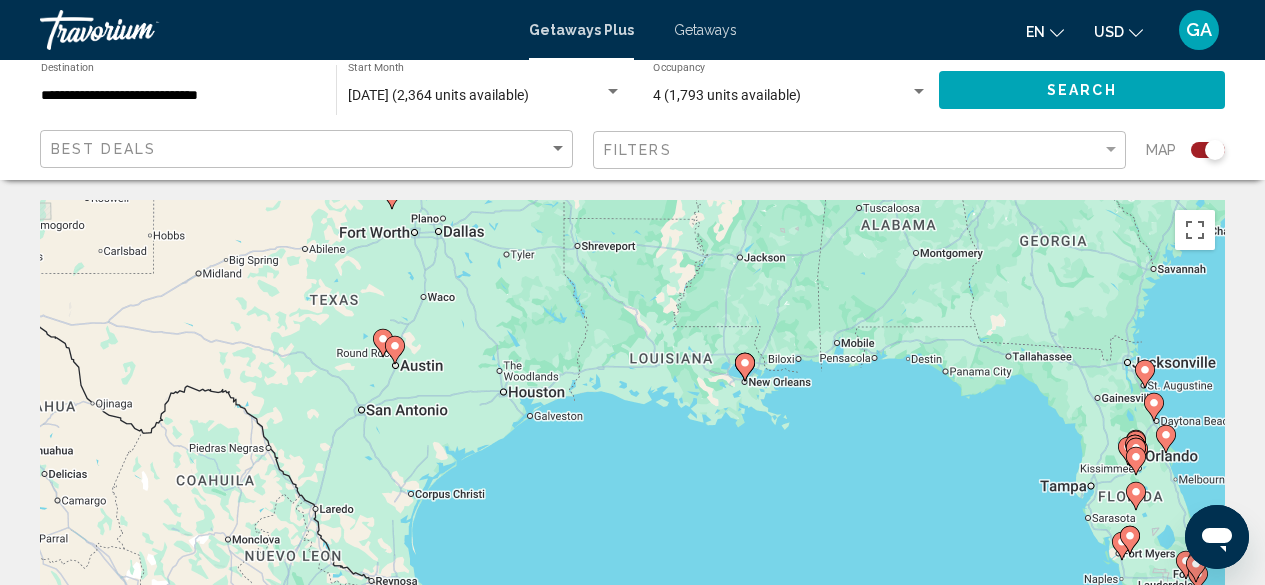 drag, startPoint x: 756, startPoint y: 363, endPoint x: 768, endPoint y: 360, distance: 12.369317 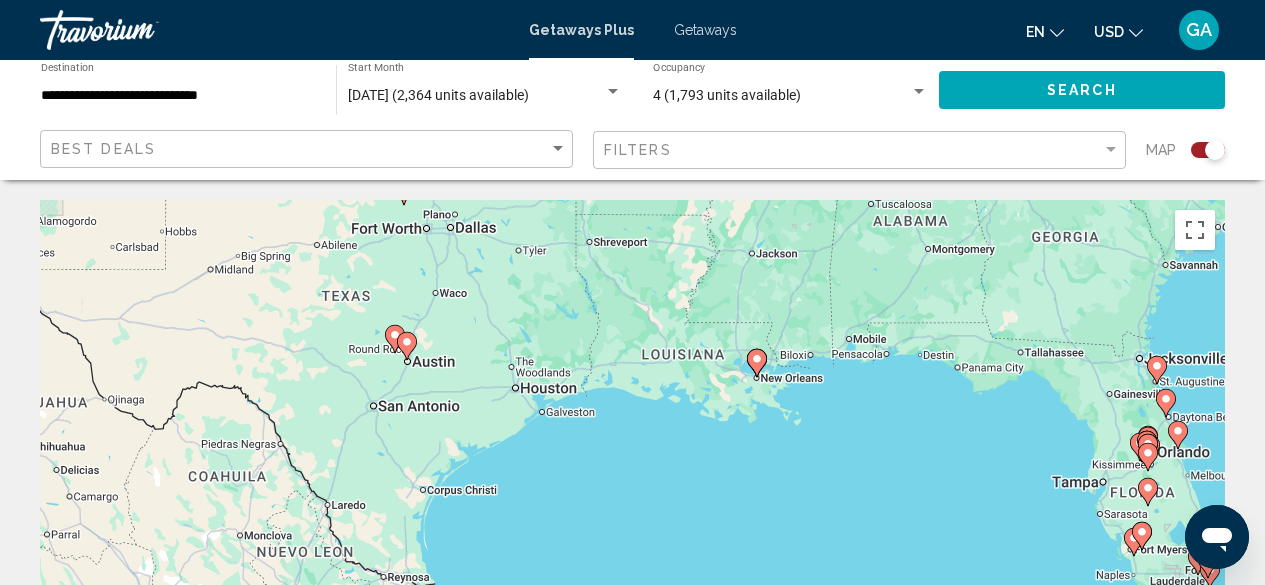 click 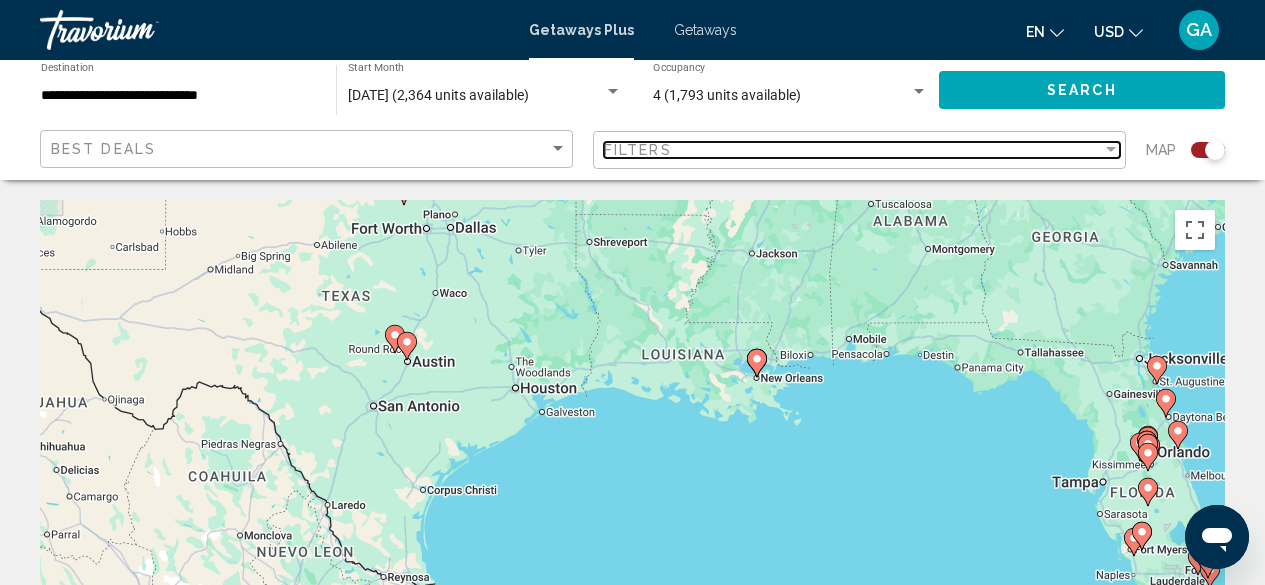 click on "Filters" at bounding box center (853, 150) 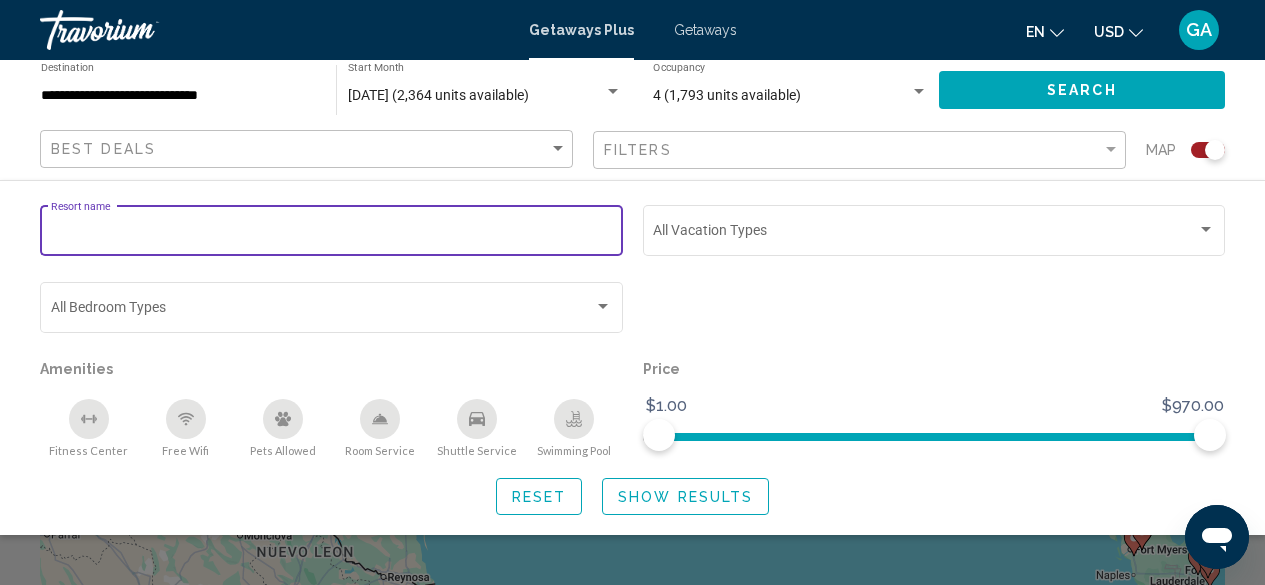 click on "Resort name" at bounding box center (332, 234) 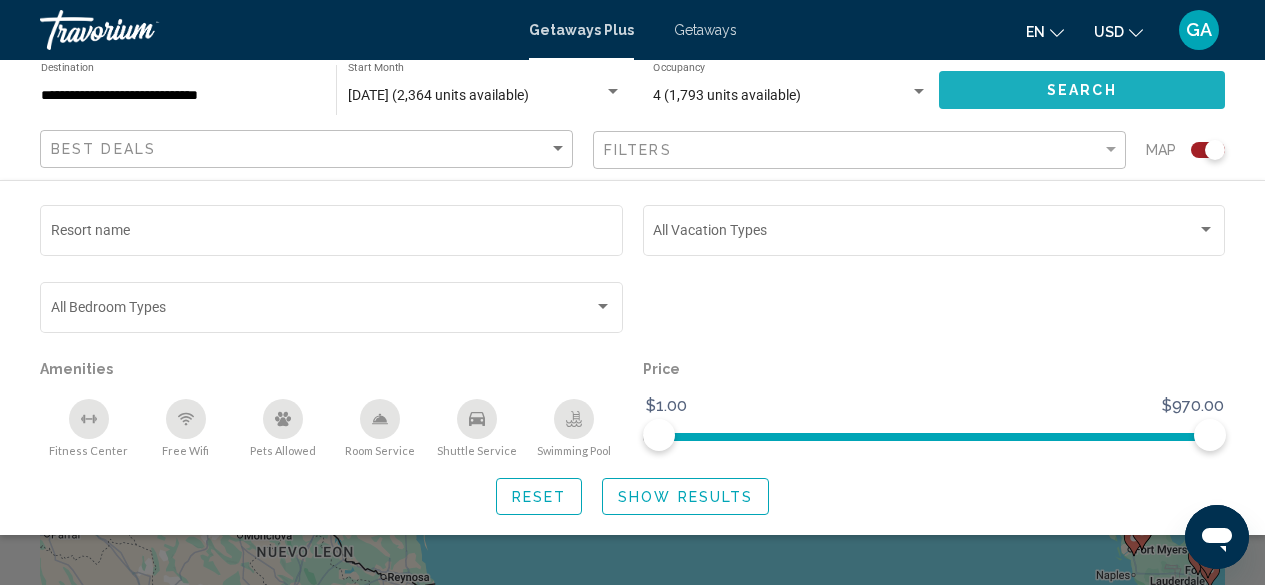 click on "Search" 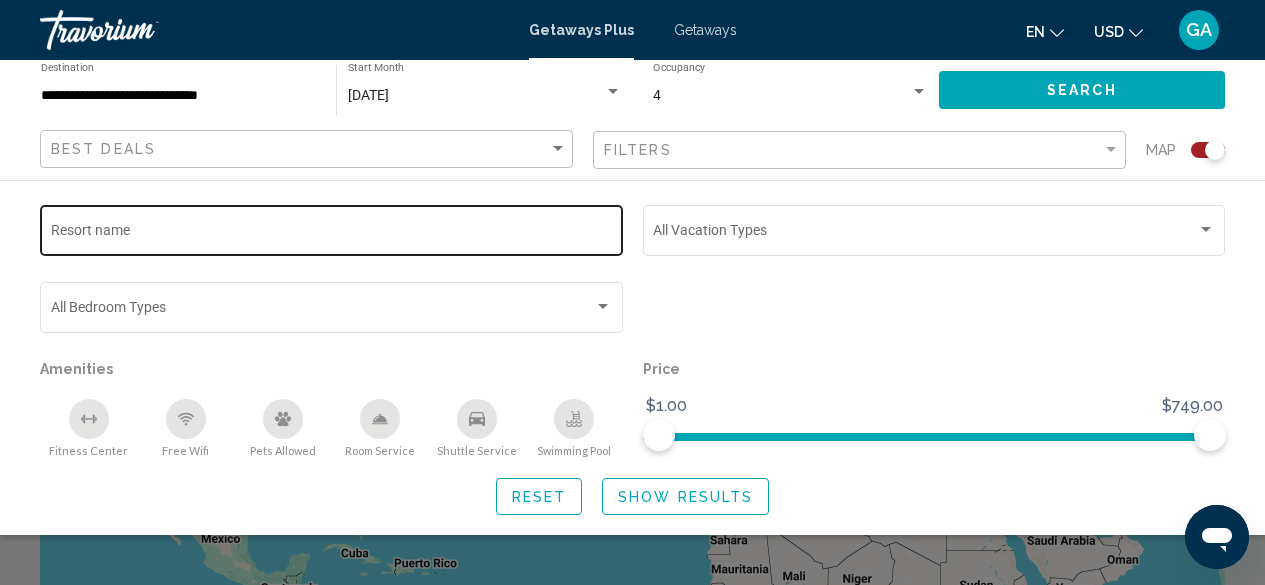 click on "Resort name" 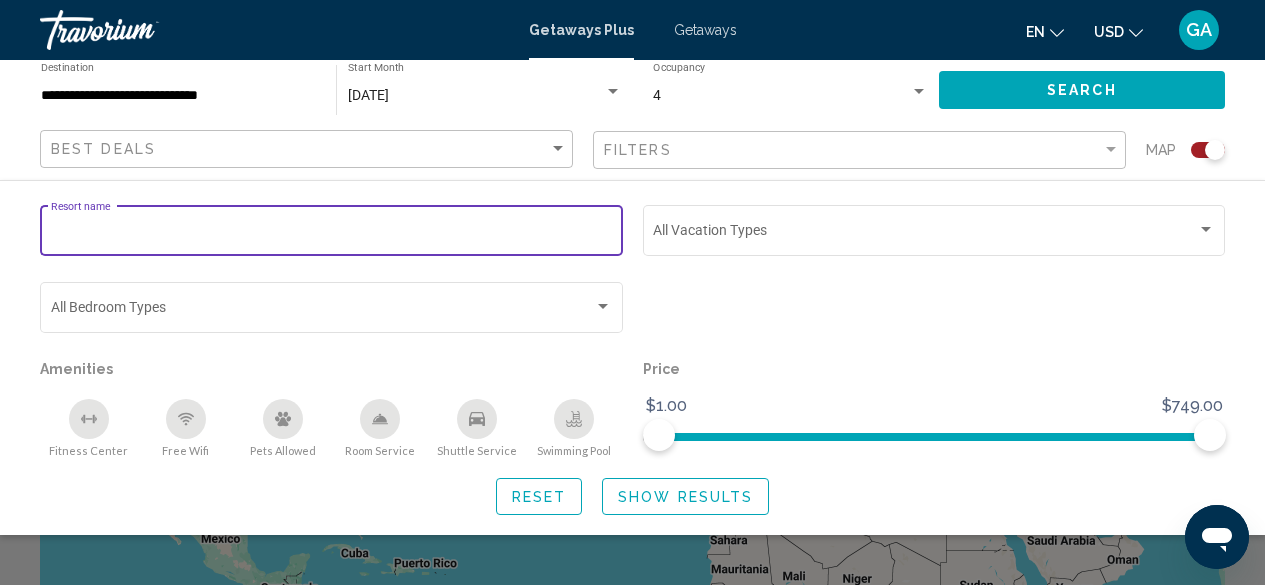 type on "*" 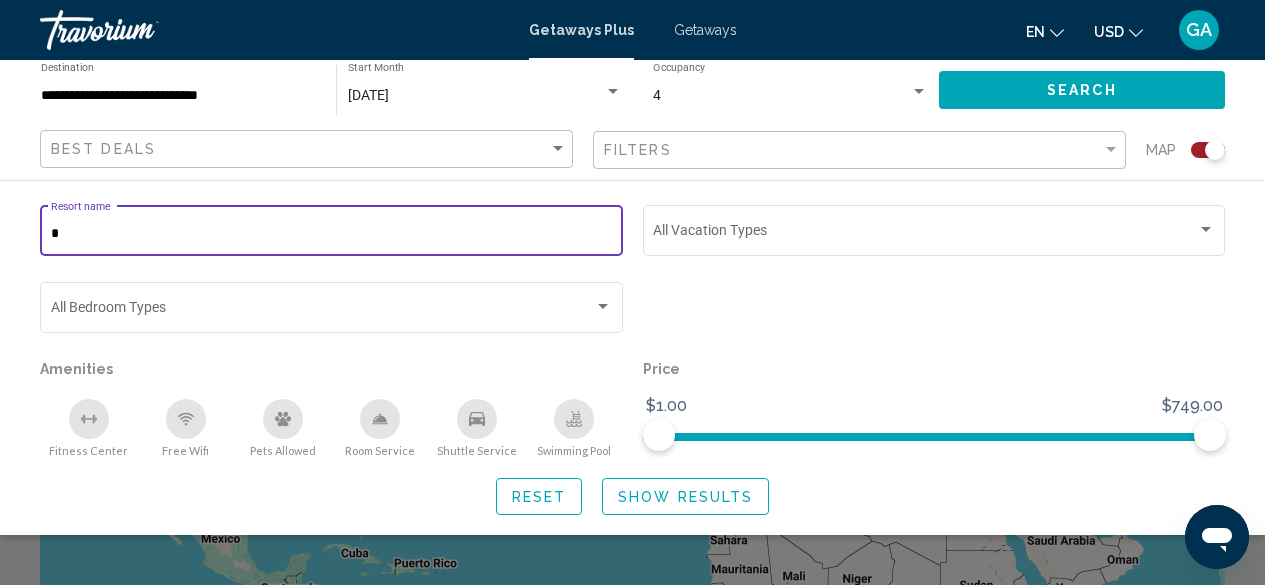 type 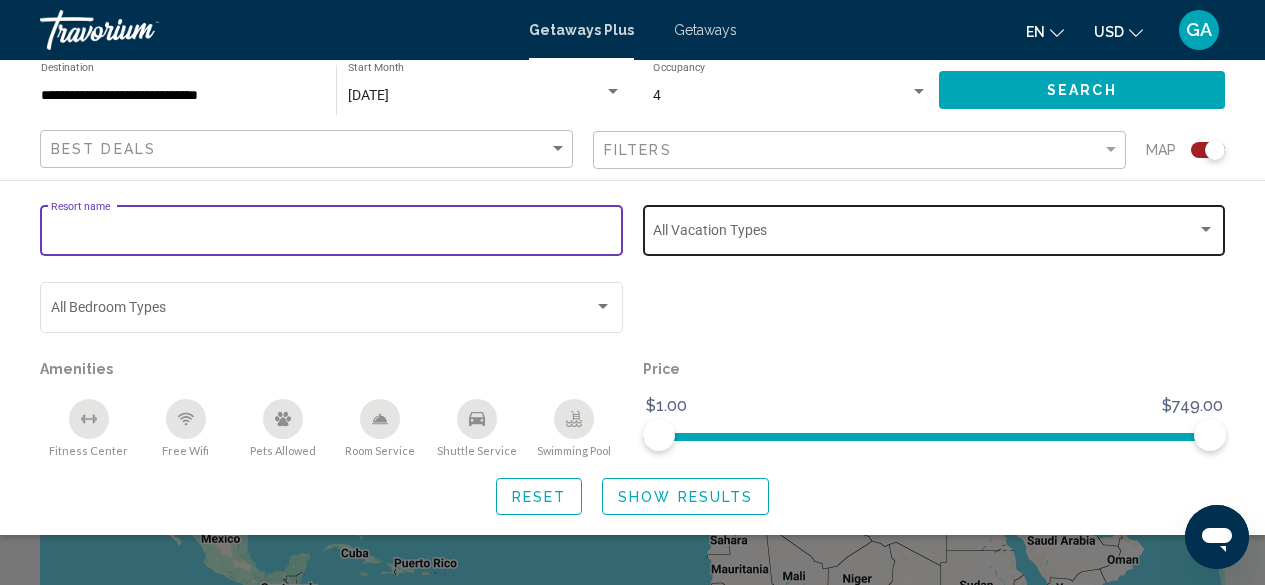 click at bounding box center [1206, 230] 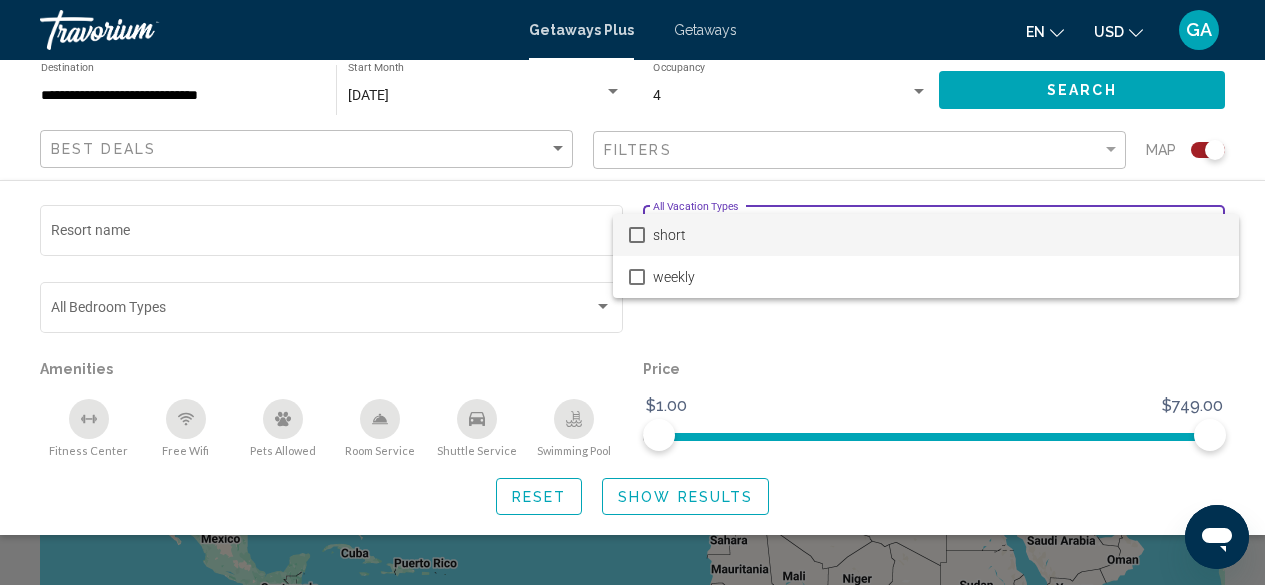 click at bounding box center (632, 292) 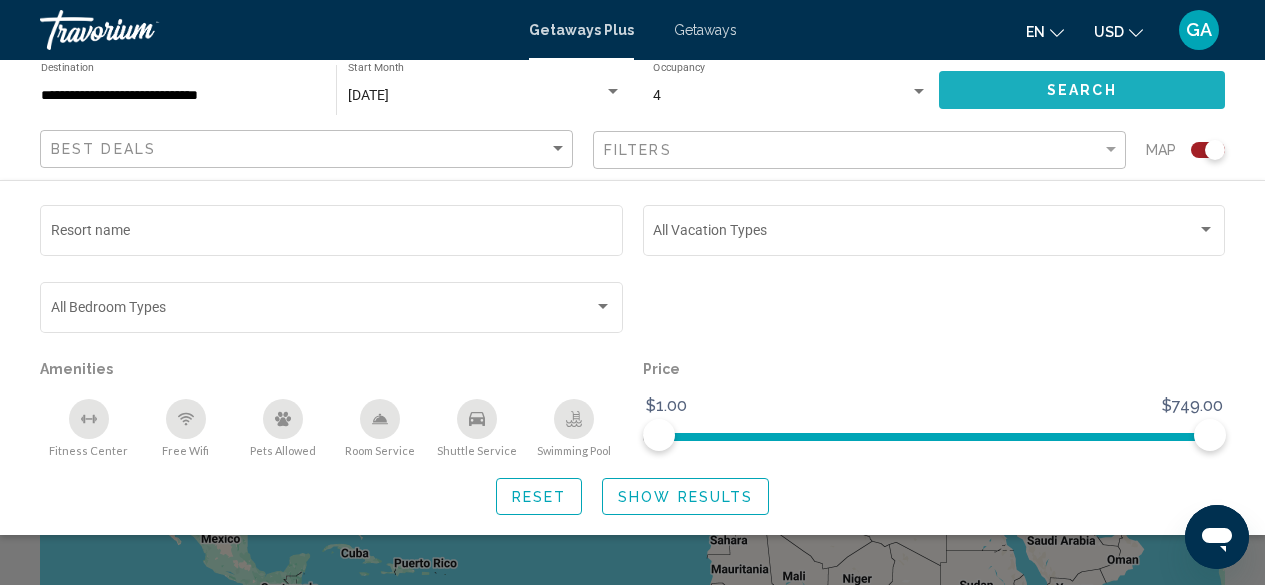 click on "Search" 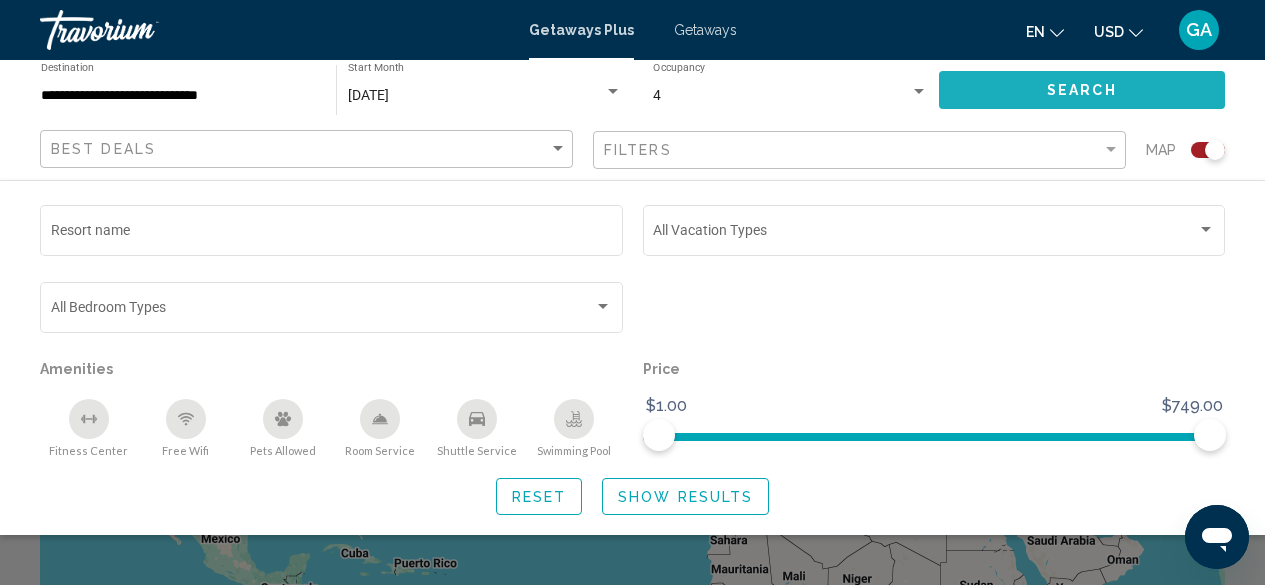 click on "Search" 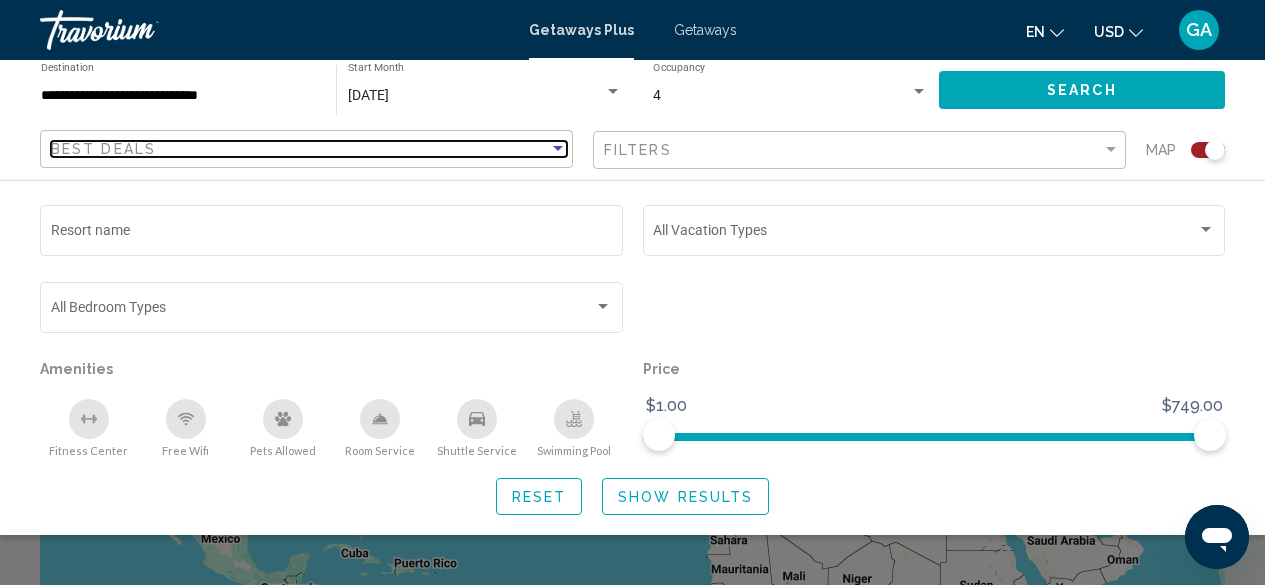 click at bounding box center (558, 148) 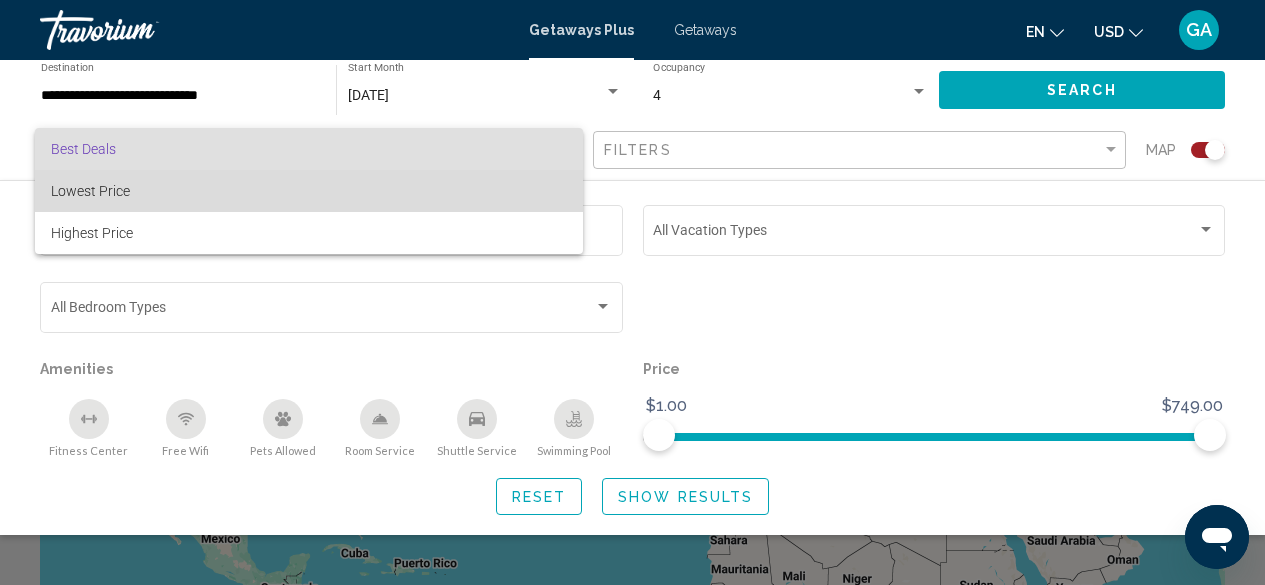click on "Lowest Price" at bounding box center [309, 191] 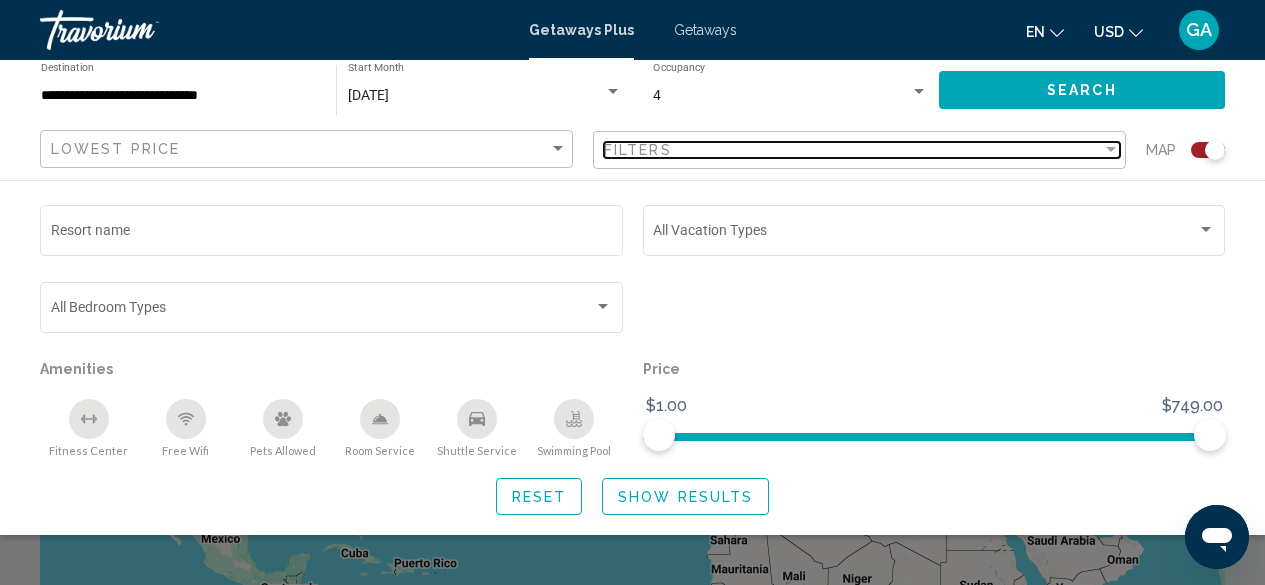 click on "Filters" at bounding box center (853, 150) 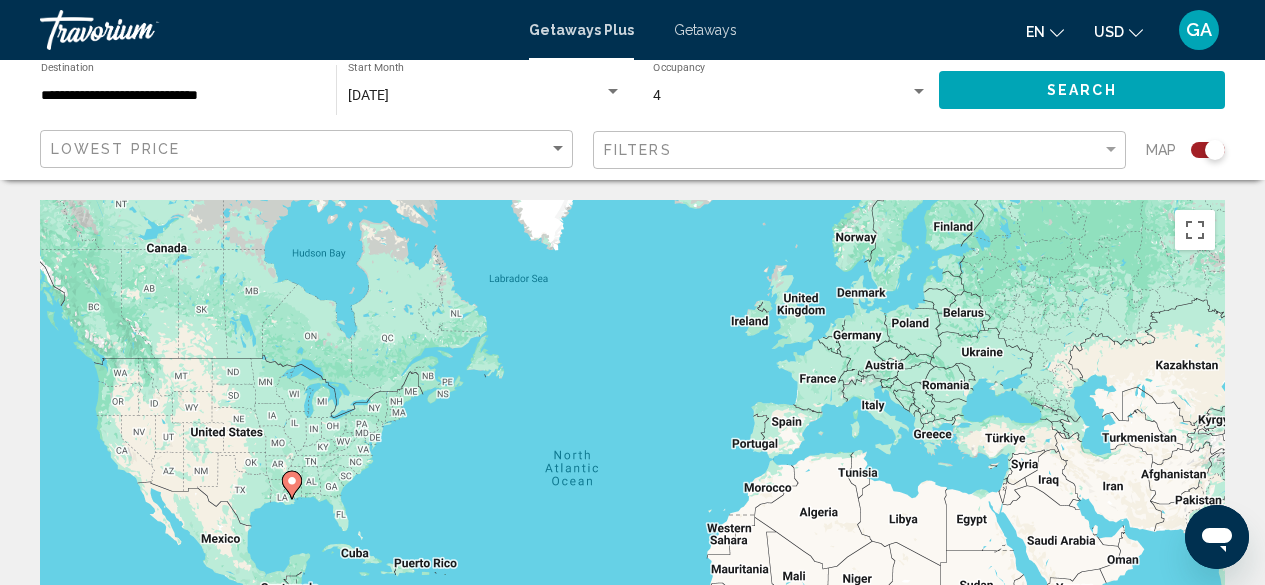 click on "To navigate, press the arrow keys. To activate drag with keyboard, press Alt + Enter. Once in keyboard drag state, use the arrow keys to move the marker. To complete the drag, press the Enter key. To cancel, press Escape." at bounding box center [632, 500] 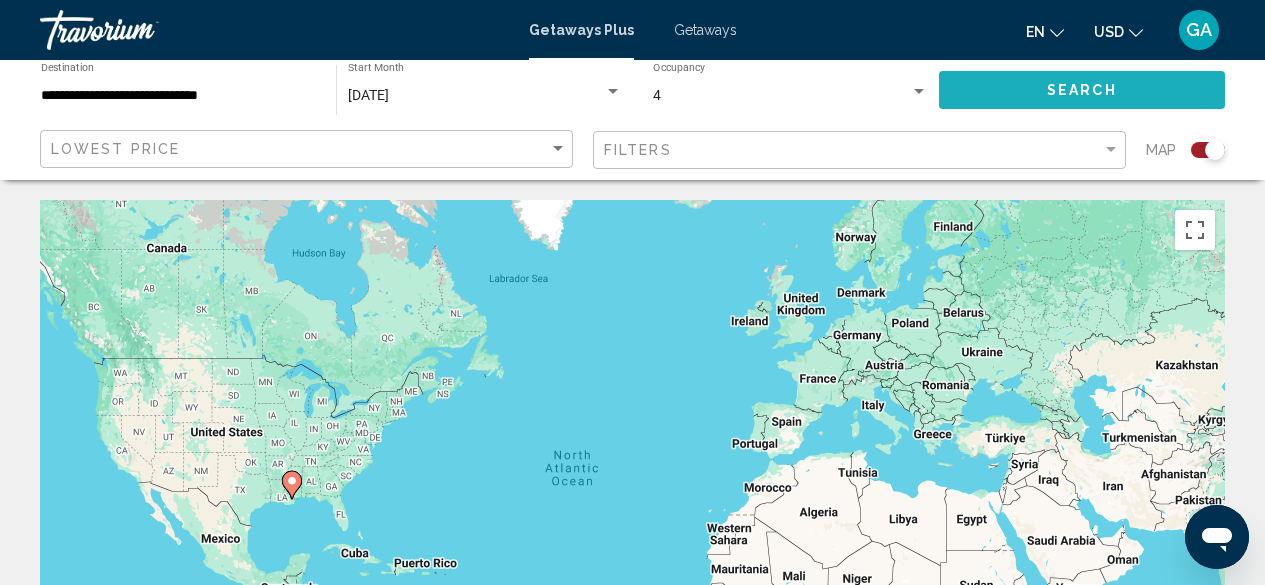 click on "Search" 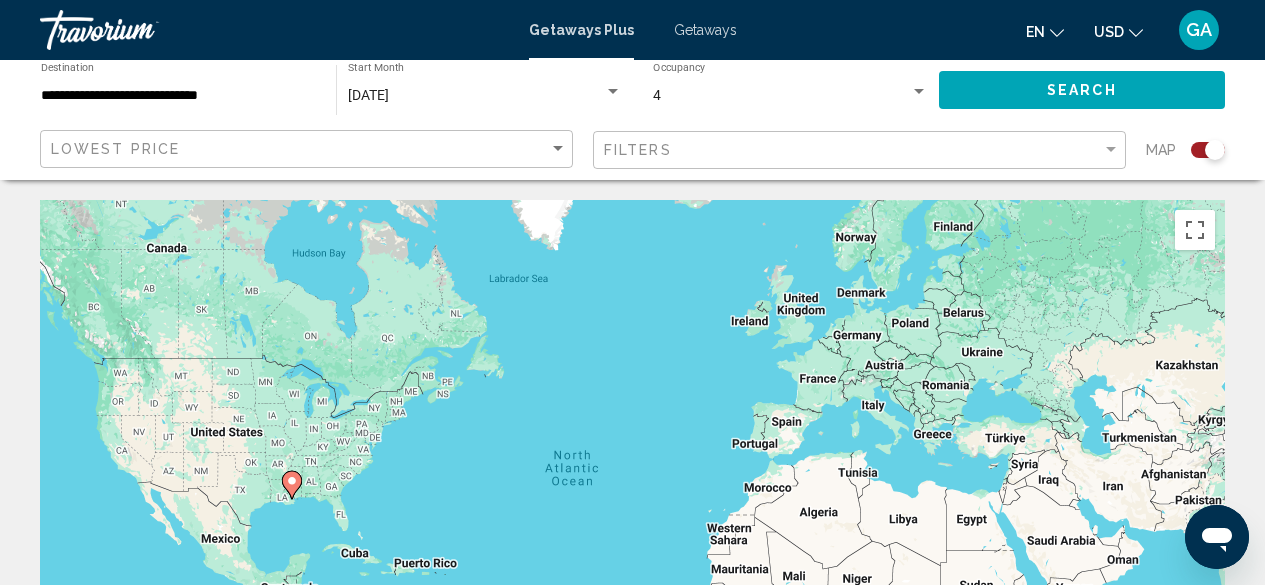 scroll, scrollTop: 2, scrollLeft: 0, axis: vertical 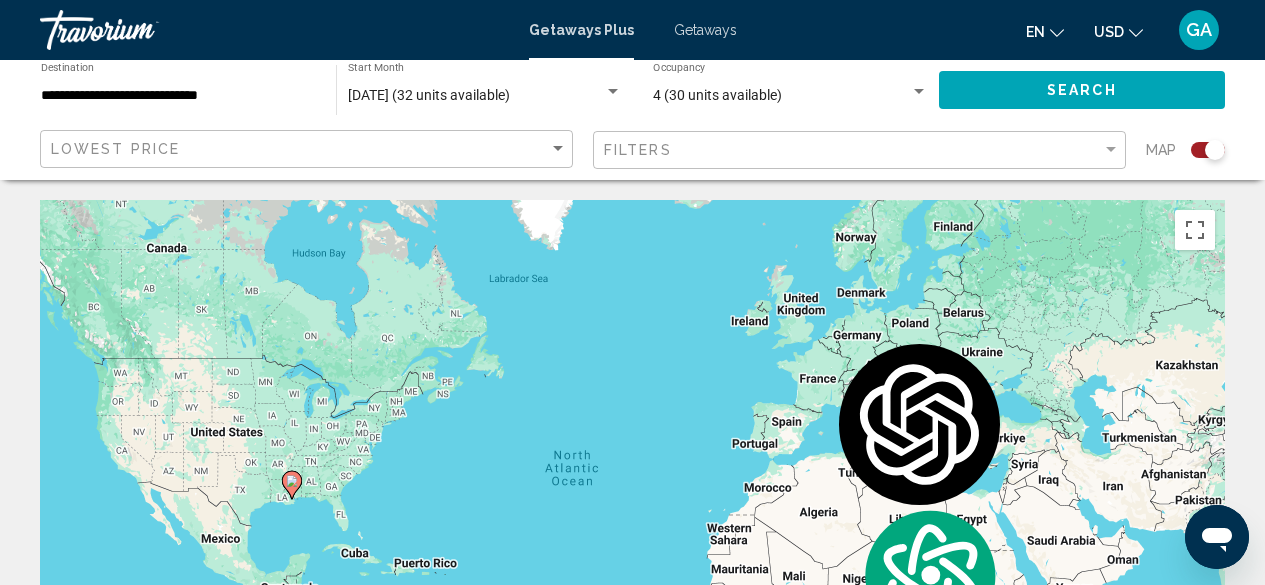 click 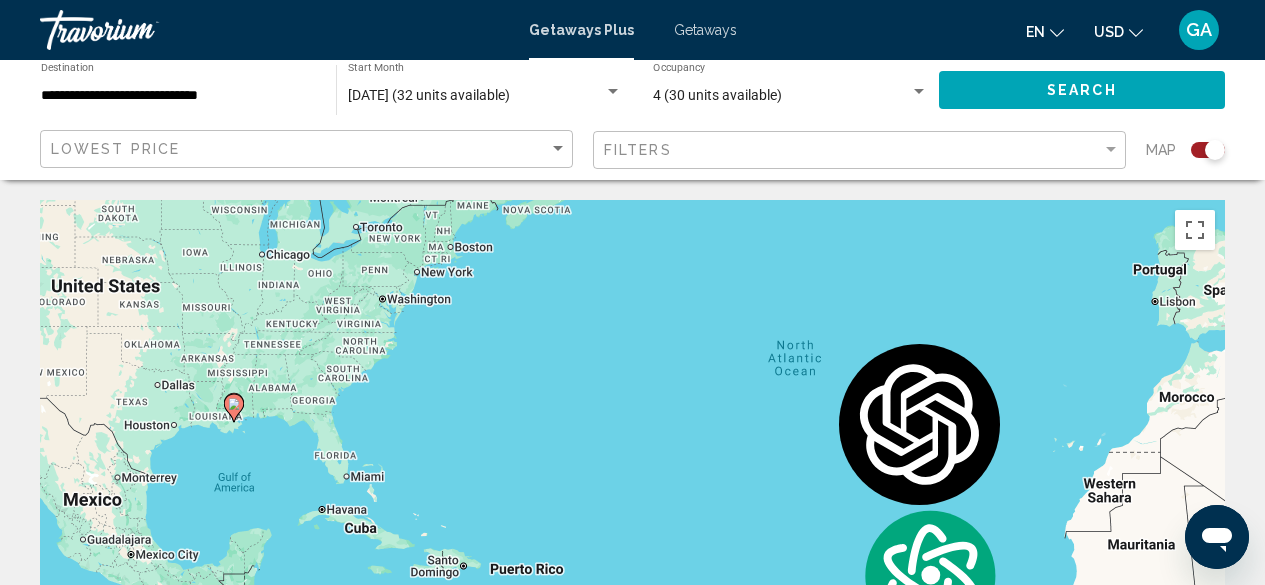 click 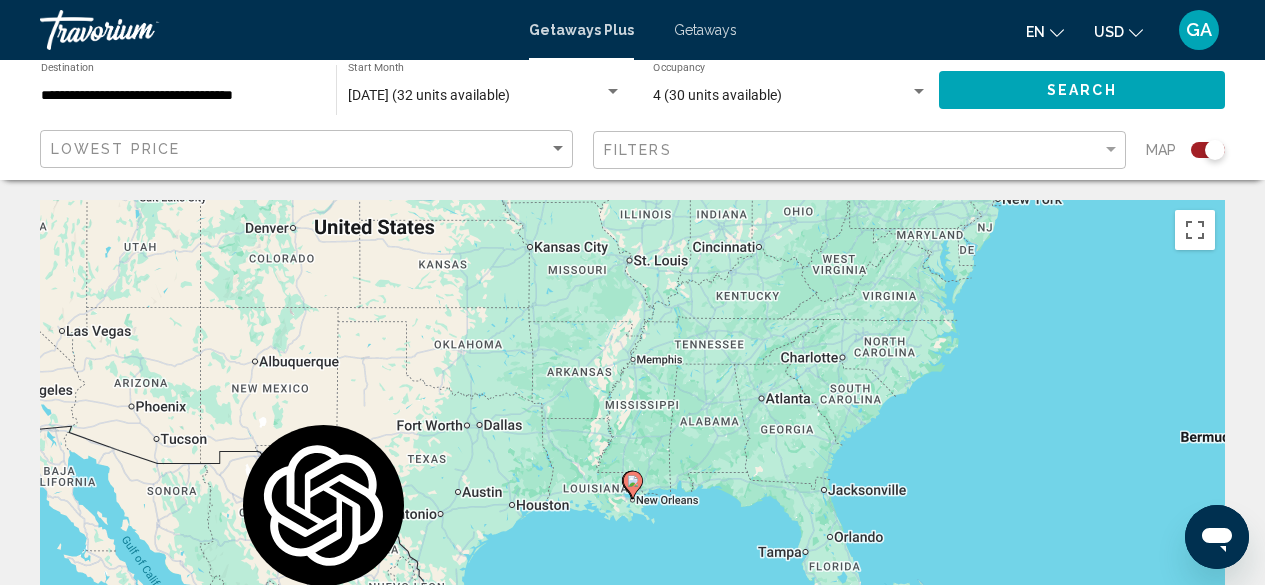click 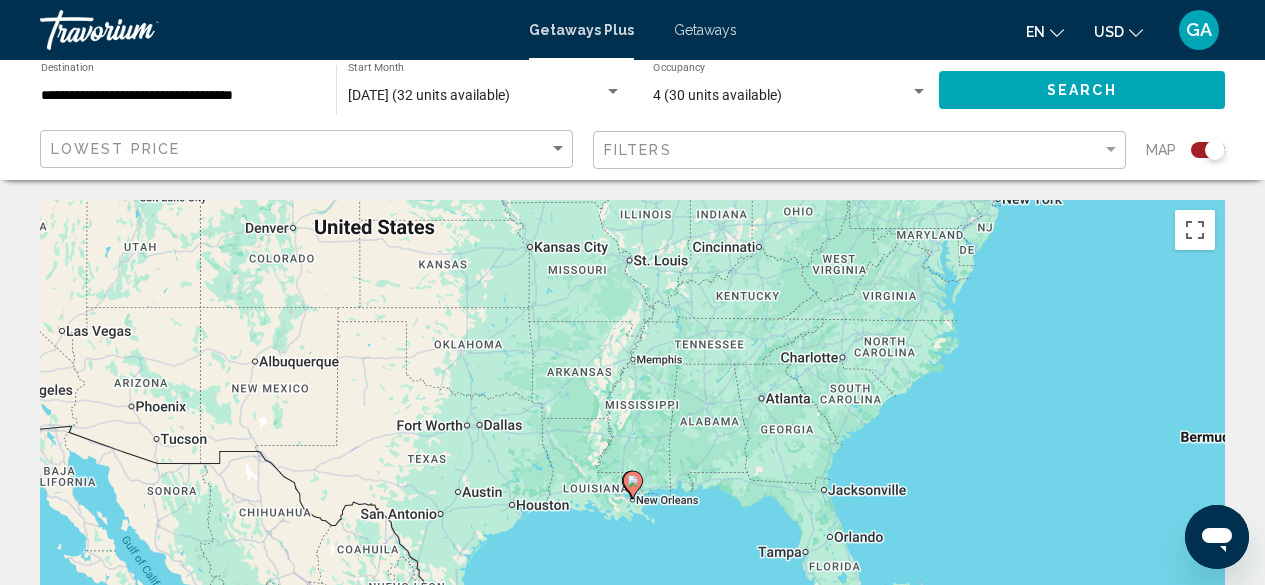click 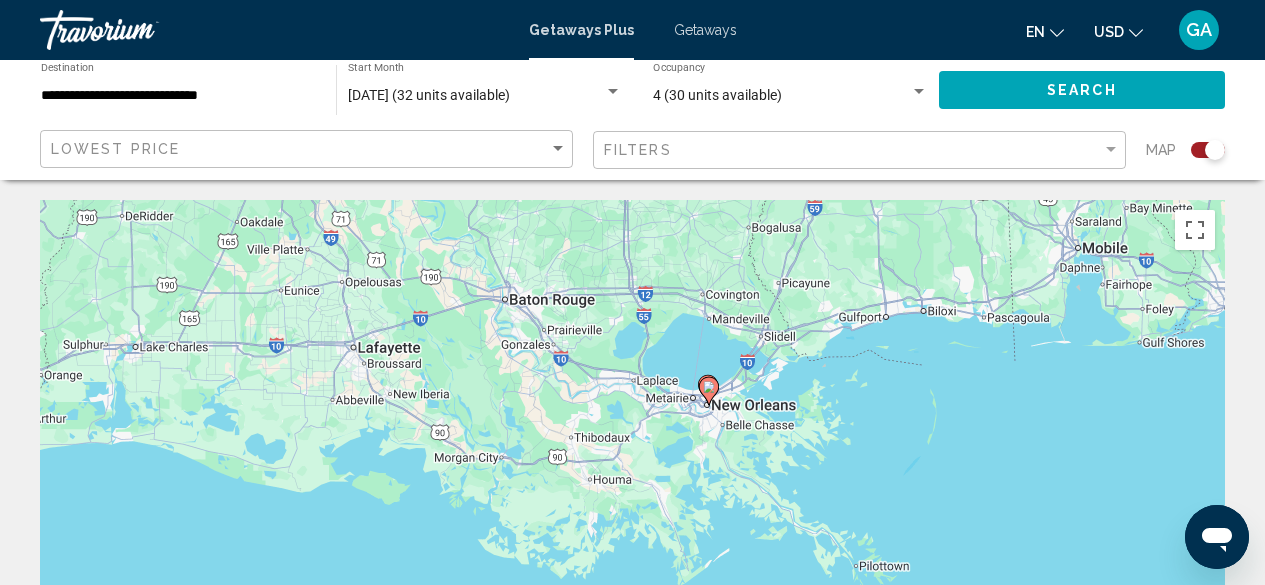 click at bounding box center (709, 391) 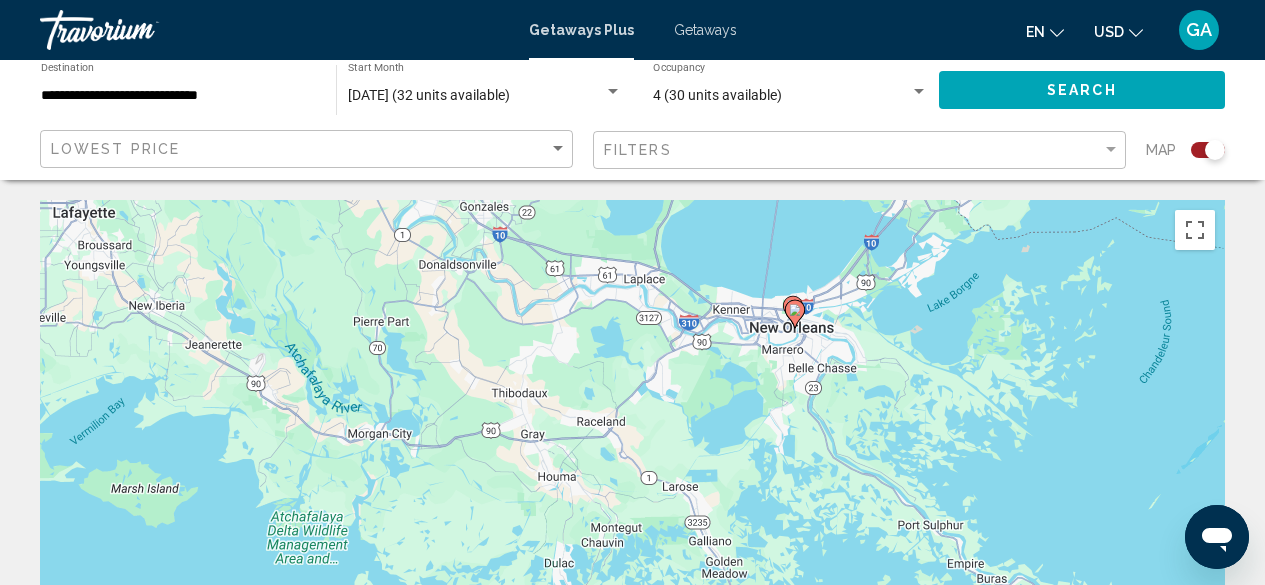 click 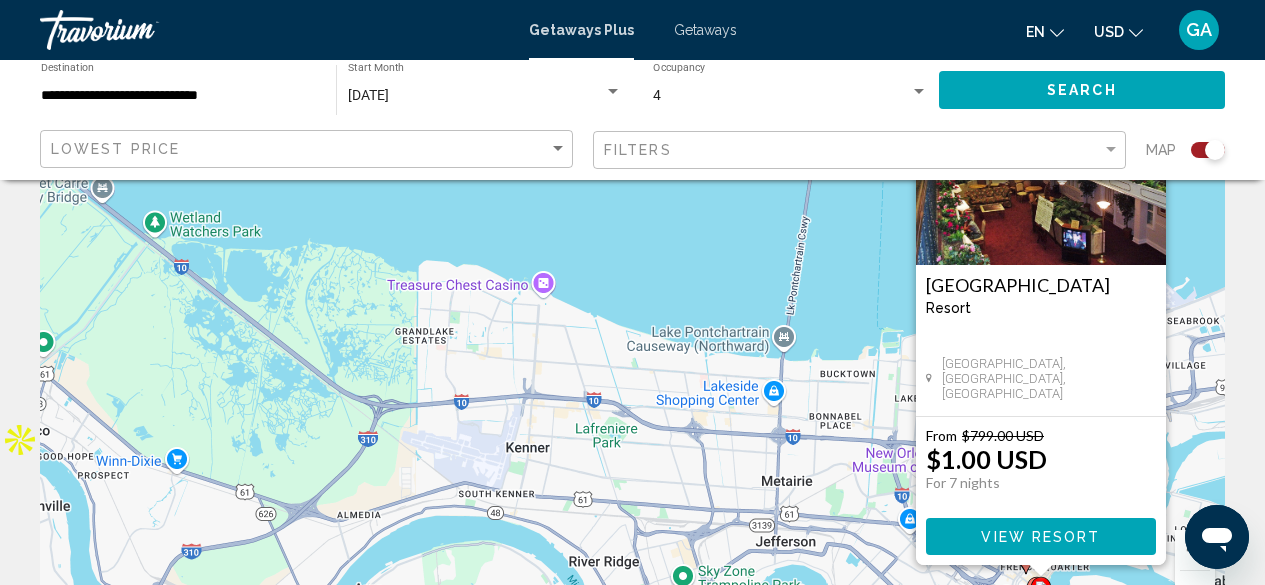 scroll, scrollTop: 164, scrollLeft: 0, axis: vertical 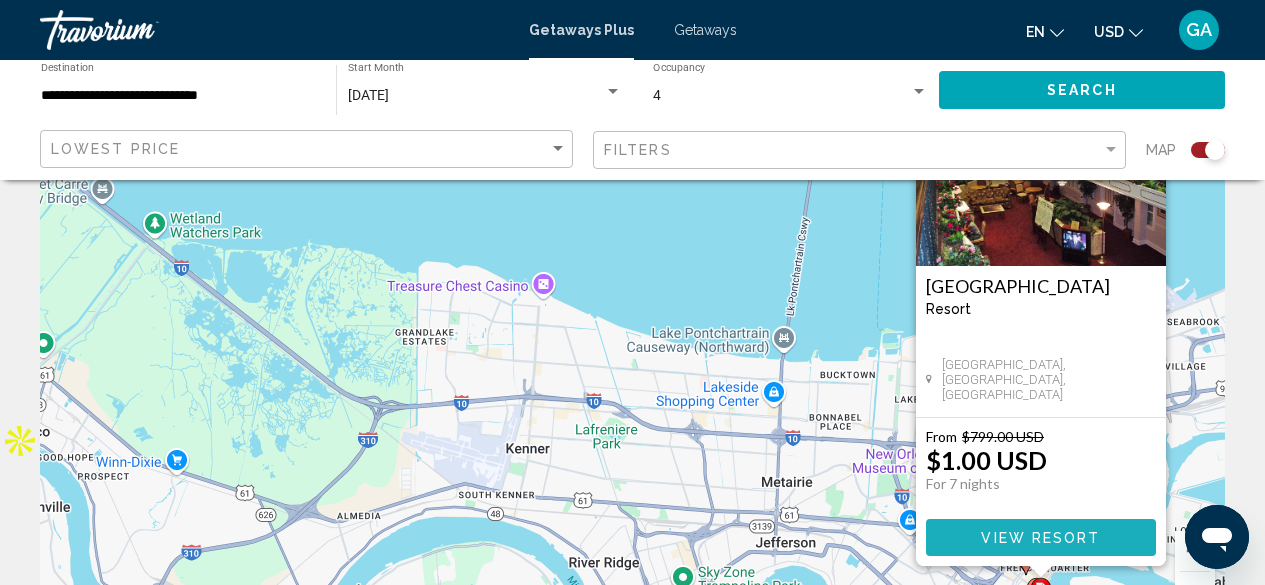 click on "View Resort" at bounding box center (1040, 538) 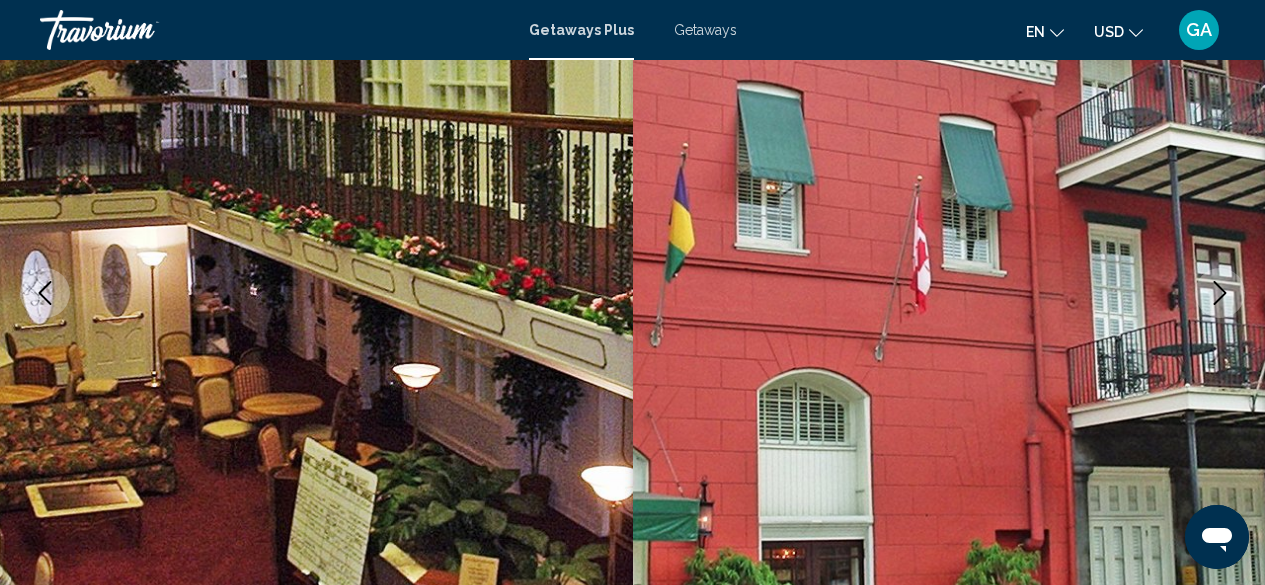 scroll, scrollTop: 2978, scrollLeft: 0, axis: vertical 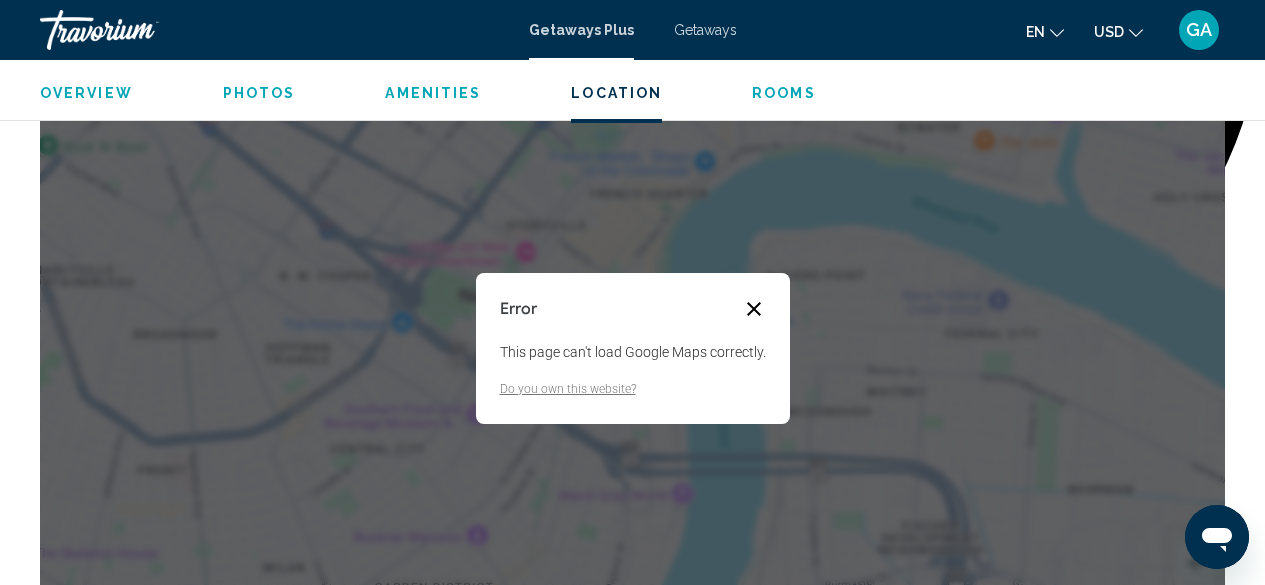 click at bounding box center [754, 309] 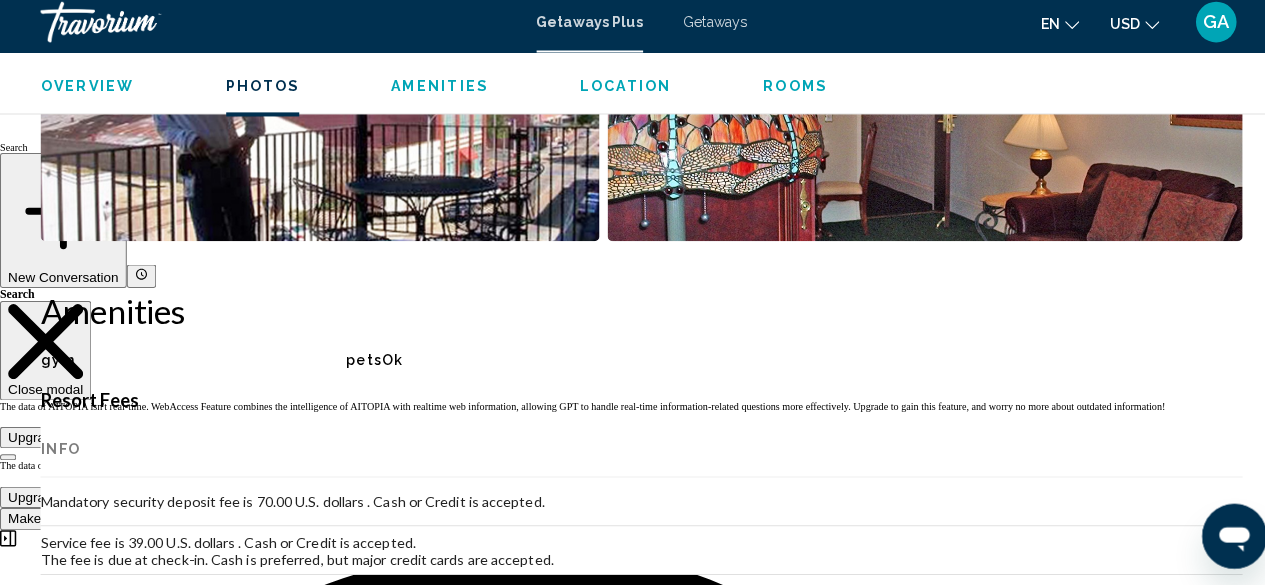 scroll, scrollTop: 1719, scrollLeft: 0, axis: vertical 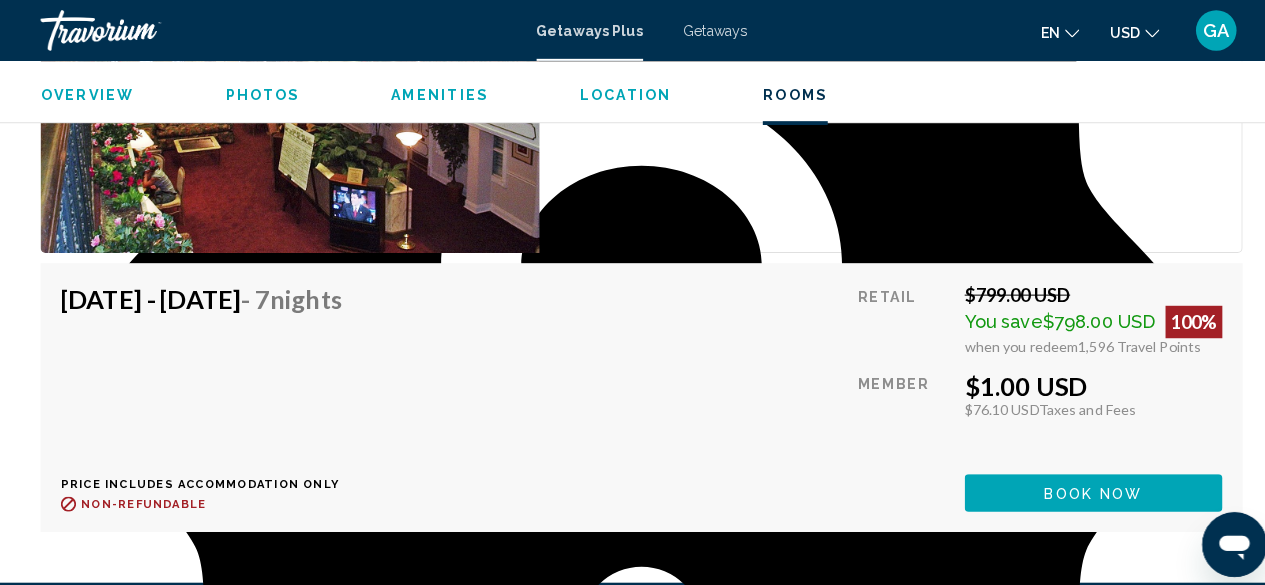 click on "Nights" at bounding box center (301, 294) 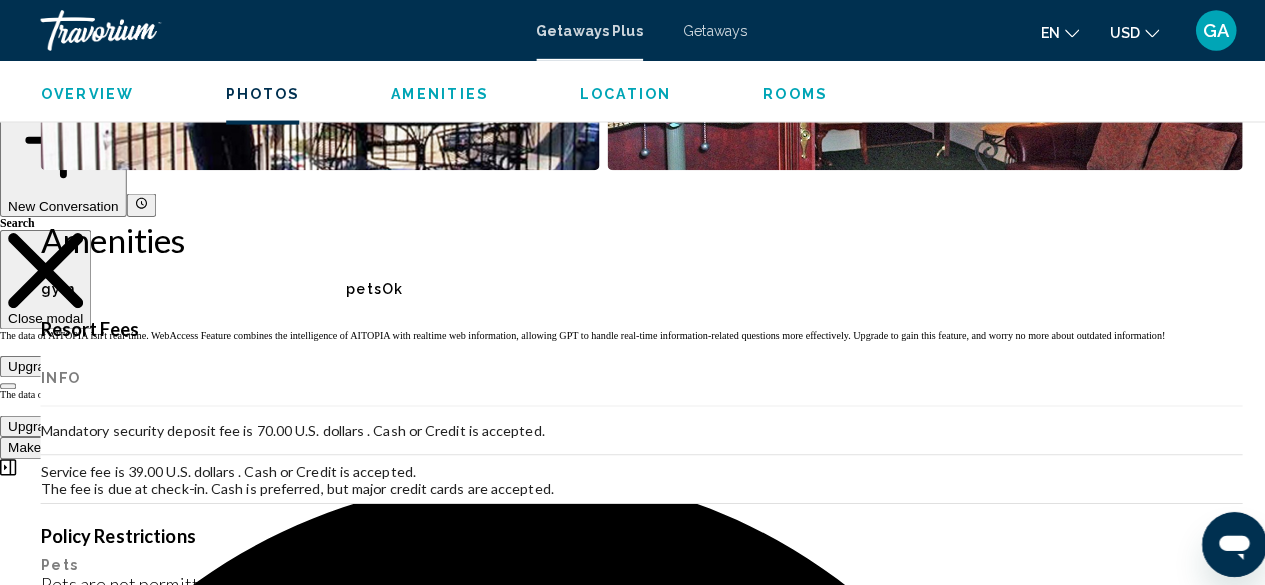click on "Location" at bounding box center [616, 93] 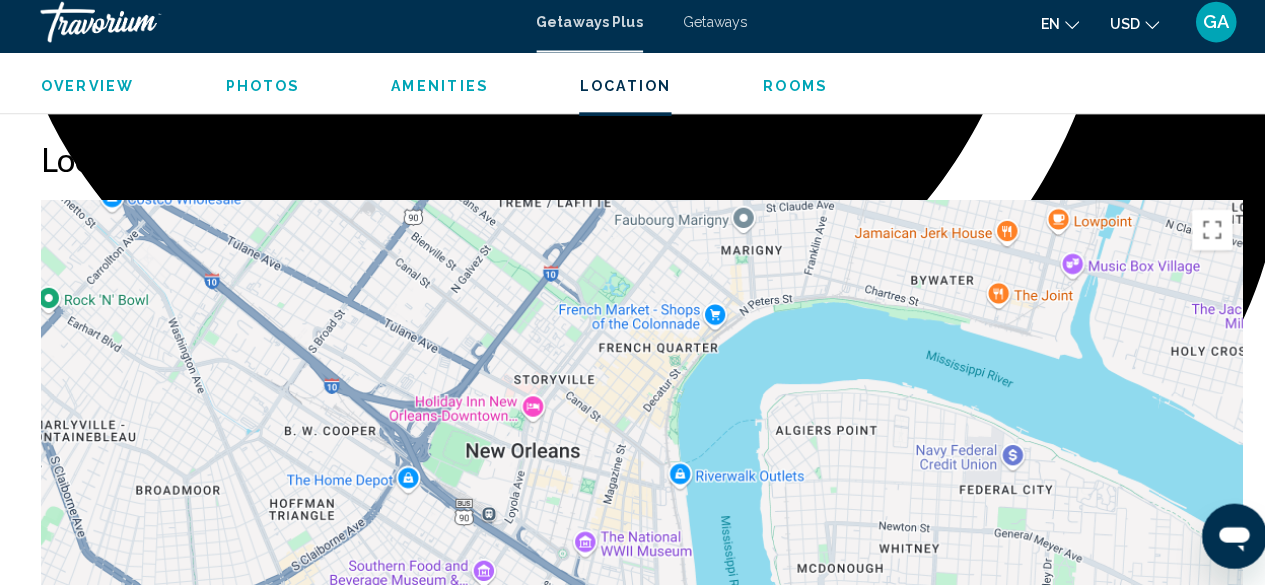 click on "Rooms" at bounding box center [784, 93] 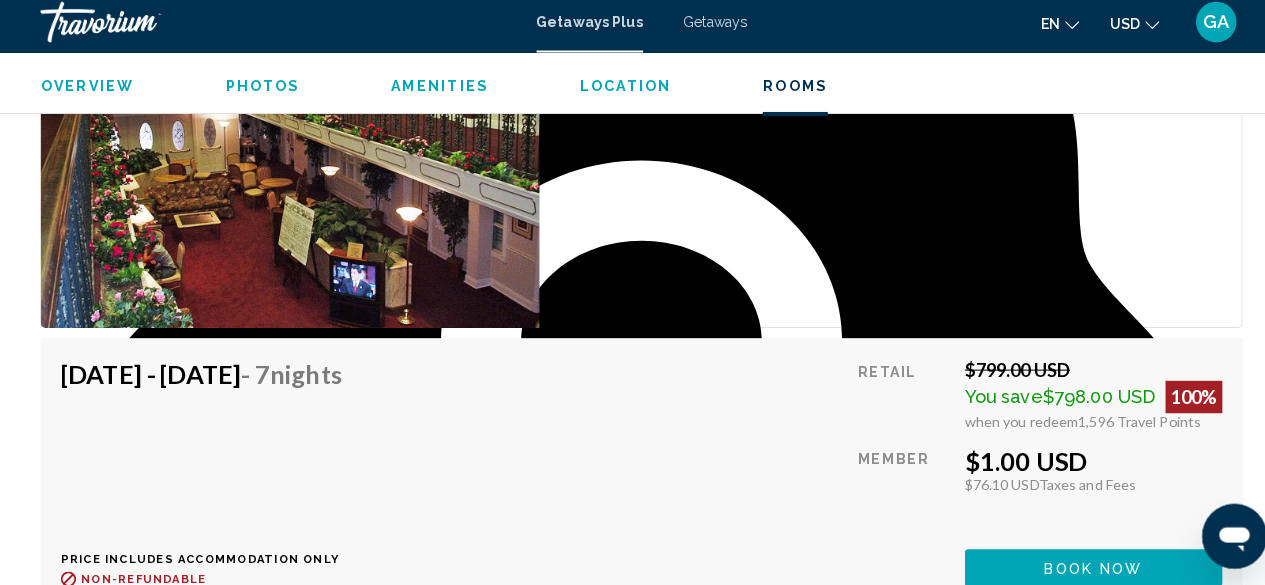 scroll, scrollTop: 3807, scrollLeft: 0, axis: vertical 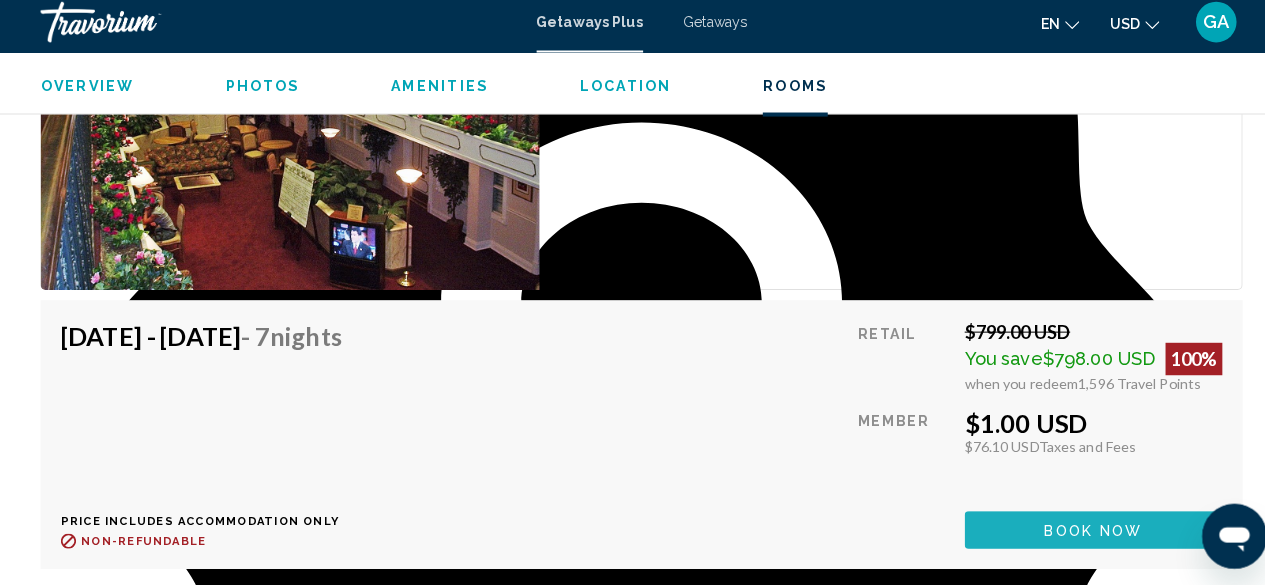 click on "Book now" at bounding box center (1078, 531) 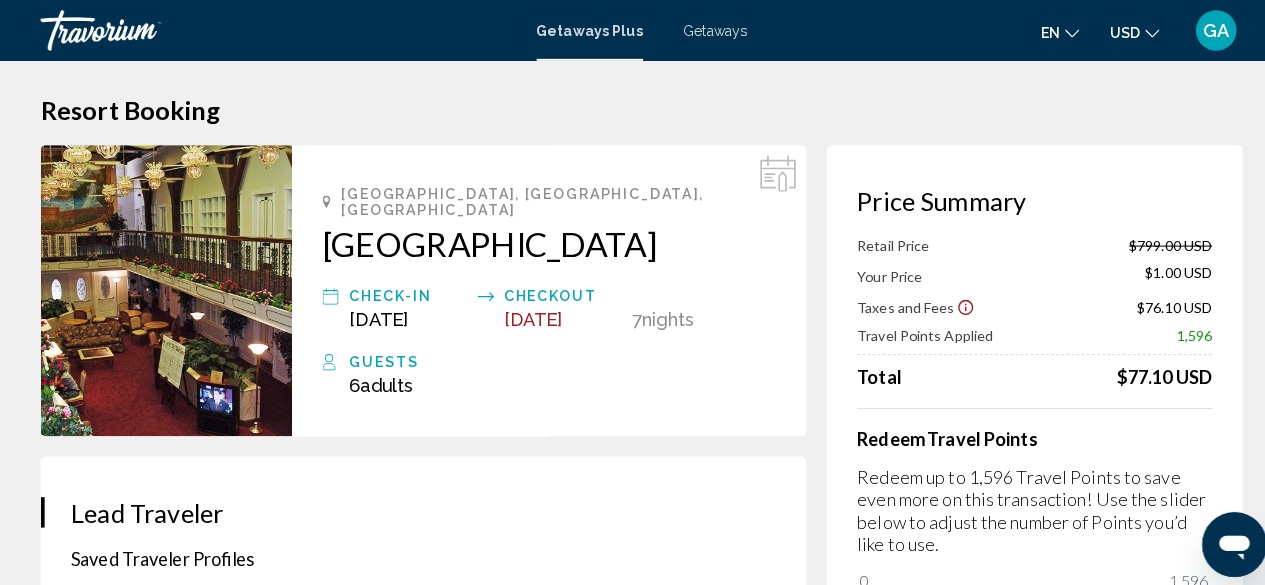 scroll, scrollTop: 0, scrollLeft: 0, axis: both 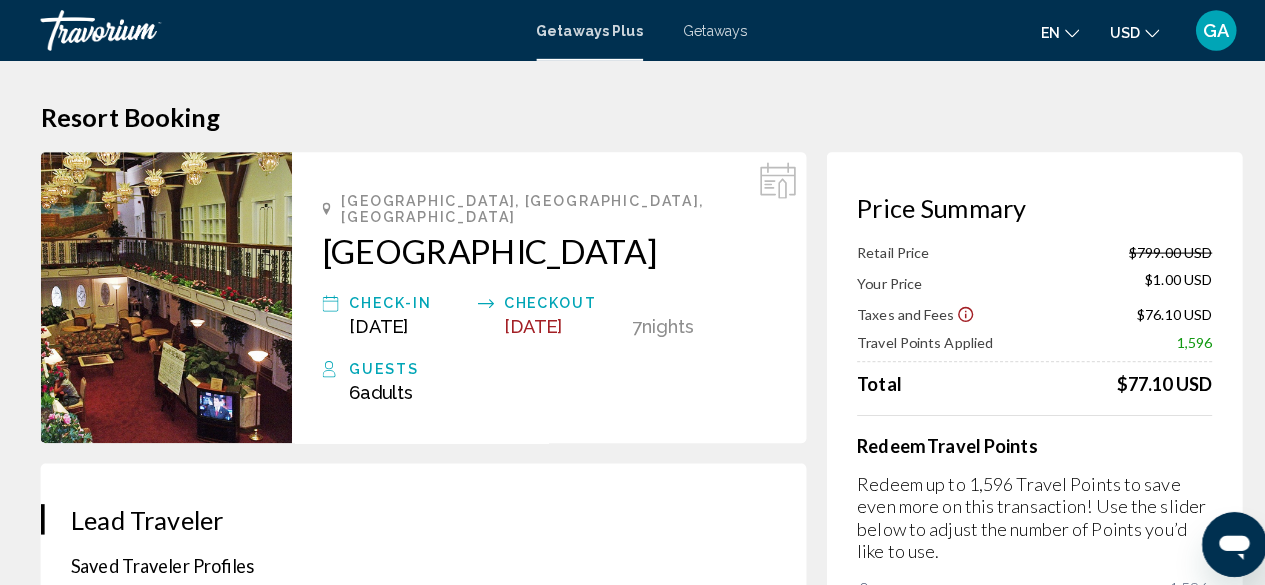 click on "Getaways" at bounding box center [705, 30] 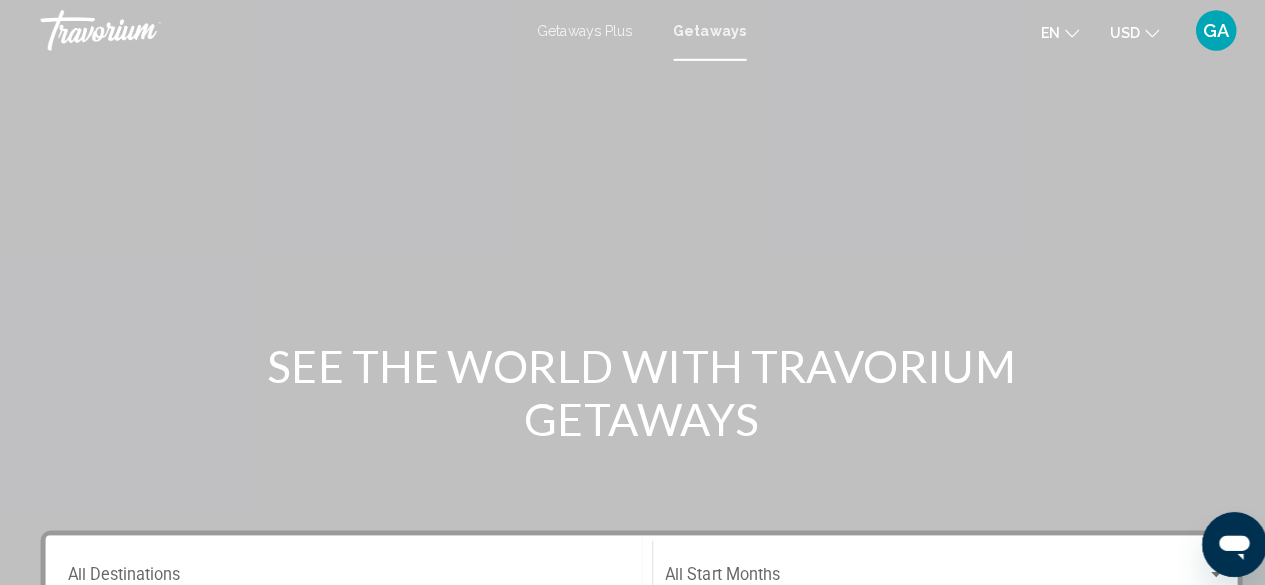 click on "Getaways Plus" at bounding box center (577, 30) 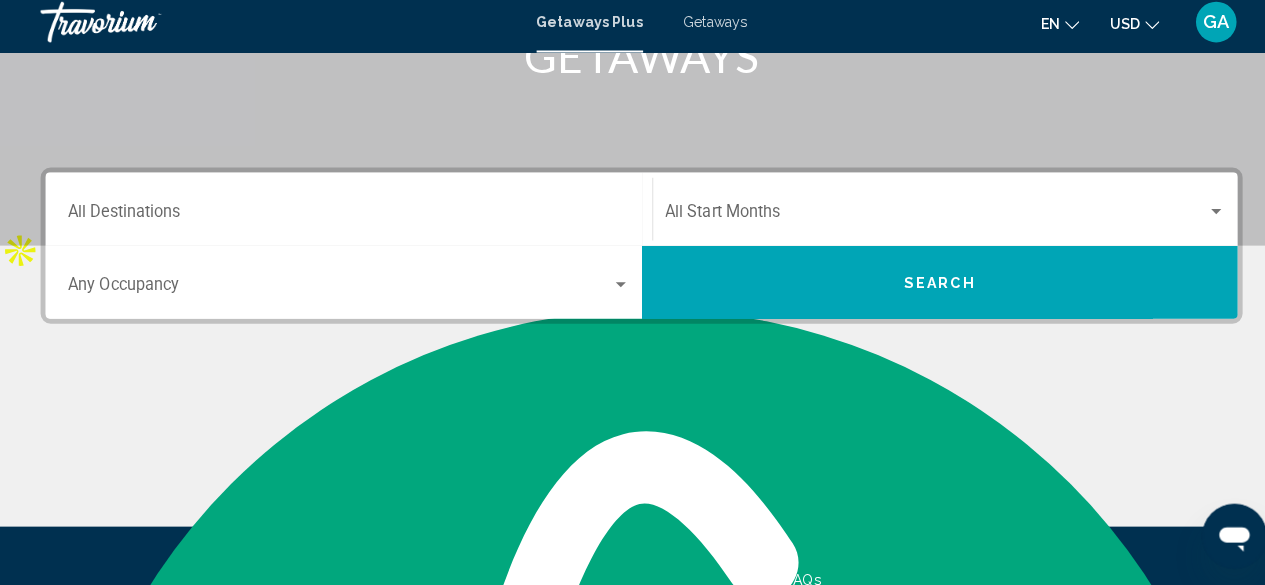 scroll, scrollTop: 351, scrollLeft: 0, axis: vertical 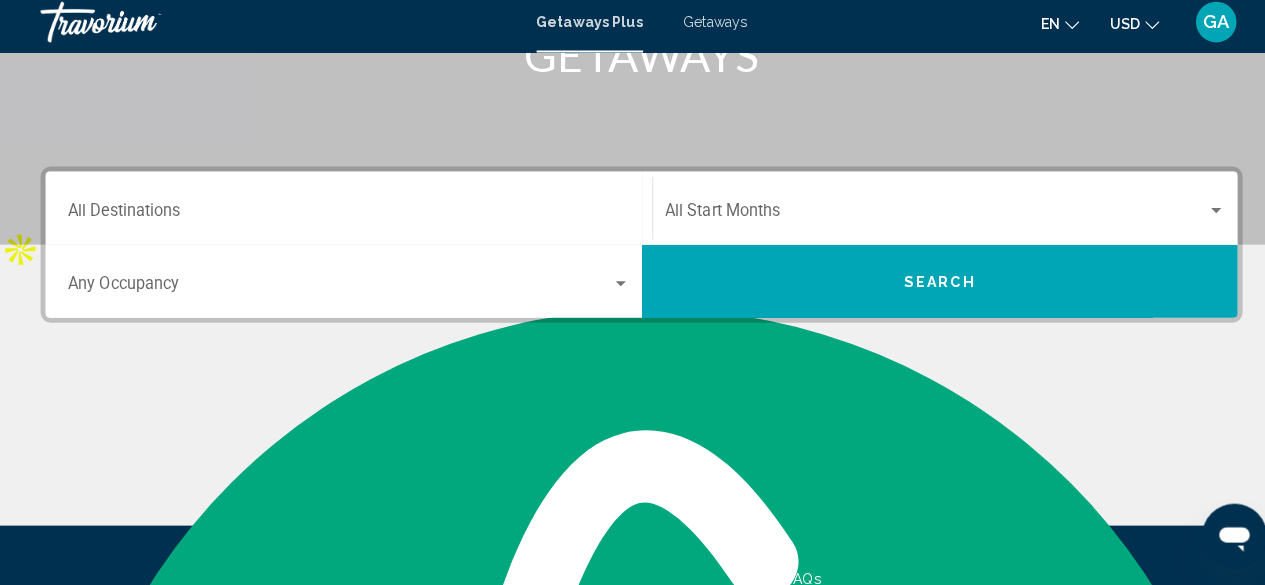 click on "Destination All Destinations" at bounding box center (344, 220) 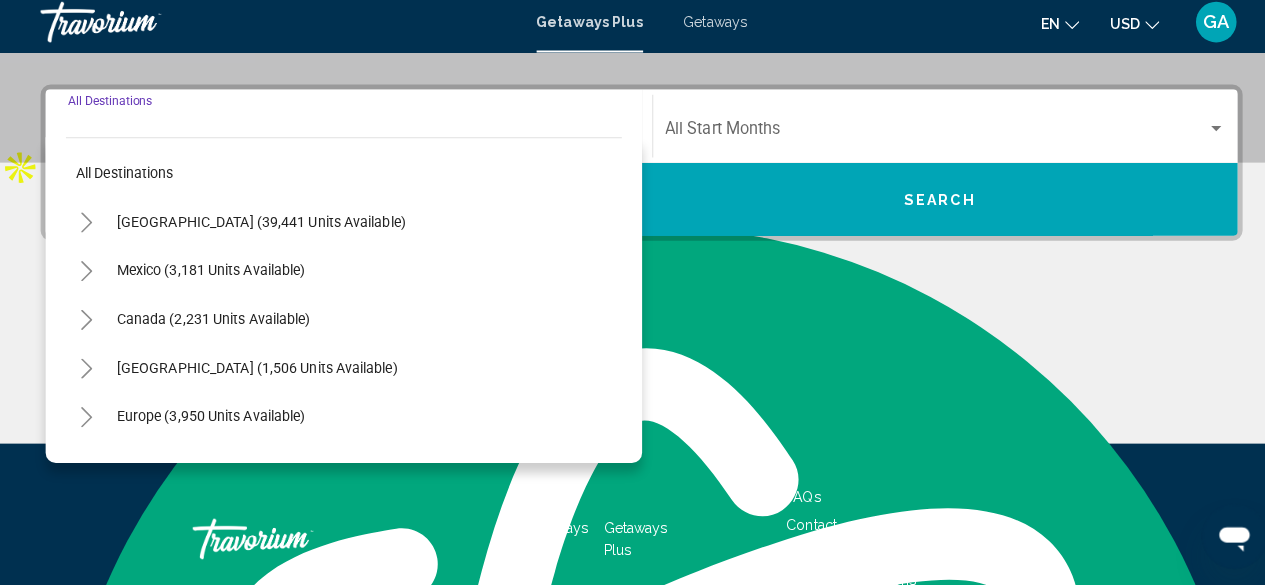 scroll, scrollTop: 449, scrollLeft: 0, axis: vertical 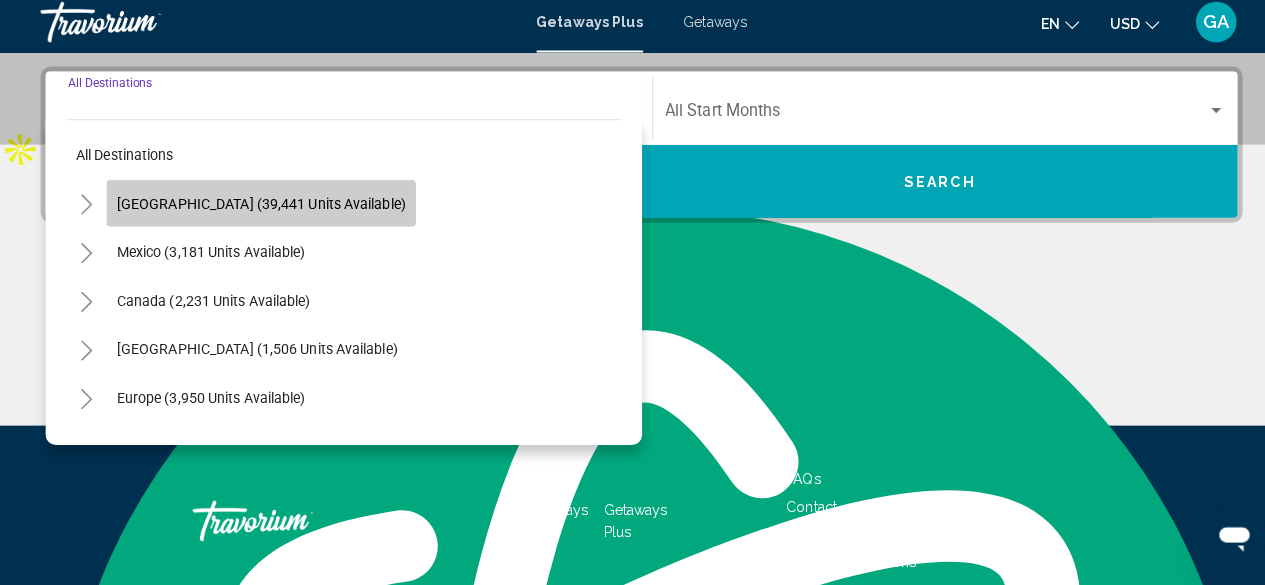 click on "[GEOGRAPHIC_DATA] (39,441 units available)" at bounding box center (208, 257) 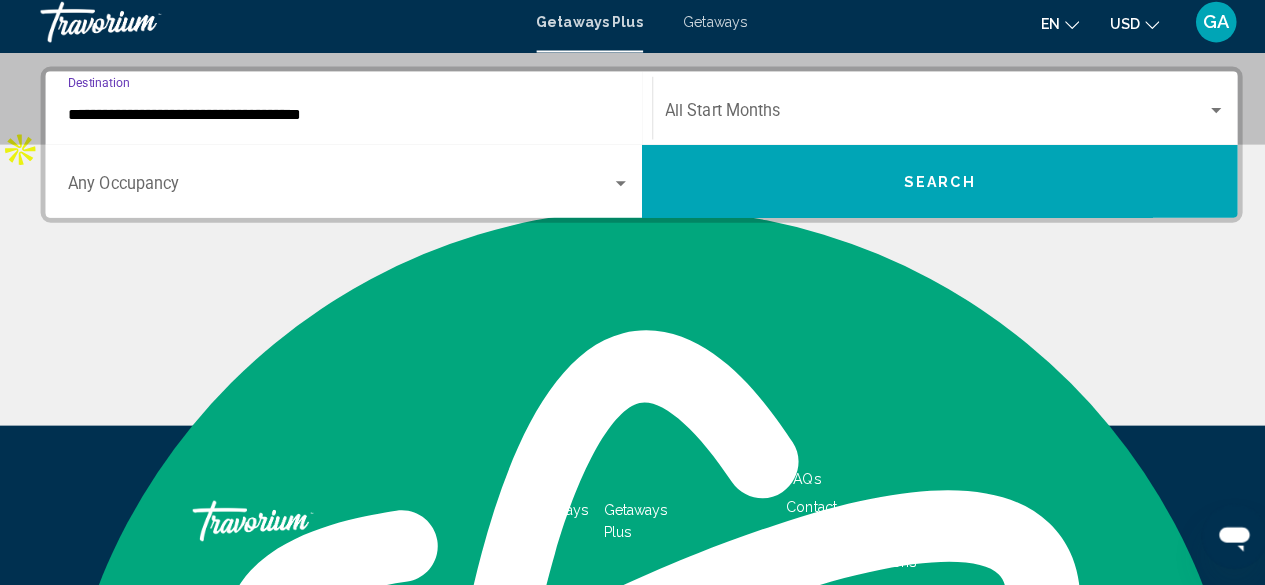 click at bounding box center (923, 122) 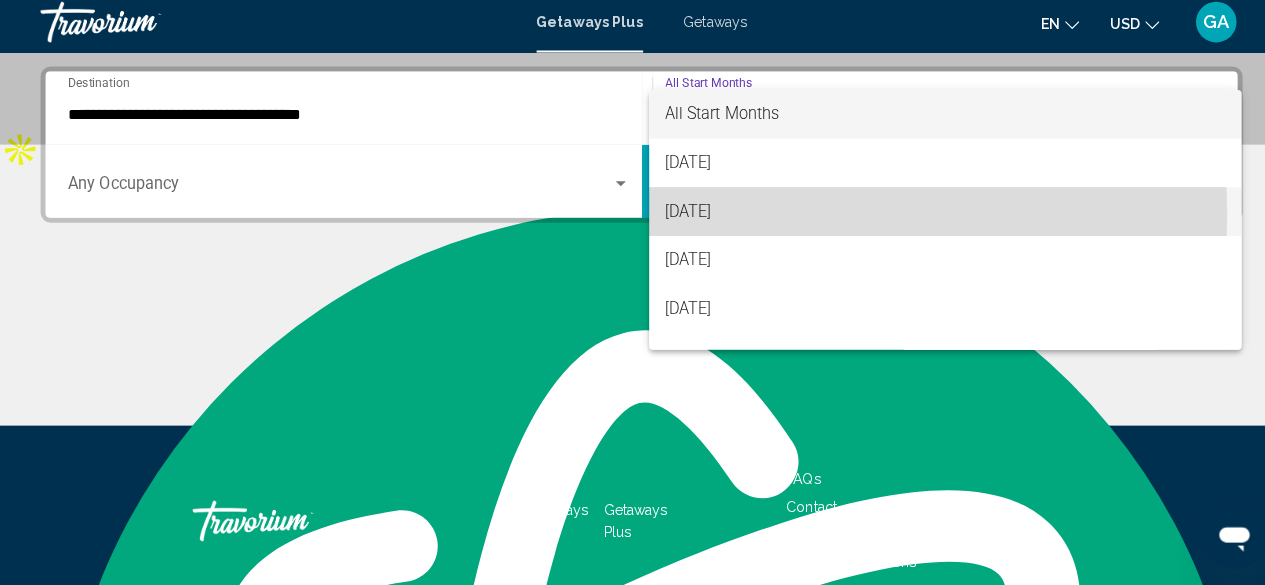 click on "[DATE]" at bounding box center [932, 217] 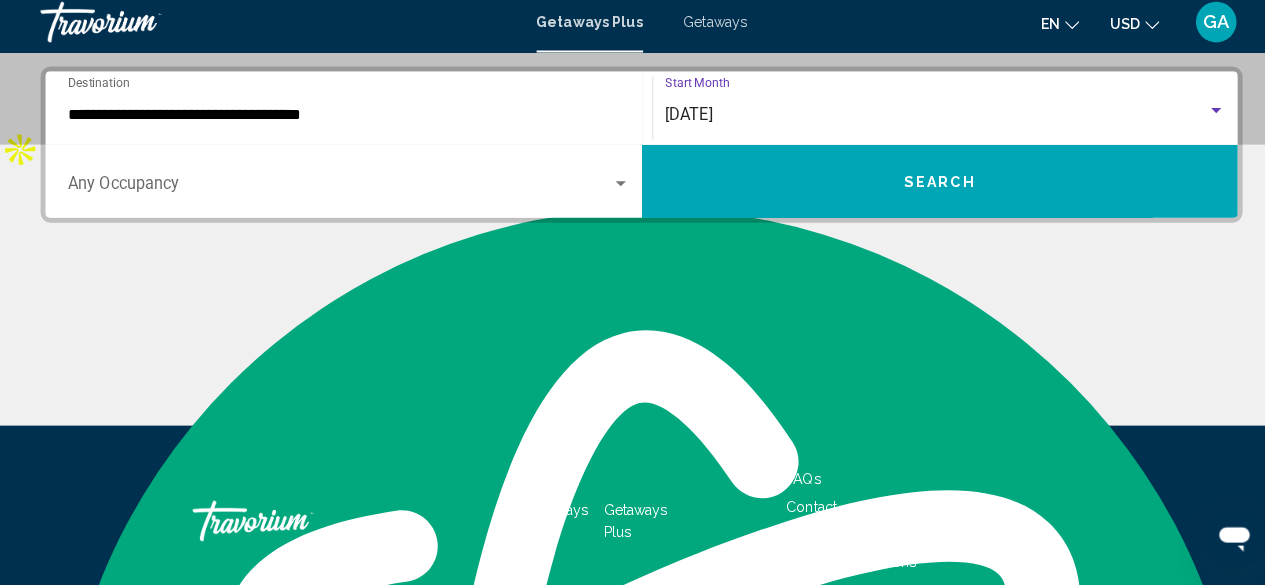 click at bounding box center [335, 194] 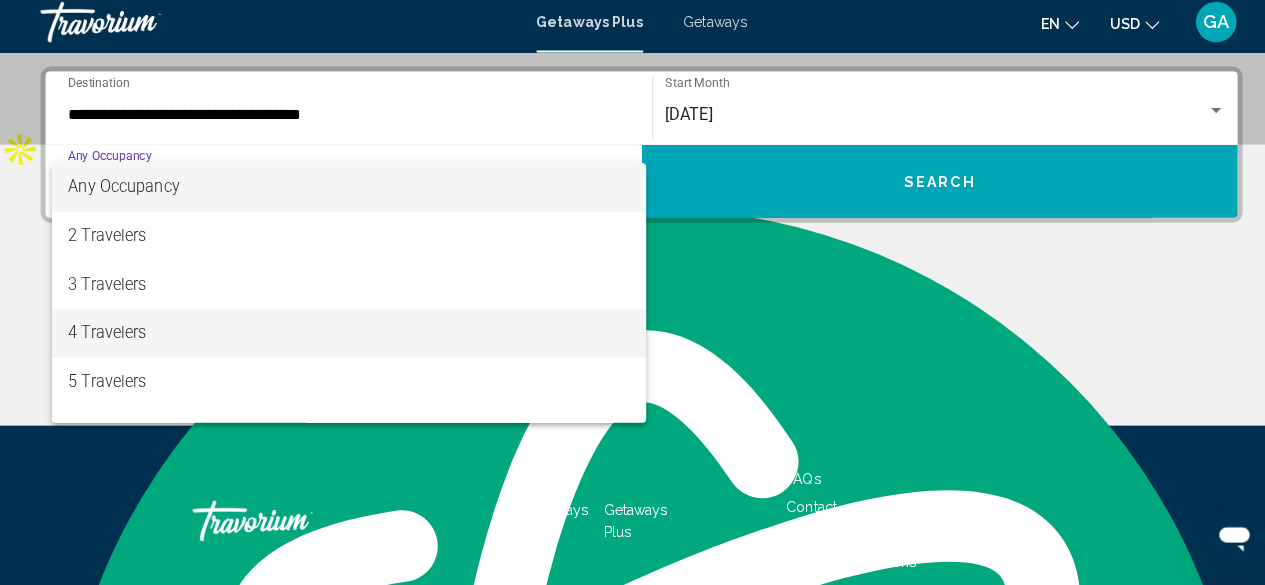 click on "4 Travelers" at bounding box center (344, 337) 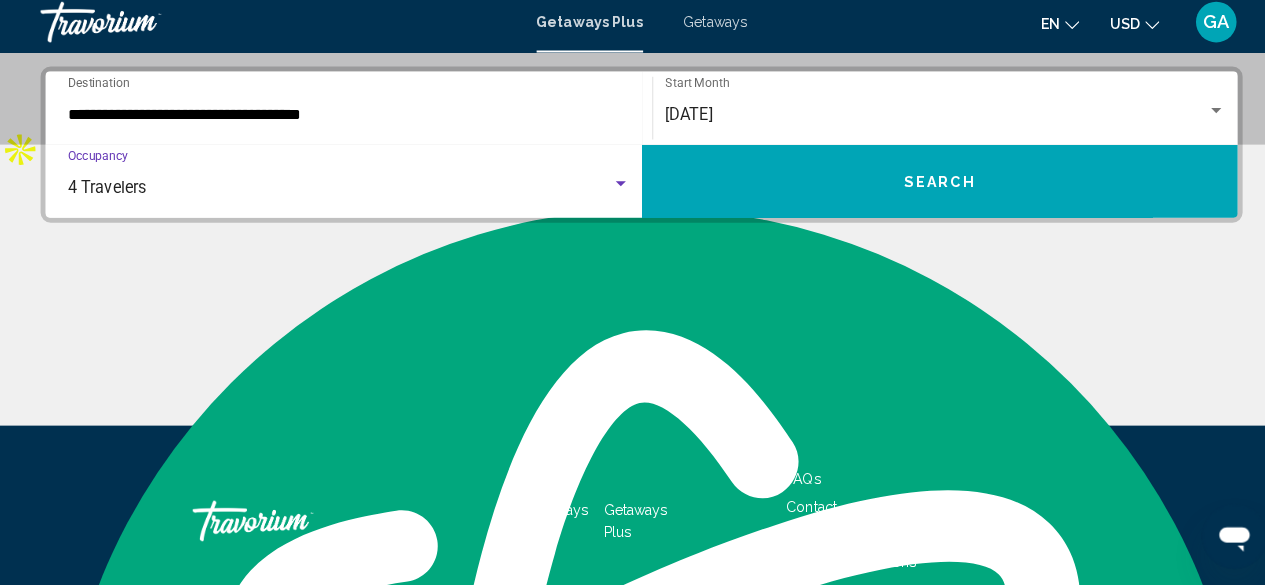 click on "Search" at bounding box center [927, 187] 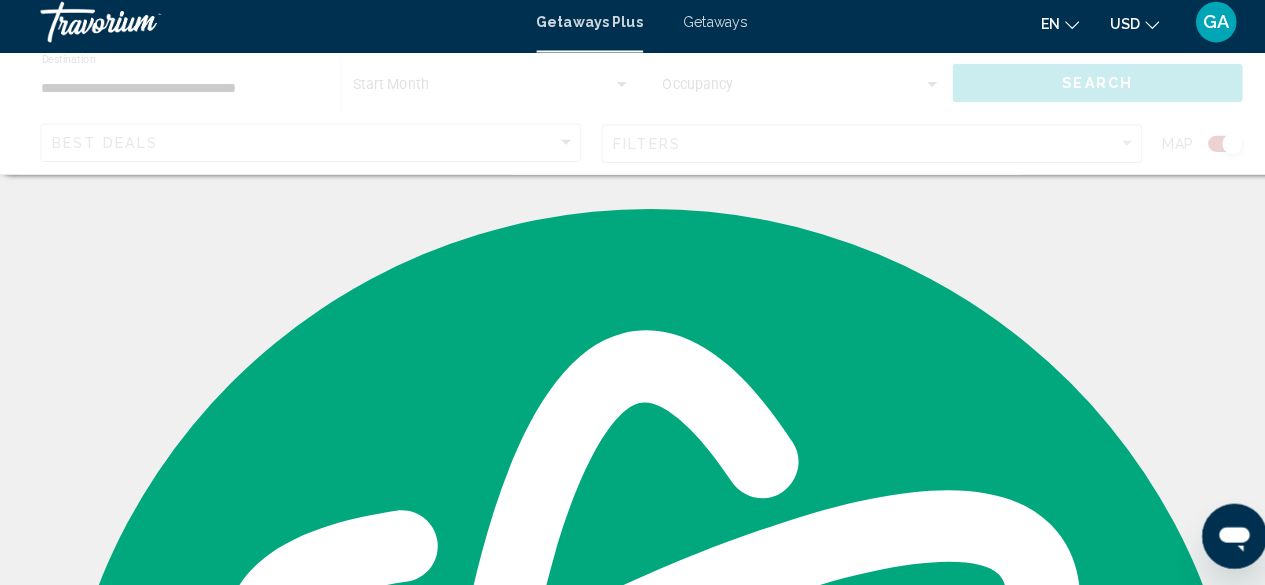 scroll, scrollTop: 0, scrollLeft: 0, axis: both 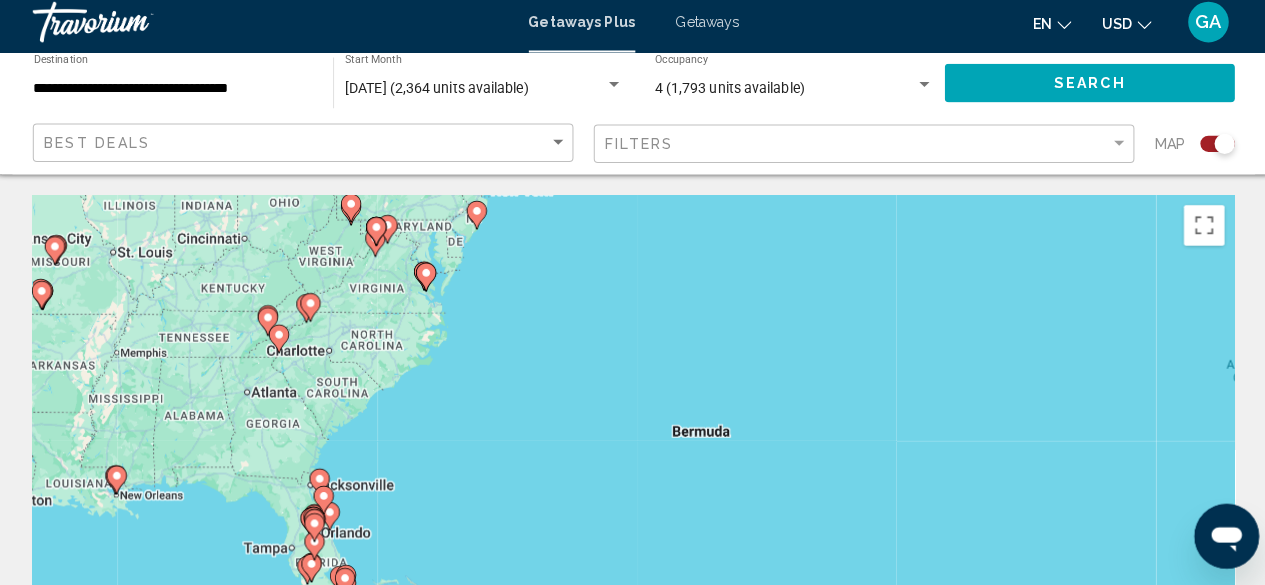 click 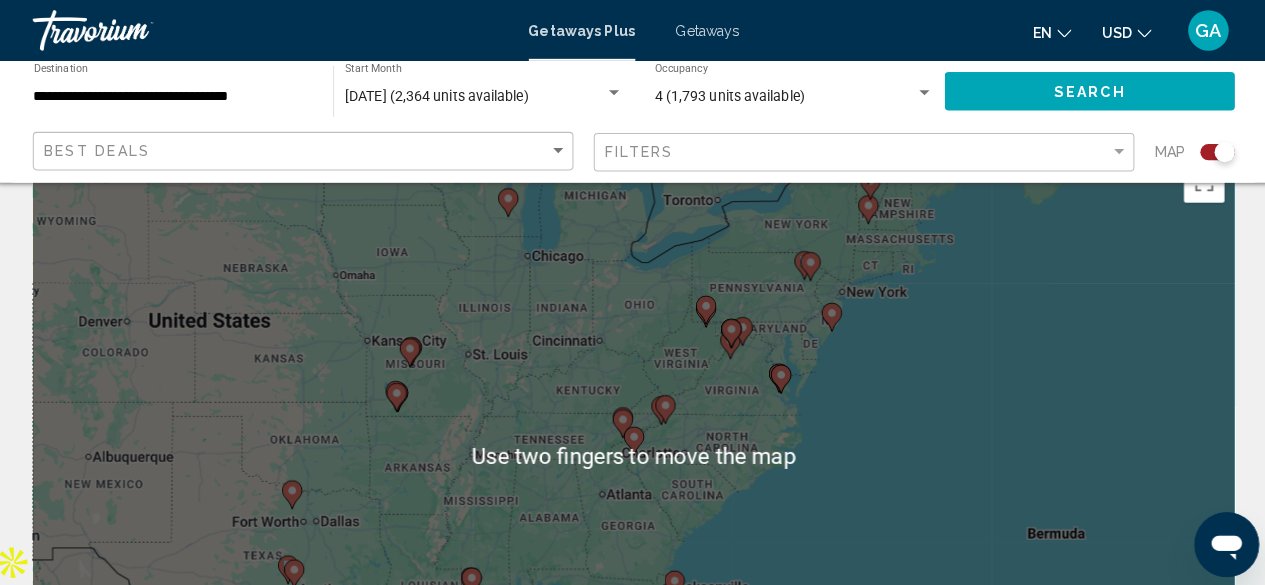 scroll, scrollTop: 49, scrollLeft: 0, axis: vertical 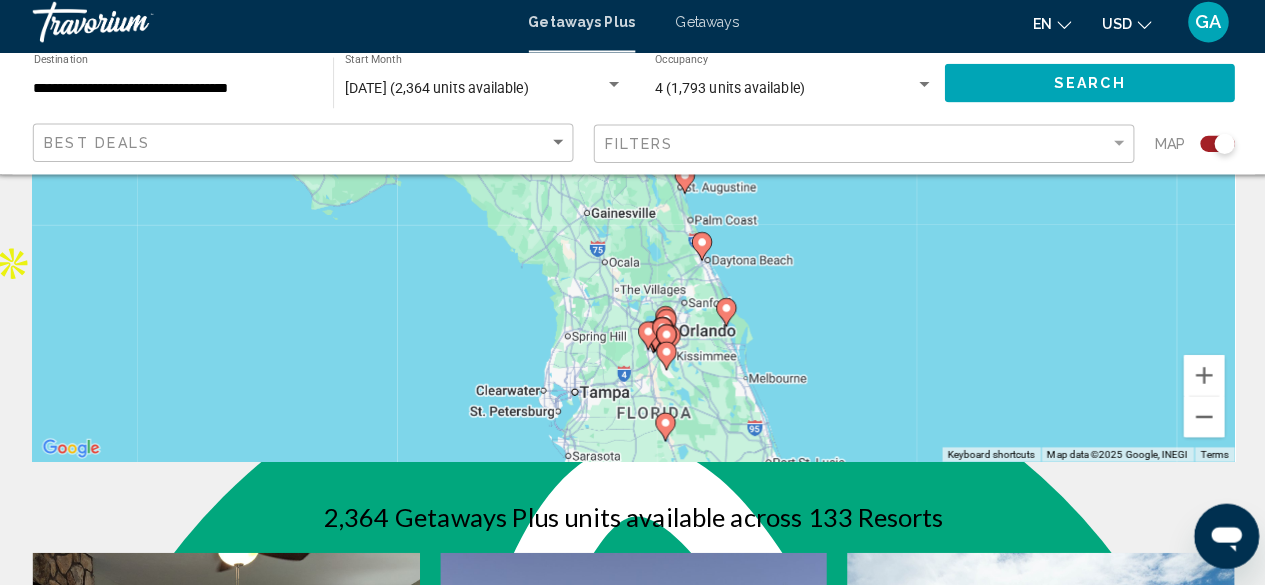 click on "To navigate, press the arrow keys. To activate drag with keyboard, press Alt + Enter. Once in keyboard drag state, use the arrow keys to move the marker. To complete the drag, press the Enter key. To cancel, press Escape." at bounding box center [632, 163] 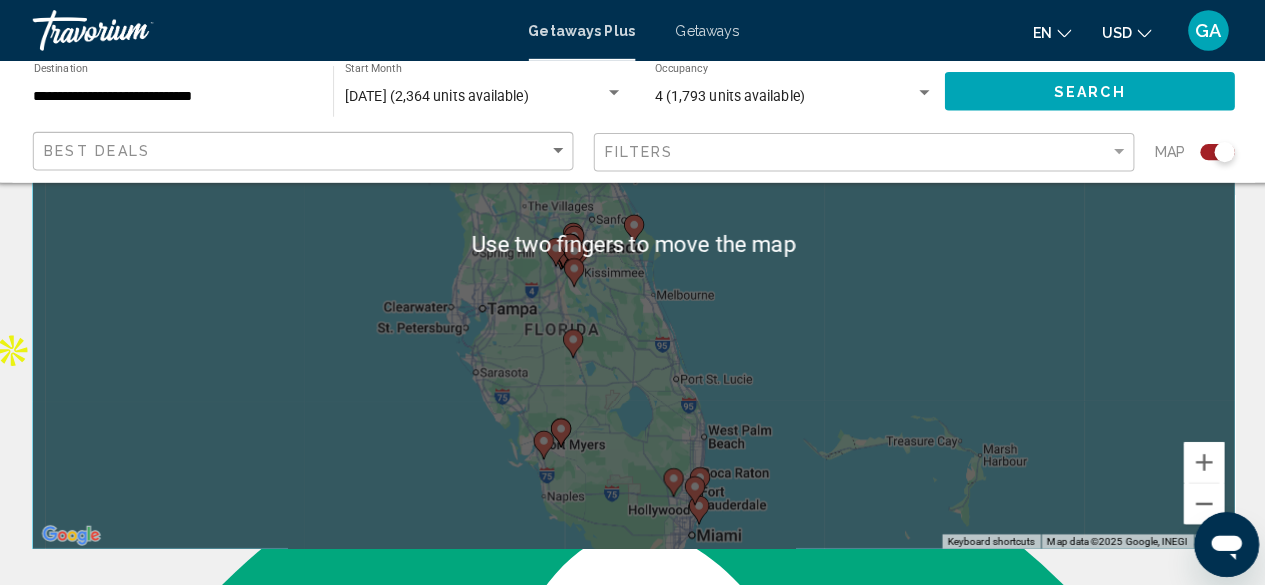 scroll, scrollTop: 259, scrollLeft: 0, axis: vertical 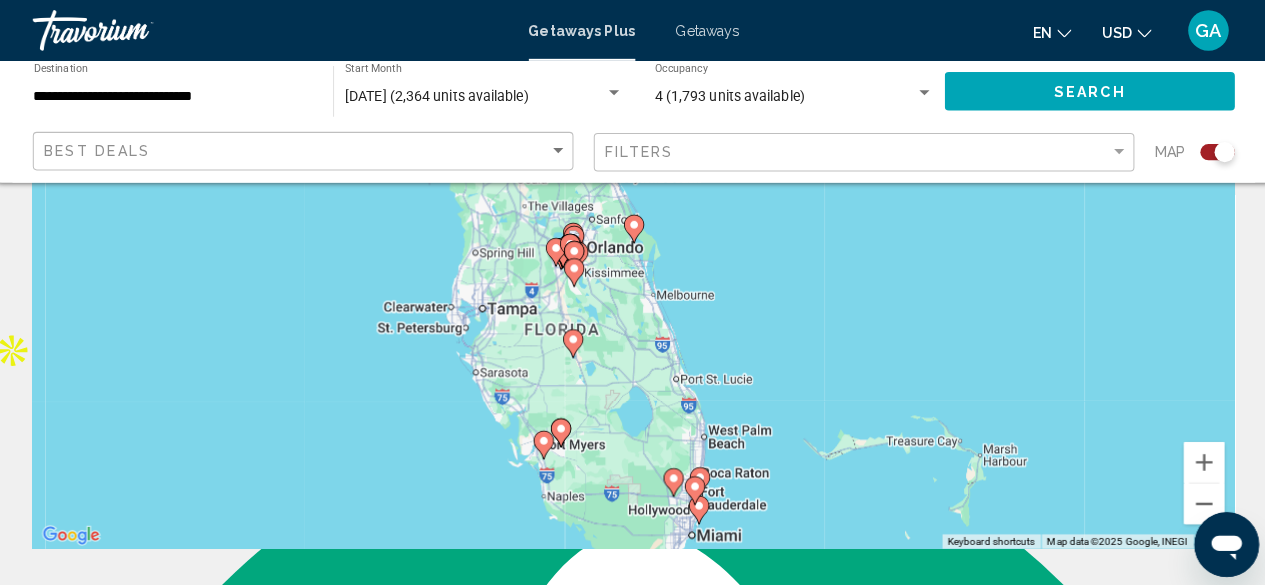 click on "To navigate, press the arrow keys. To activate drag with keyboard, press Alt + Enter. Once in keyboard drag state, use the arrow keys to move the marker. To complete the drag, press the Enter key. To cancel, press Escape." at bounding box center [632, 241] 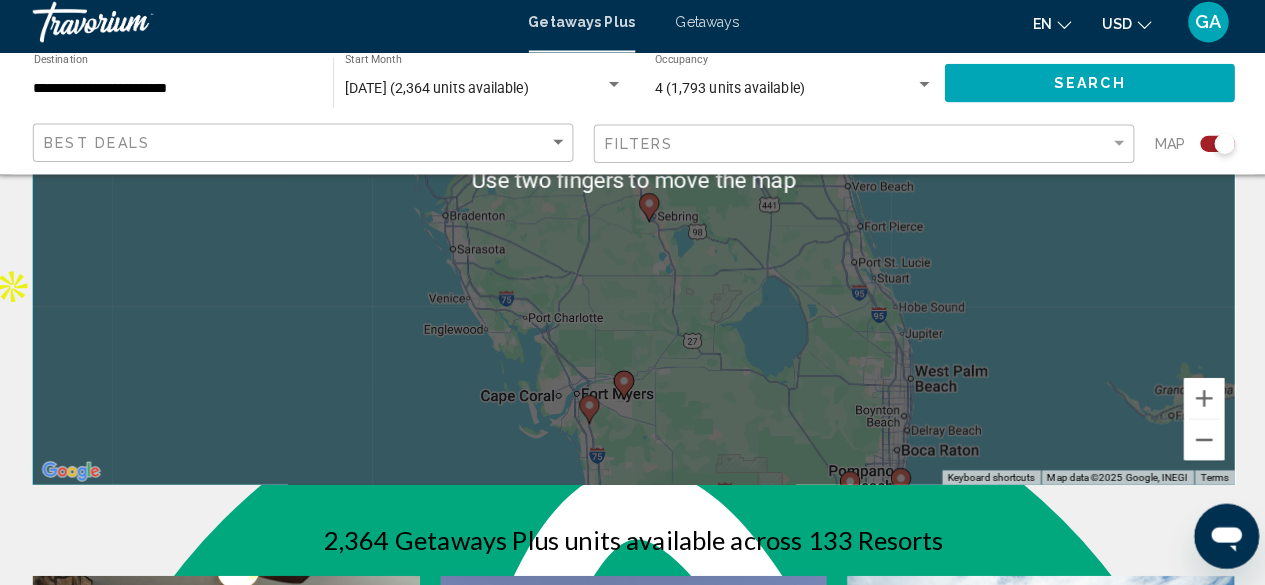 scroll, scrollTop: 315, scrollLeft: 0, axis: vertical 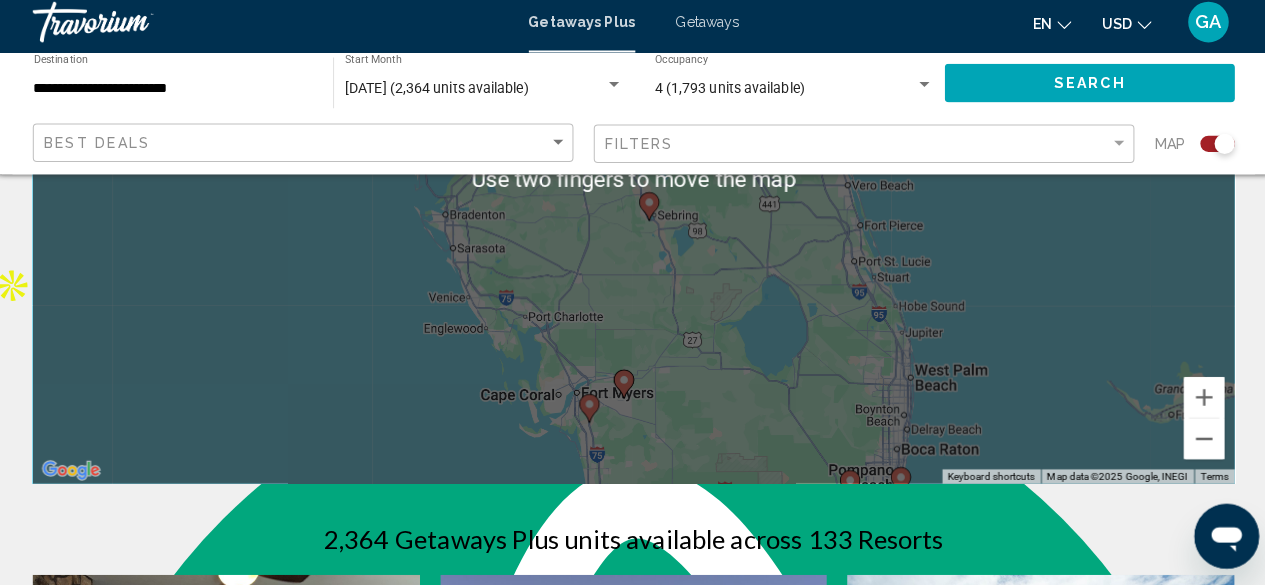 click 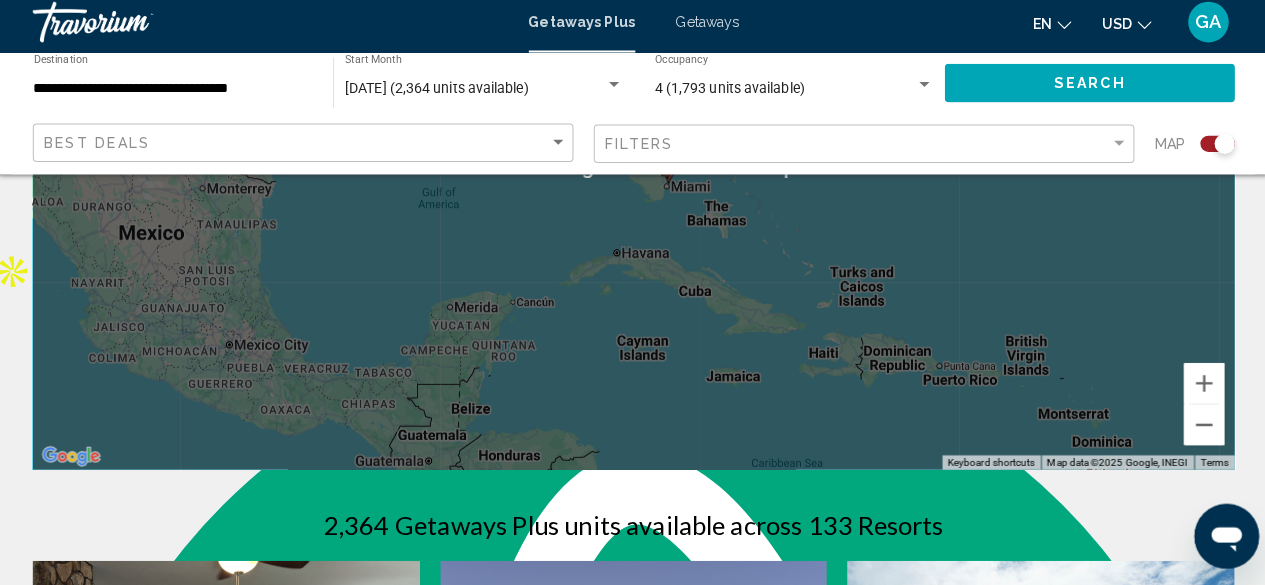 scroll, scrollTop: 376, scrollLeft: 0, axis: vertical 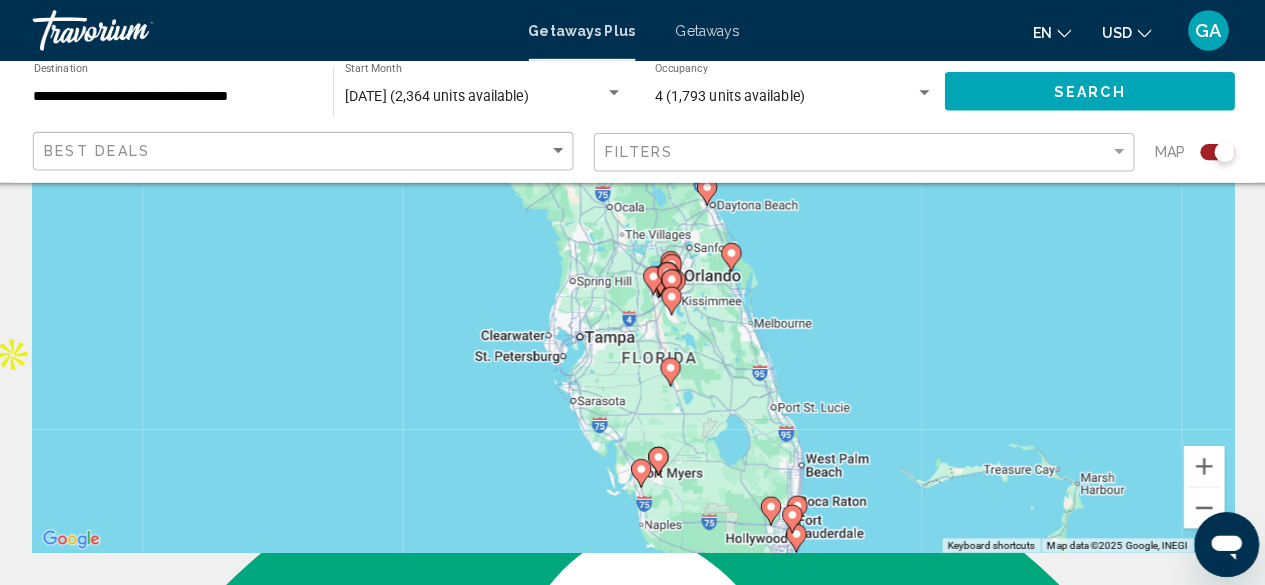click 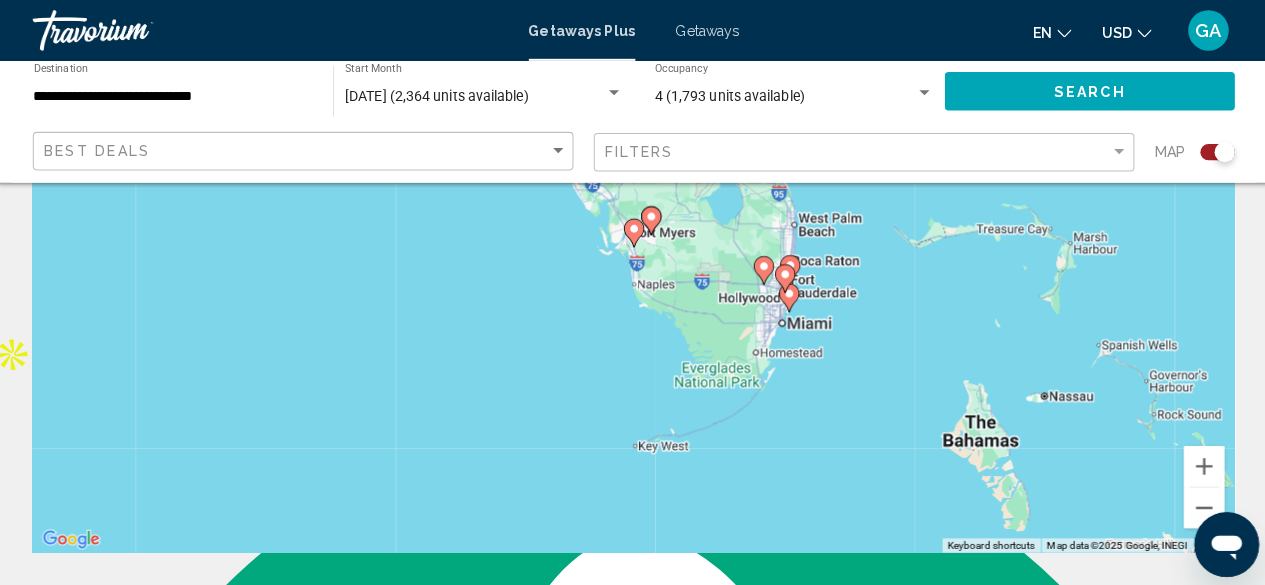 click 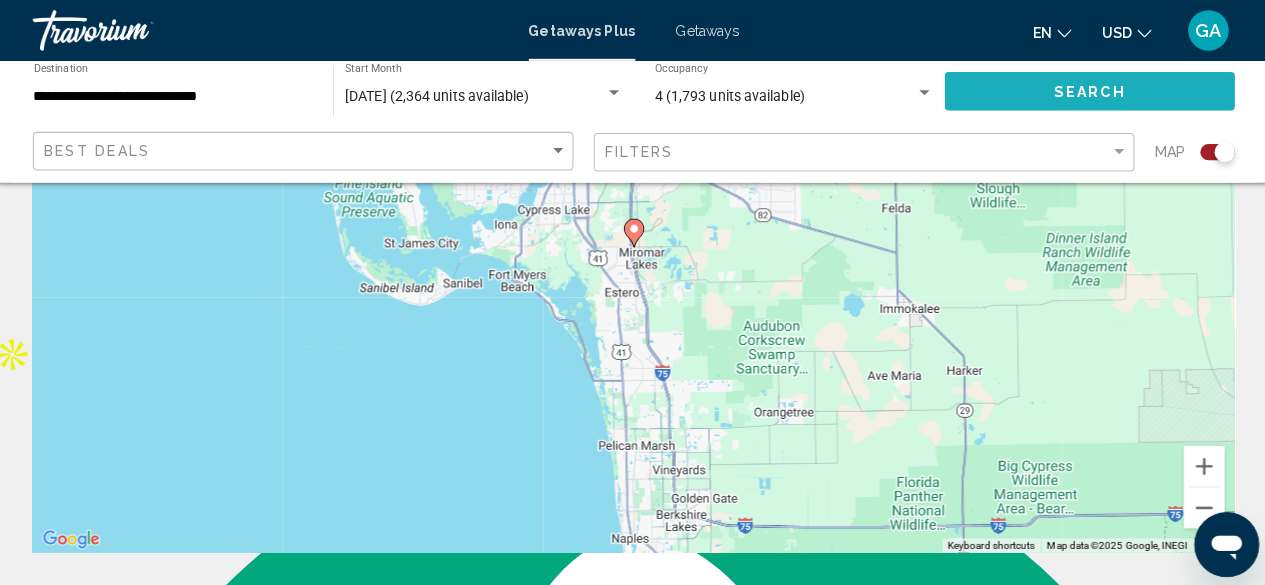 click on "Search" 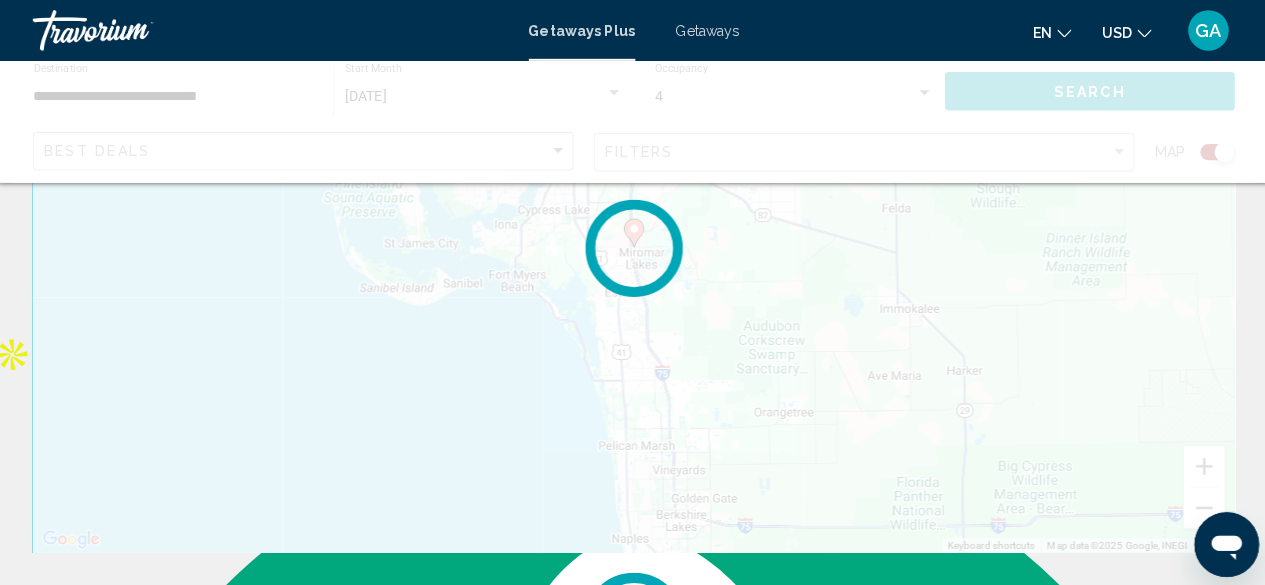 scroll, scrollTop: 0, scrollLeft: 0, axis: both 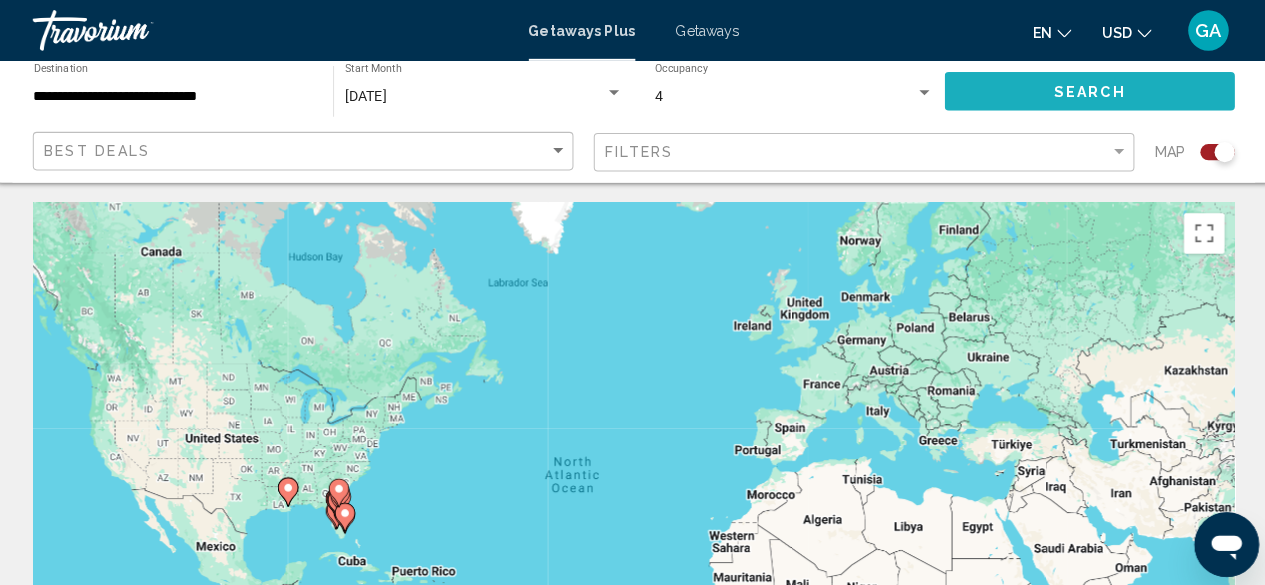 click on "Search" 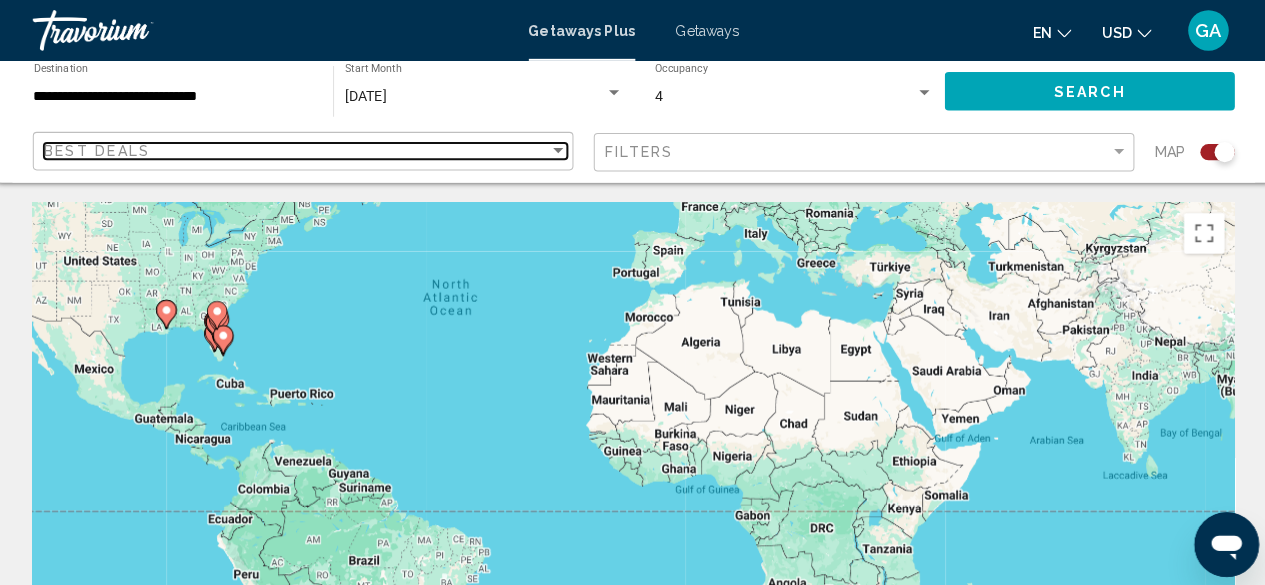 click at bounding box center (558, 149) 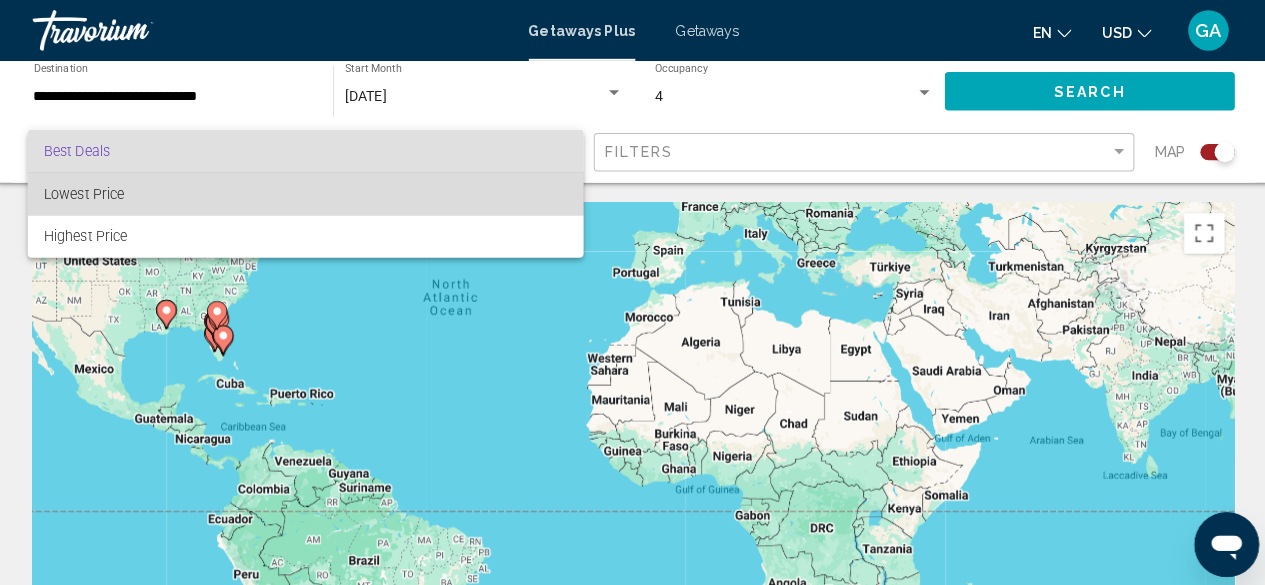 click on "Lowest Price" at bounding box center (309, 191) 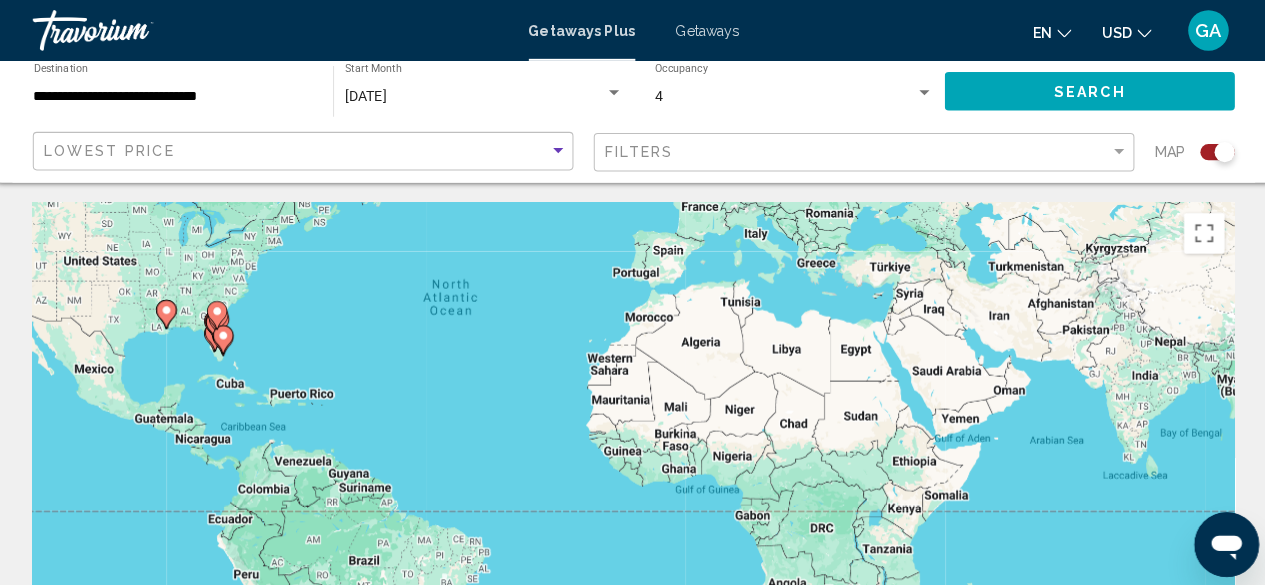 click on "Search" 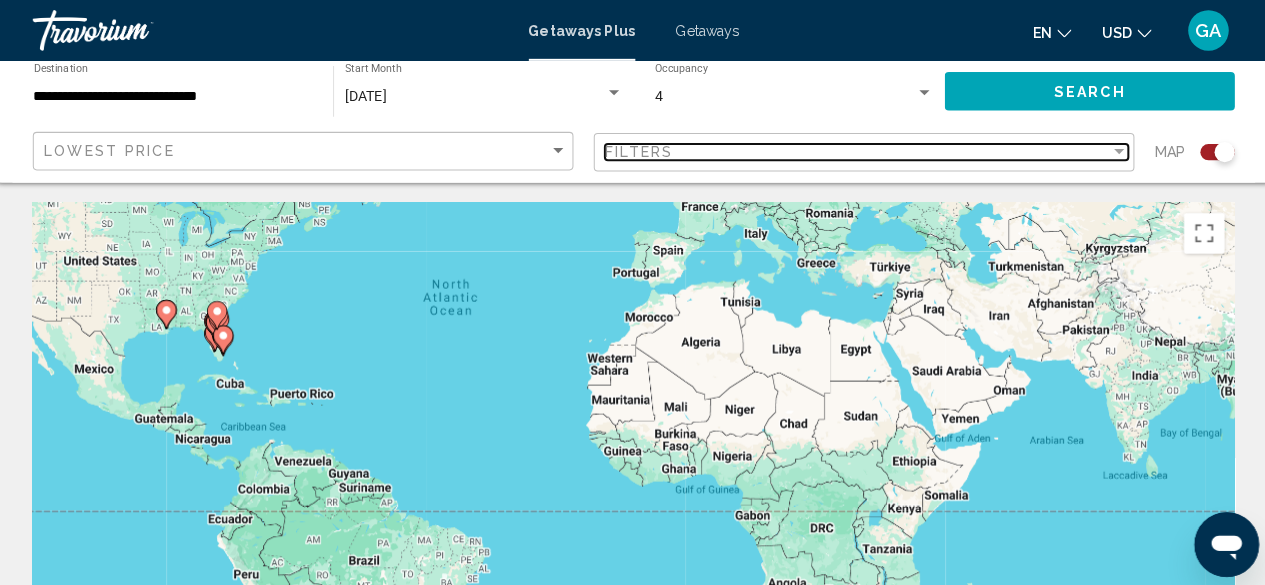 click at bounding box center (1111, 150) 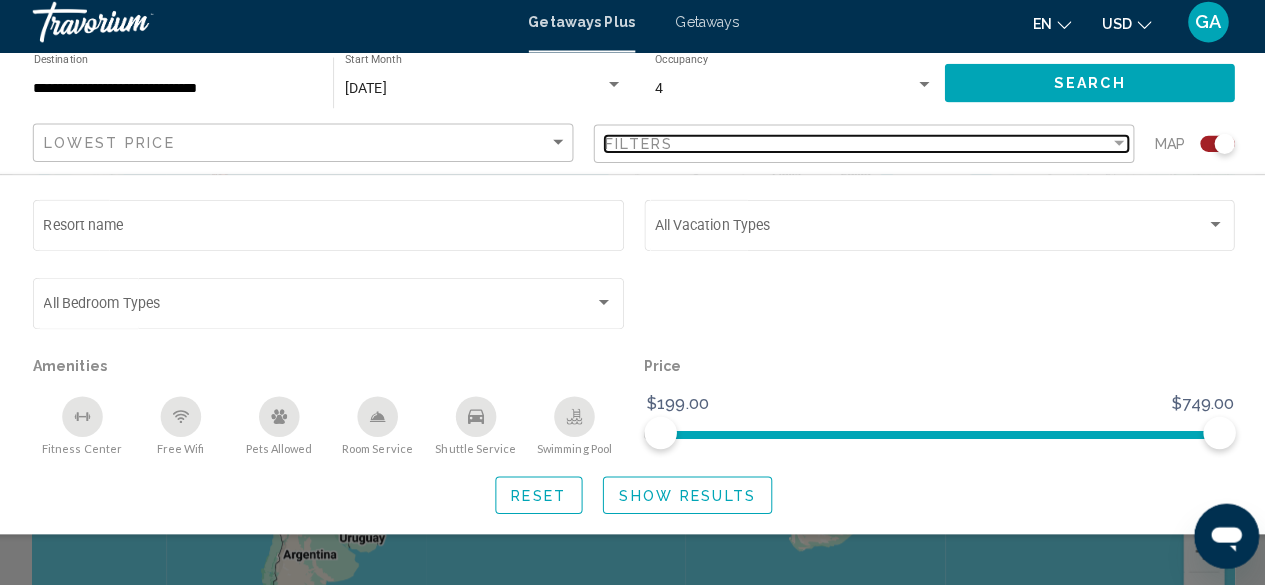 scroll, scrollTop: 165, scrollLeft: 0, axis: vertical 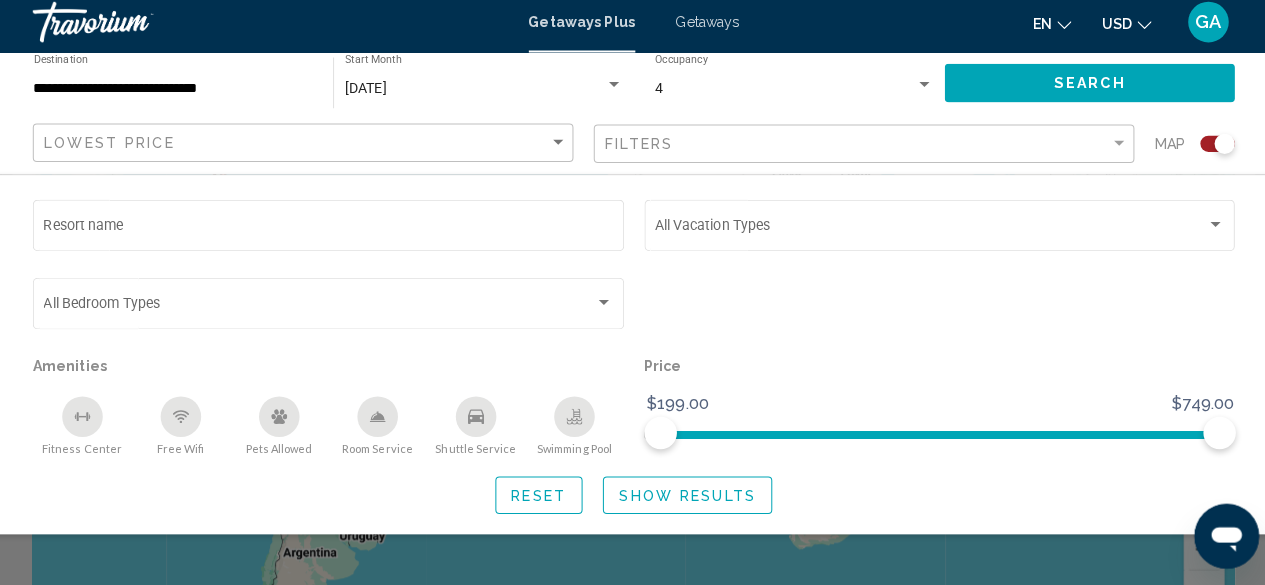 click on "Reset" 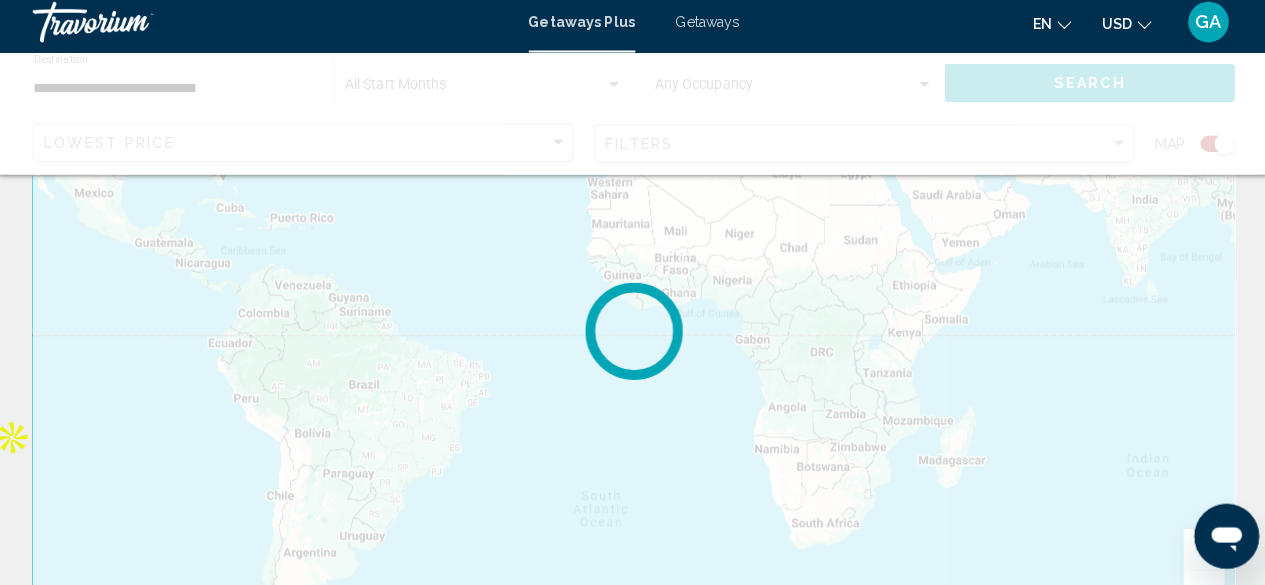 scroll, scrollTop: 0, scrollLeft: 0, axis: both 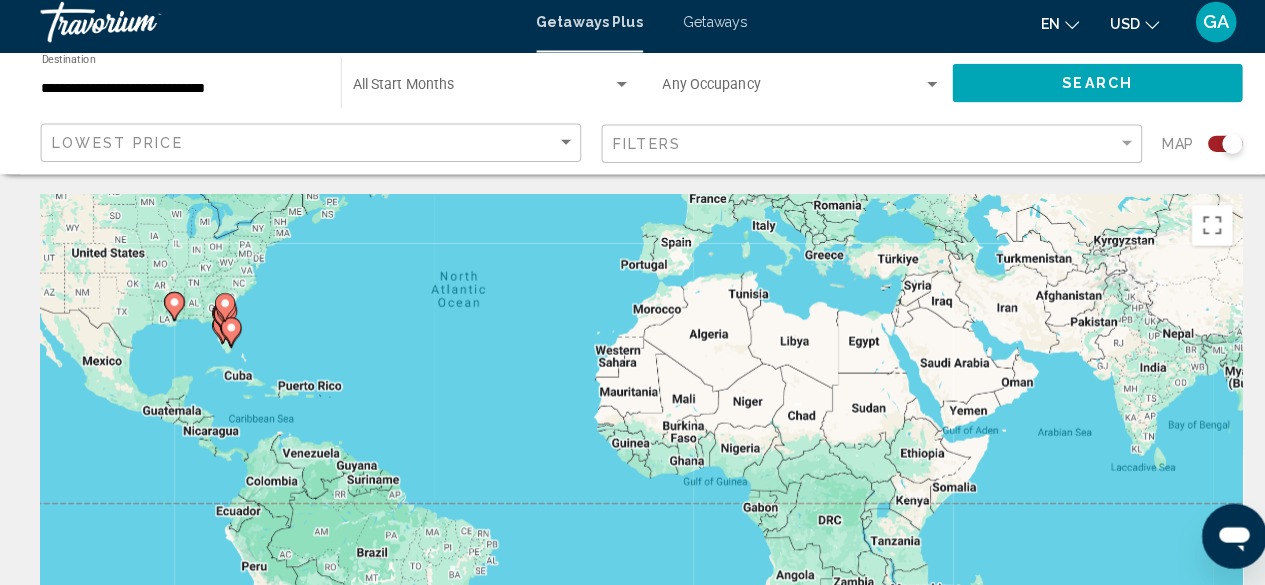 click on "To navigate, press the arrow keys. To activate drag with keyboard, press Alt + Enter. Once in keyboard drag state, use the arrow keys to move the marker. To complete the drag, press the Enter key. To cancel, press Escape." at bounding box center (632, 500) 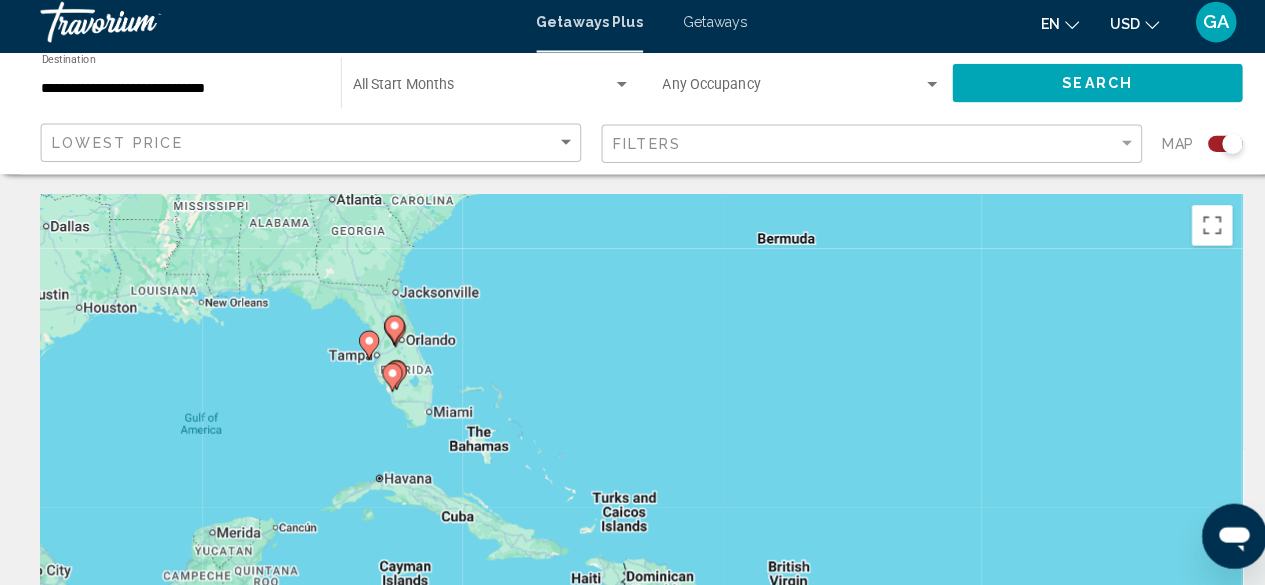 click on "To navigate, press the arrow keys. To activate drag with keyboard, press Alt + Enter. Once in keyboard drag state, use the arrow keys to move the marker. To complete the drag, press the Enter key. To cancel, press Escape." at bounding box center (632, 500) 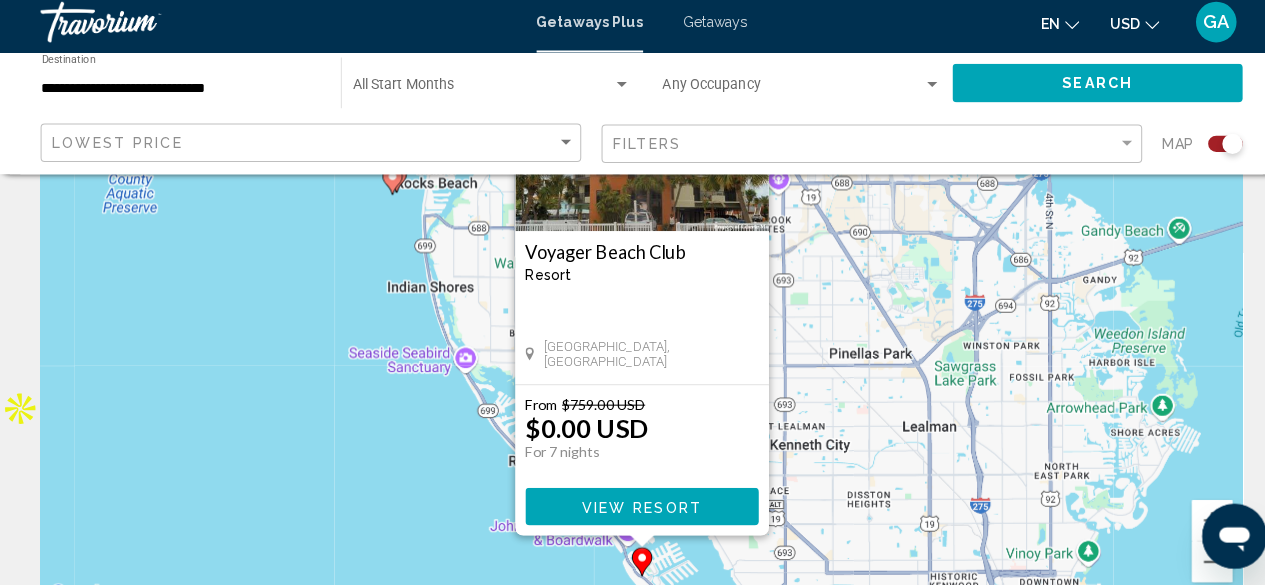 scroll, scrollTop: 194, scrollLeft: 0, axis: vertical 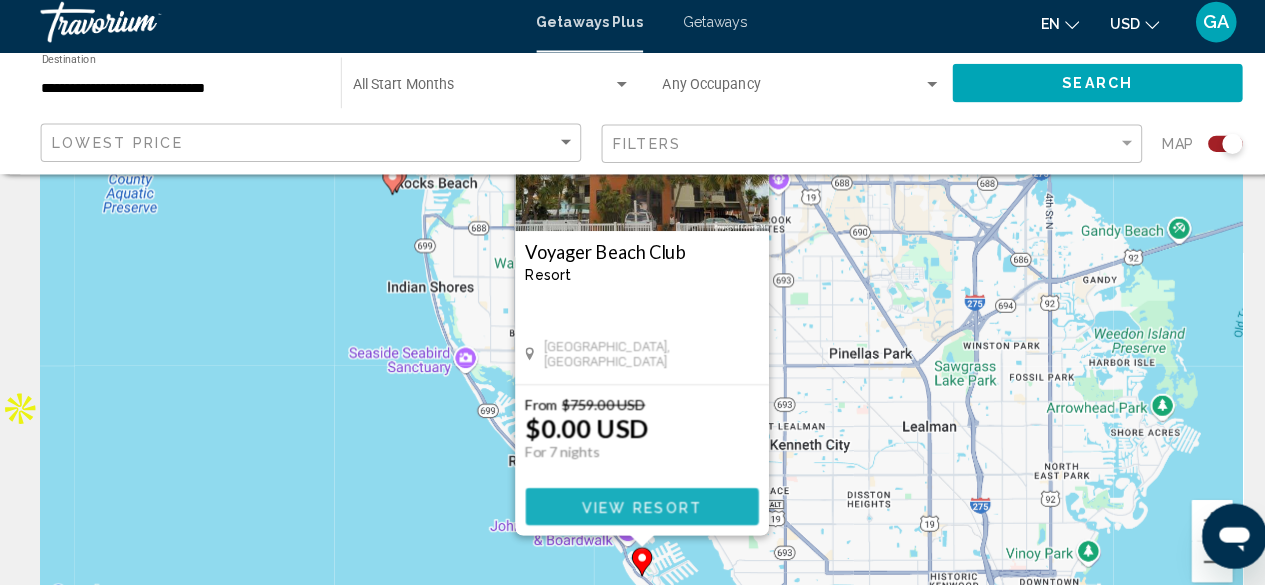 click on "View Resort" at bounding box center (633, 507) 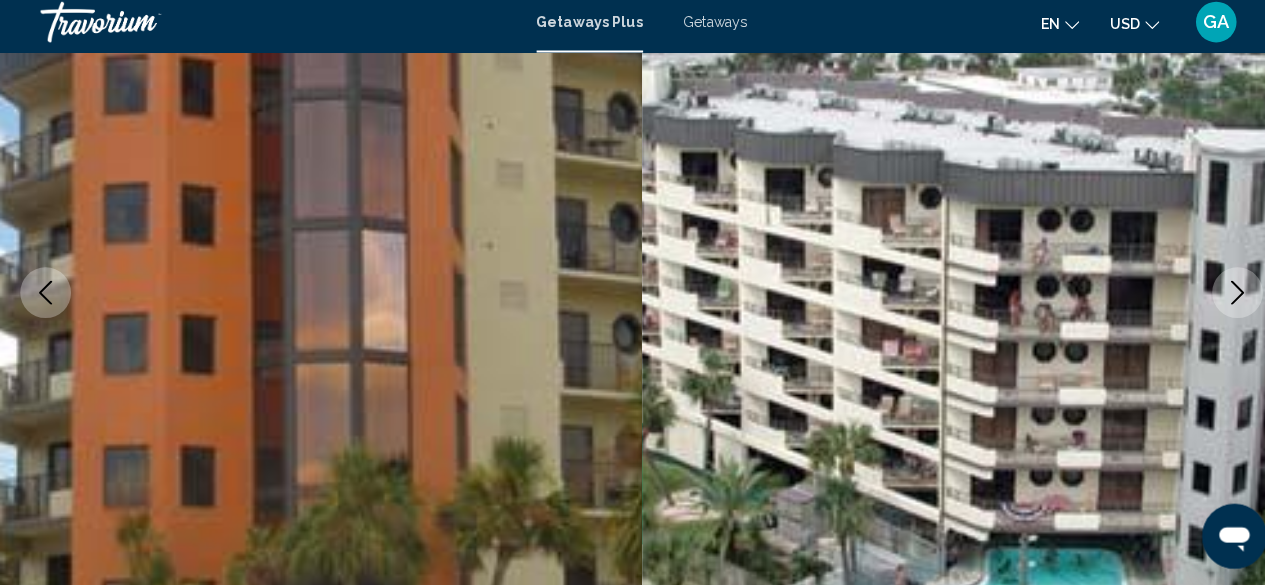 scroll, scrollTop: 2597, scrollLeft: 0, axis: vertical 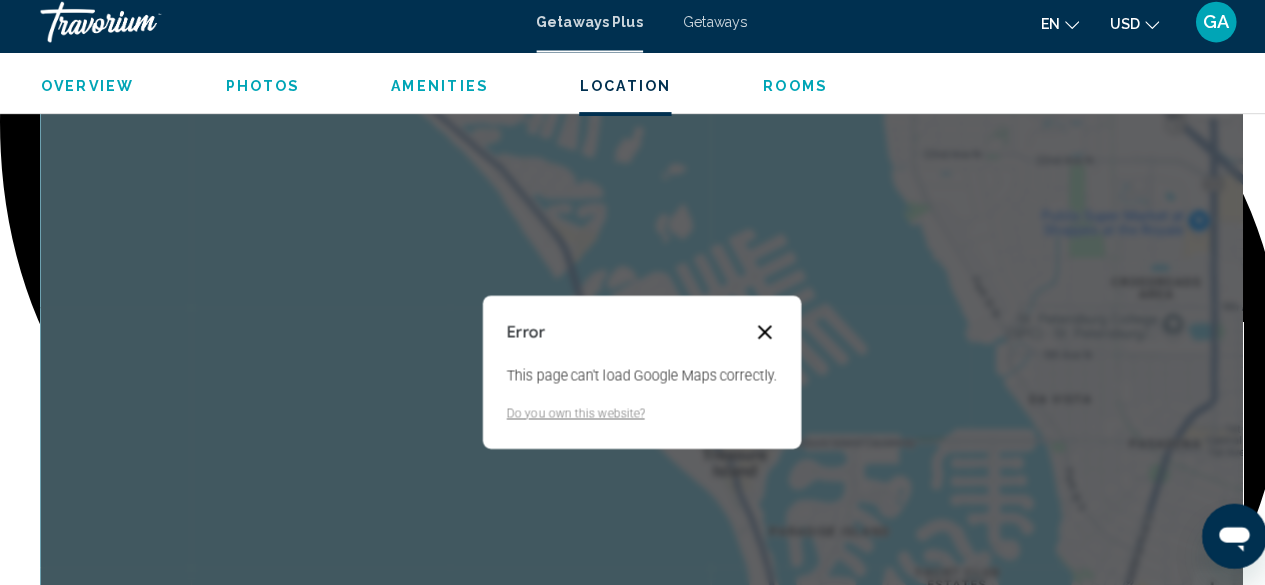 click at bounding box center (754, 336) 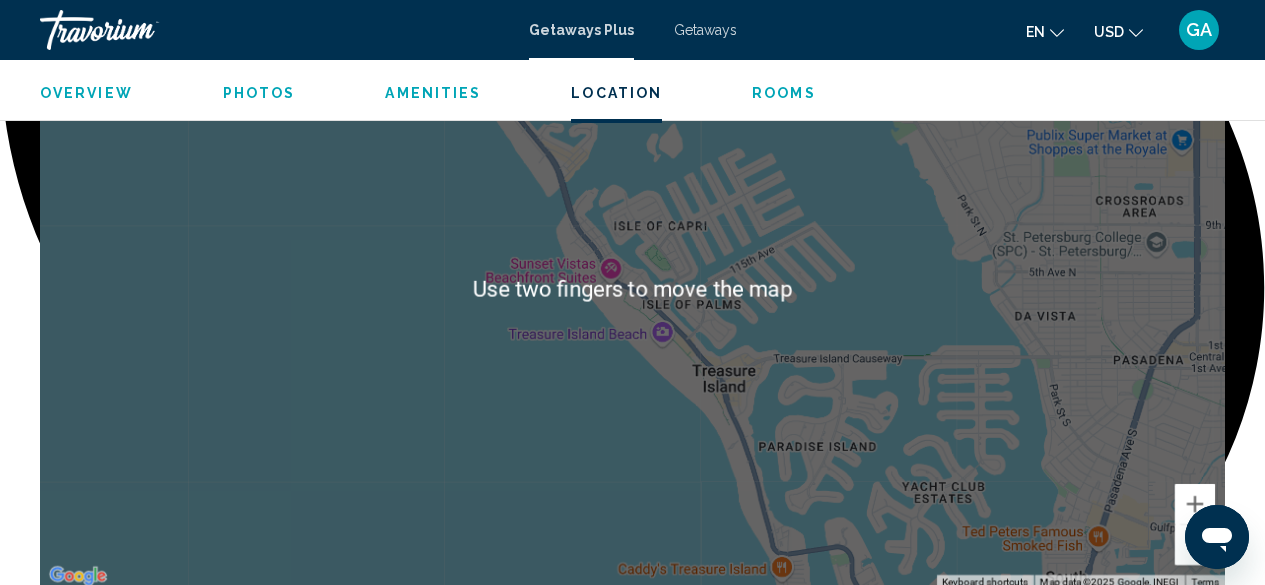 scroll, scrollTop: 2681, scrollLeft: 0, axis: vertical 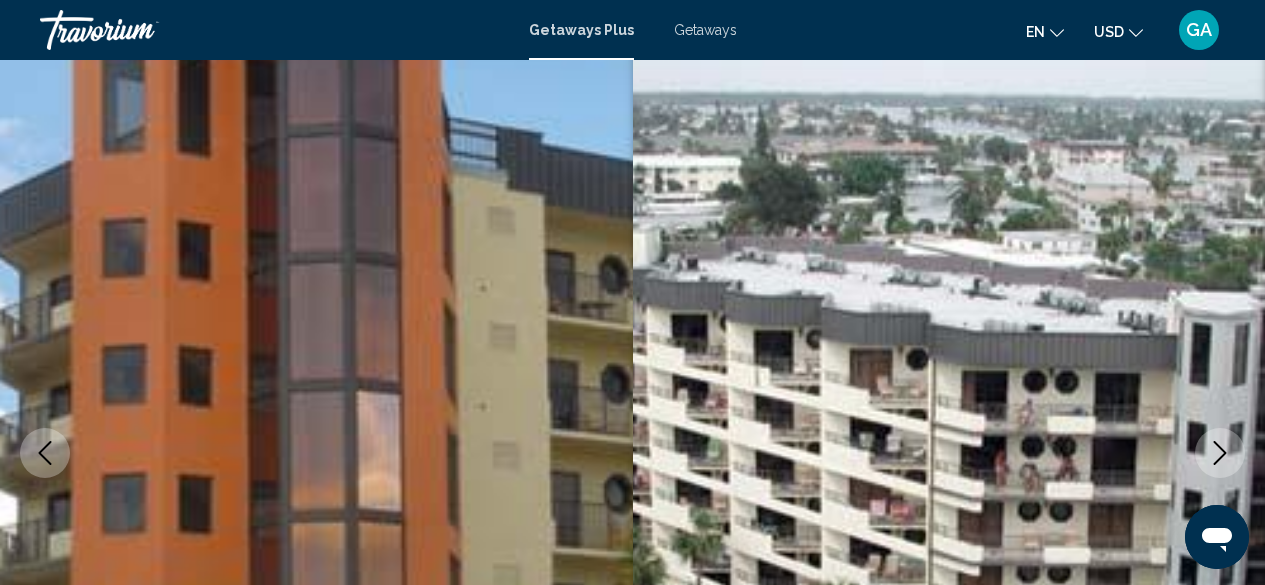 click on "Getaways" at bounding box center (705, 30) 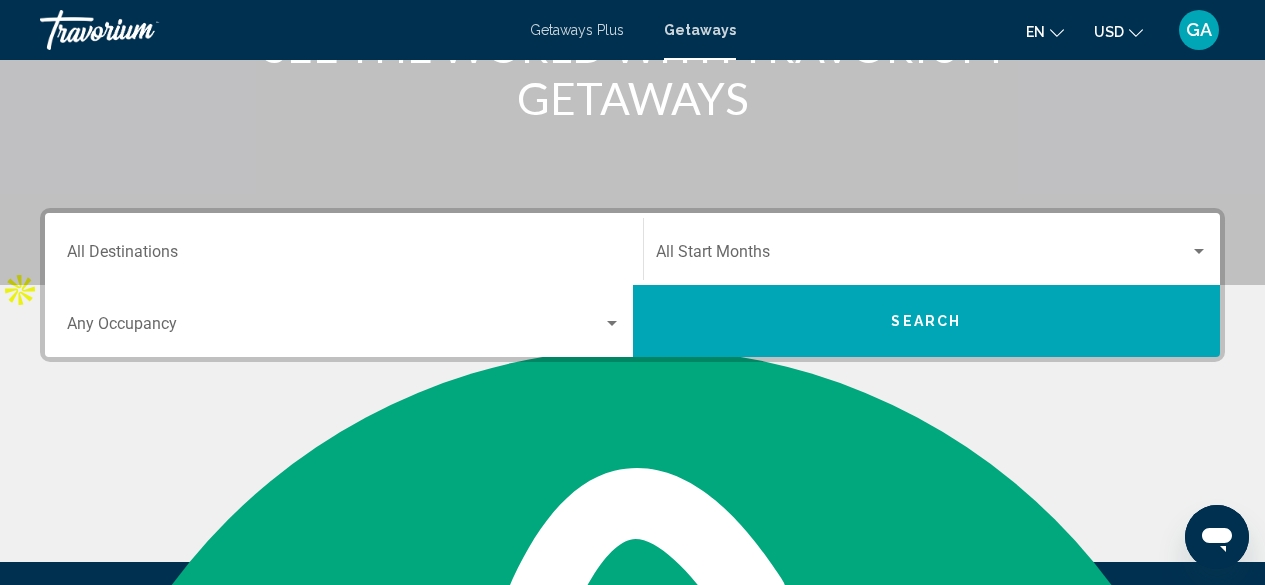 scroll, scrollTop: 319, scrollLeft: 0, axis: vertical 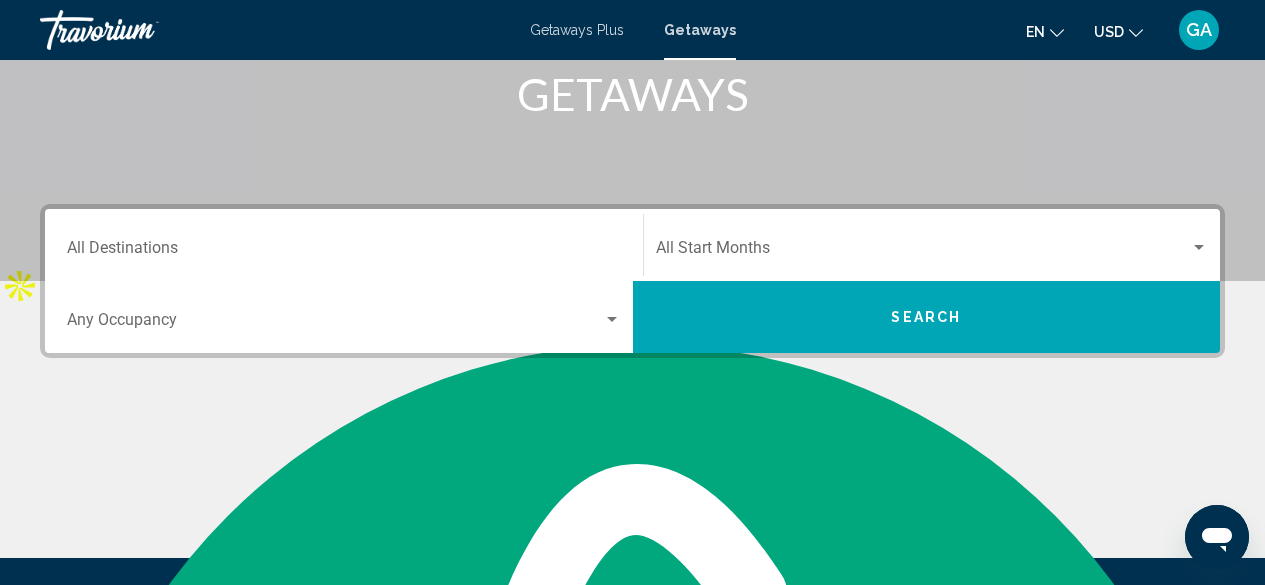 click on "Destination All Destinations" at bounding box center (344, 252) 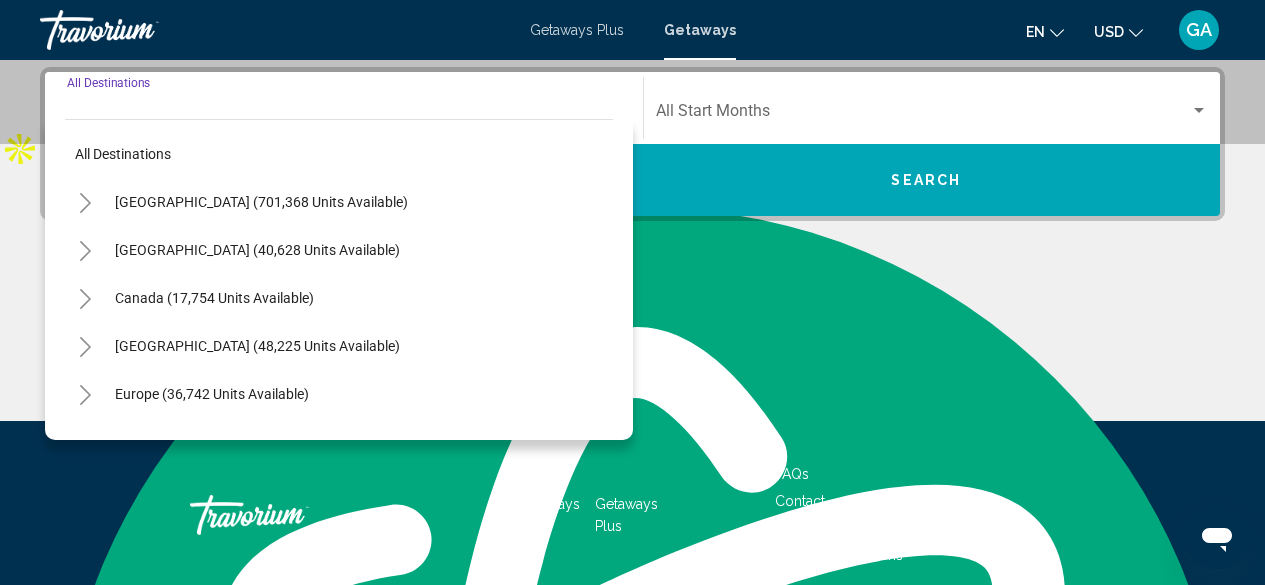 scroll, scrollTop: 458, scrollLeft: 0, axis: vertical 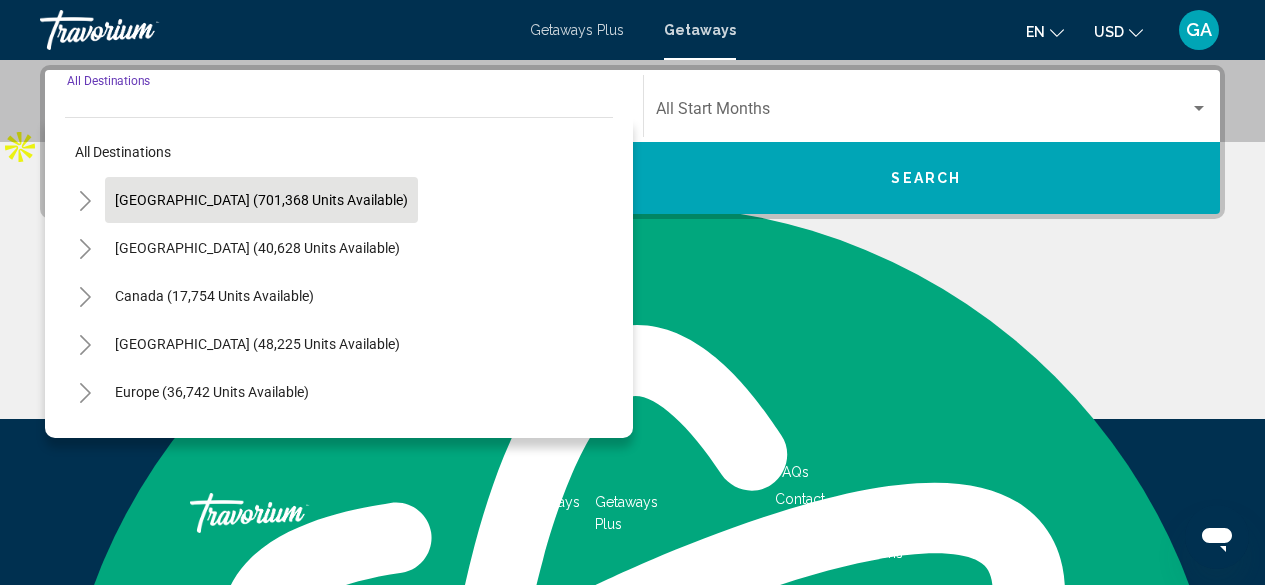 click on "[GEOGRAPHIC_DATA] (701,368 units available)" at bounding box center (257, 248) 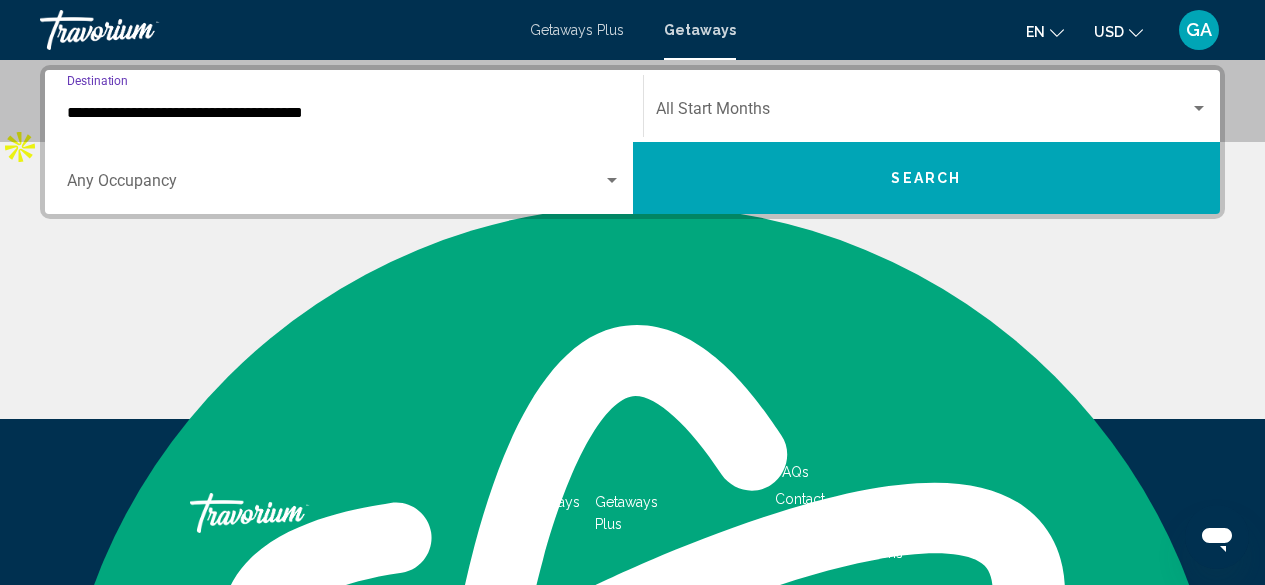 click at bounding box center (923, 113) 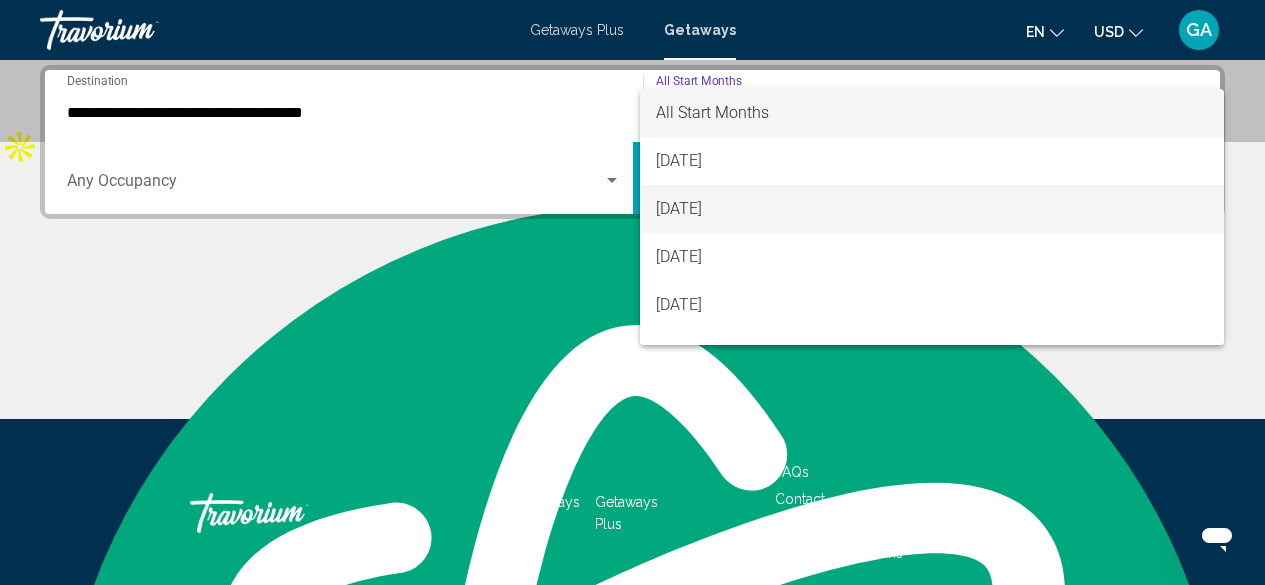 click on "[DATE]" at bounding box center [932, 209] 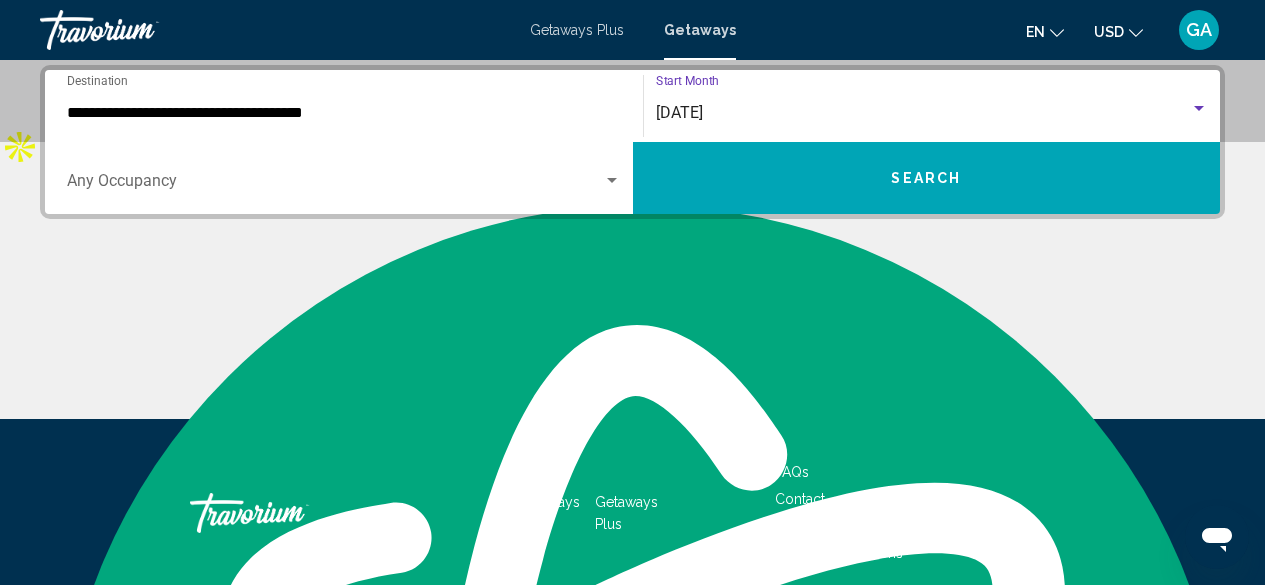 click at bounding box center [335, 185] 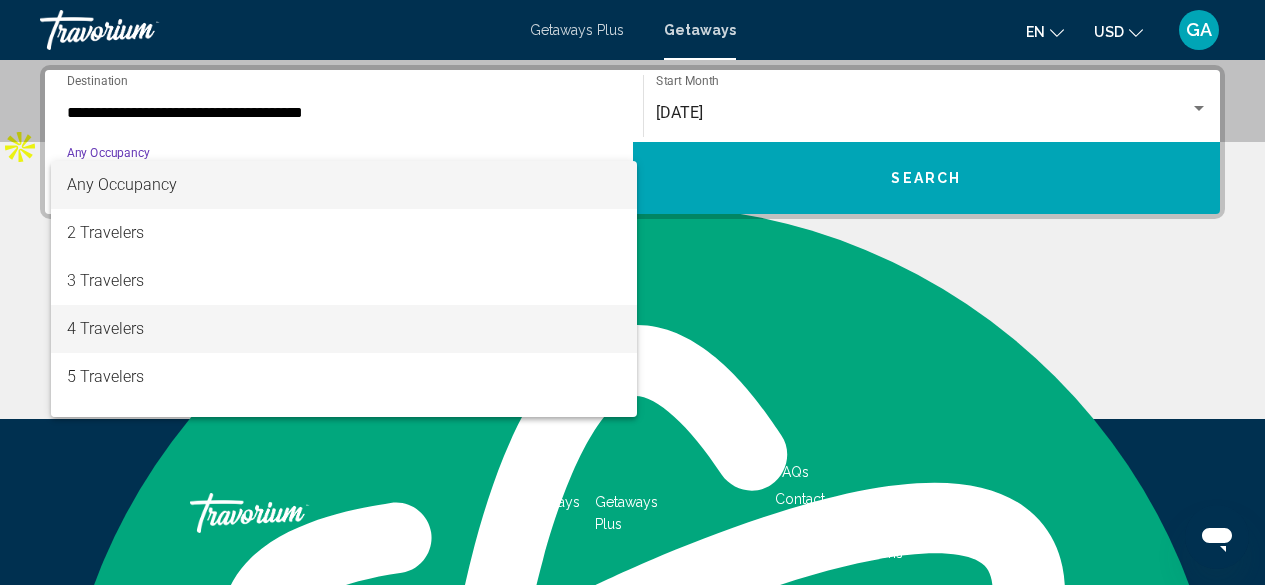 click on "4 Travelers" at bounding box center [344, 329] 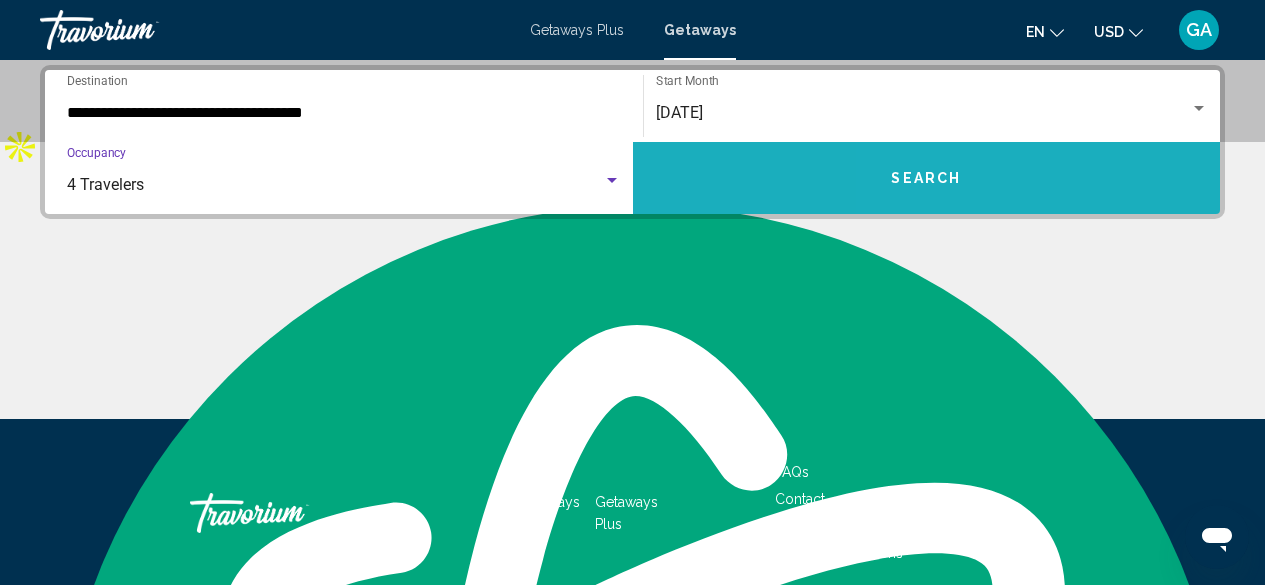 click on "Search" at bounding box center (927, 178) 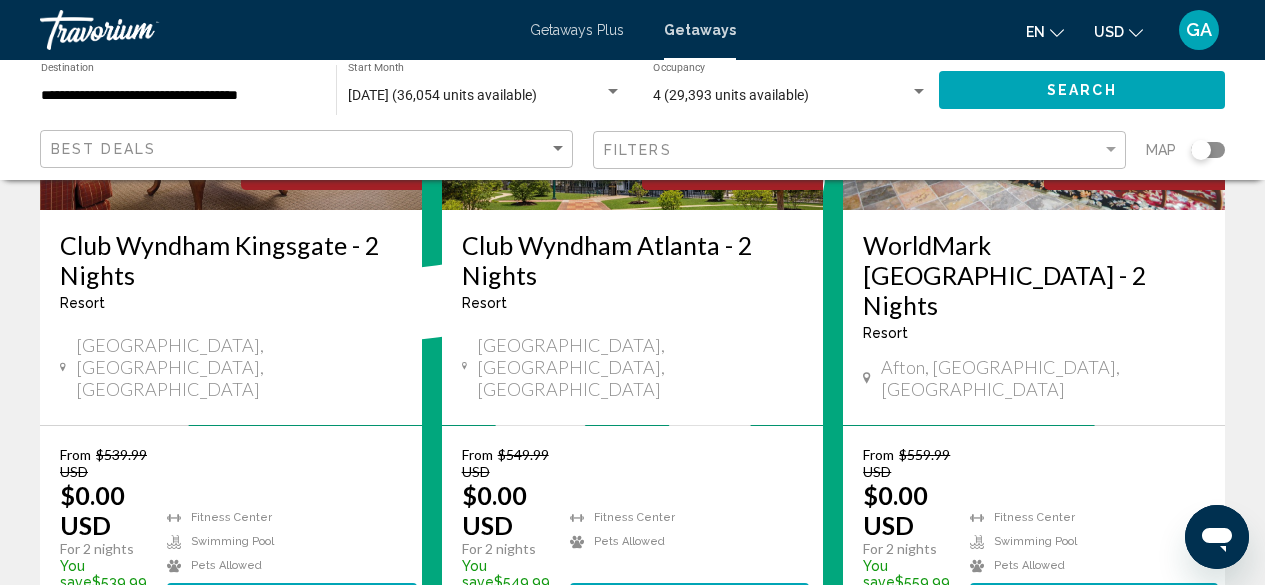 scroll, scrollTop: 1195, scrollLeft: 0, axis: vertical 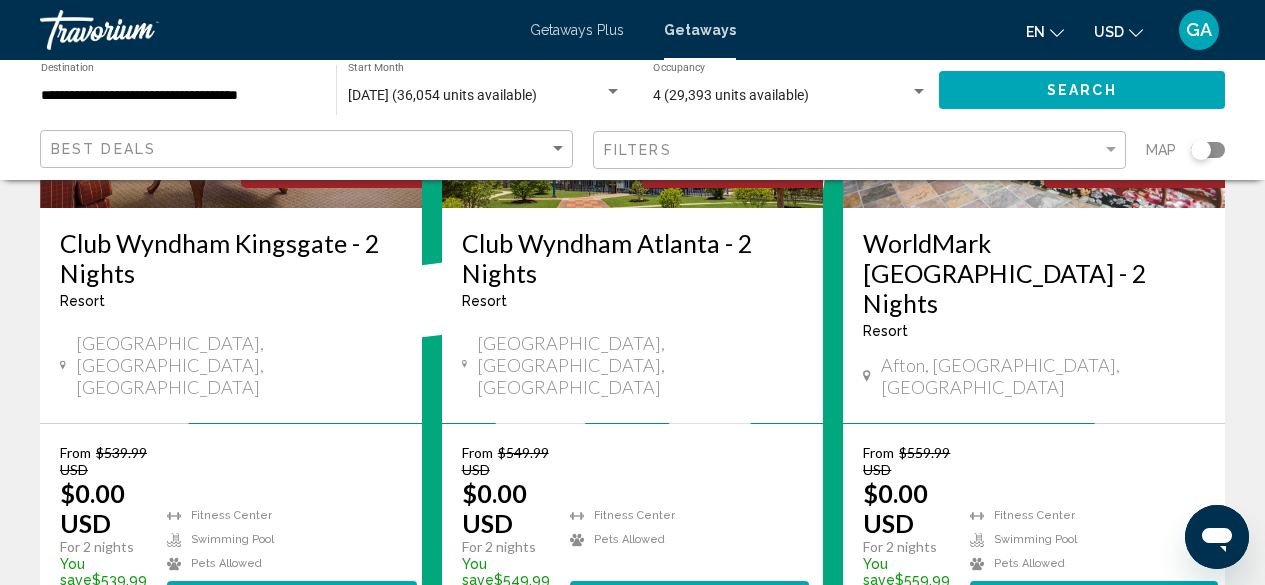 click on "View Resort" at bounding box center (645, 600) 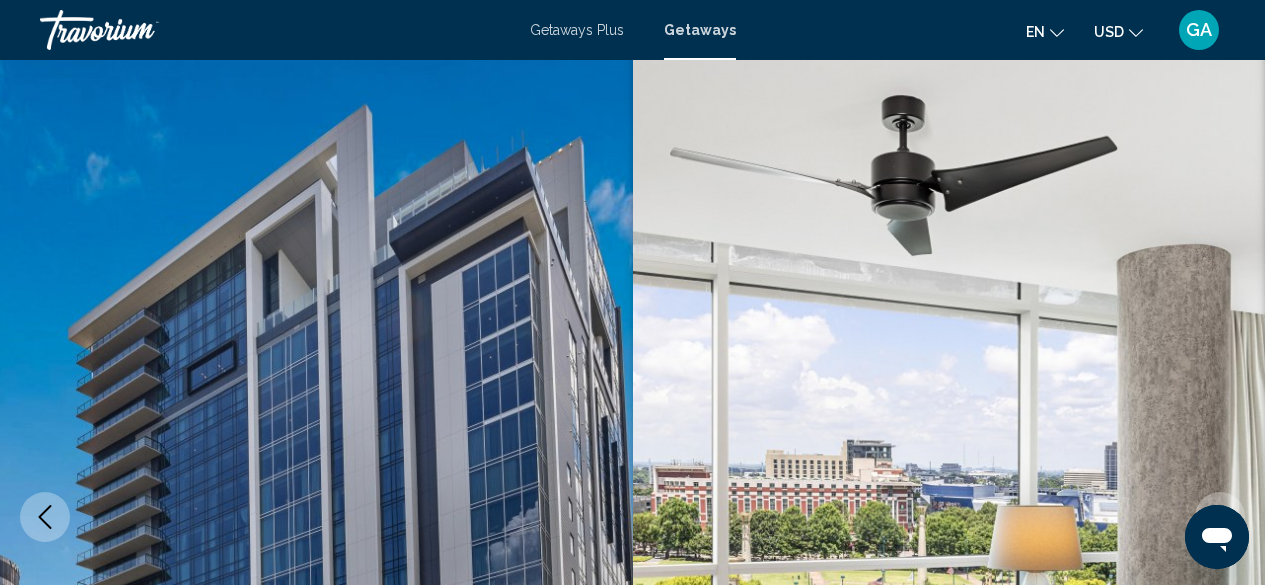scroll, scrollTop: 0, scrollLeft: 0, axis: both 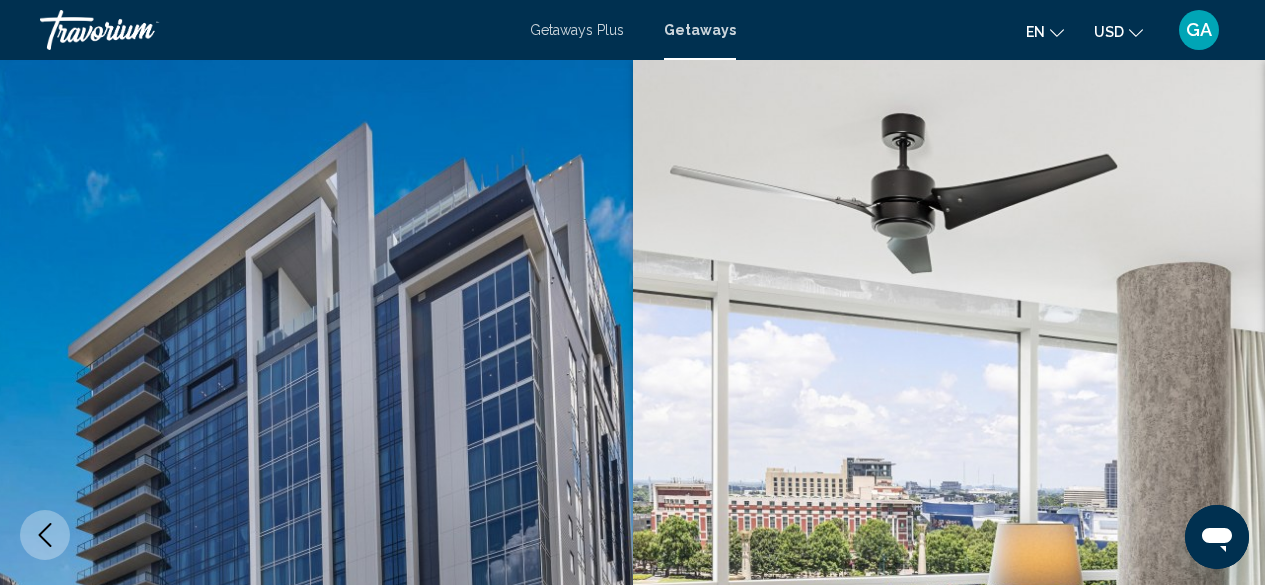 click on "Getaways Plus" at bounding box center (577, 30) 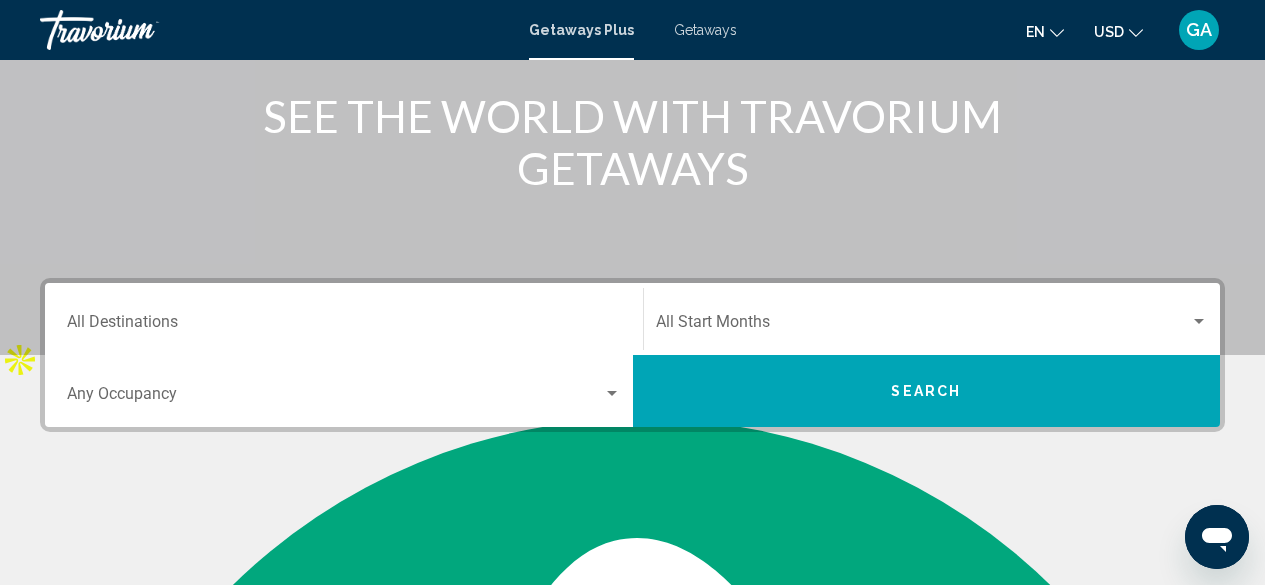 click on "Destination All Destinations" at bounding box center [344, 326] 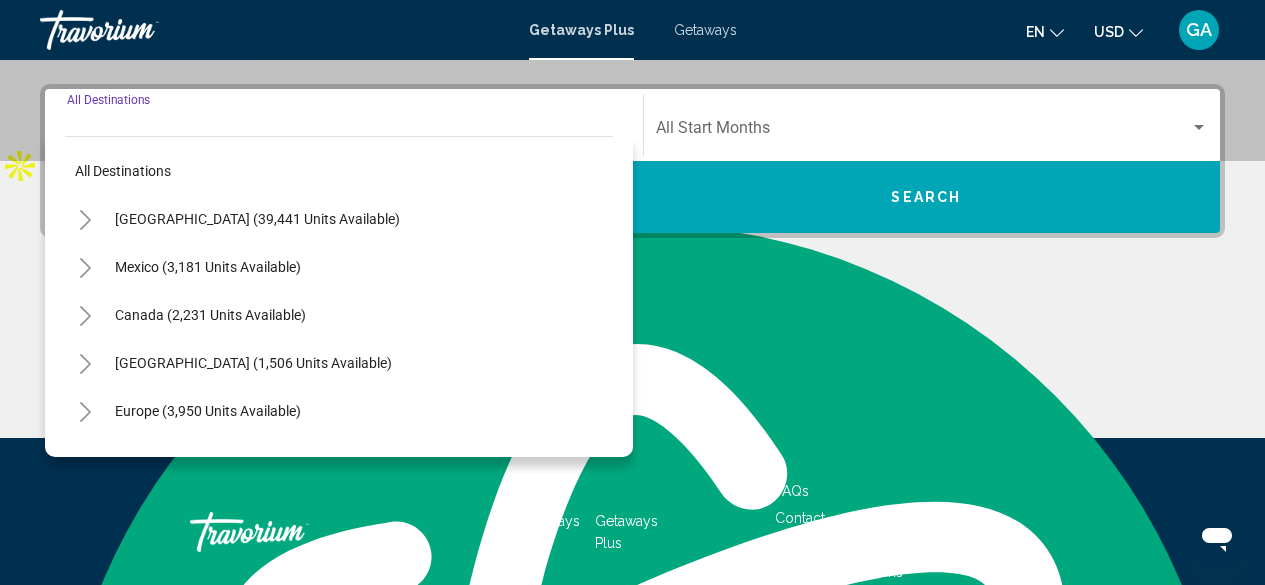 scroll, scrollTop: 458, scrollLeft: 0, axis: vertical 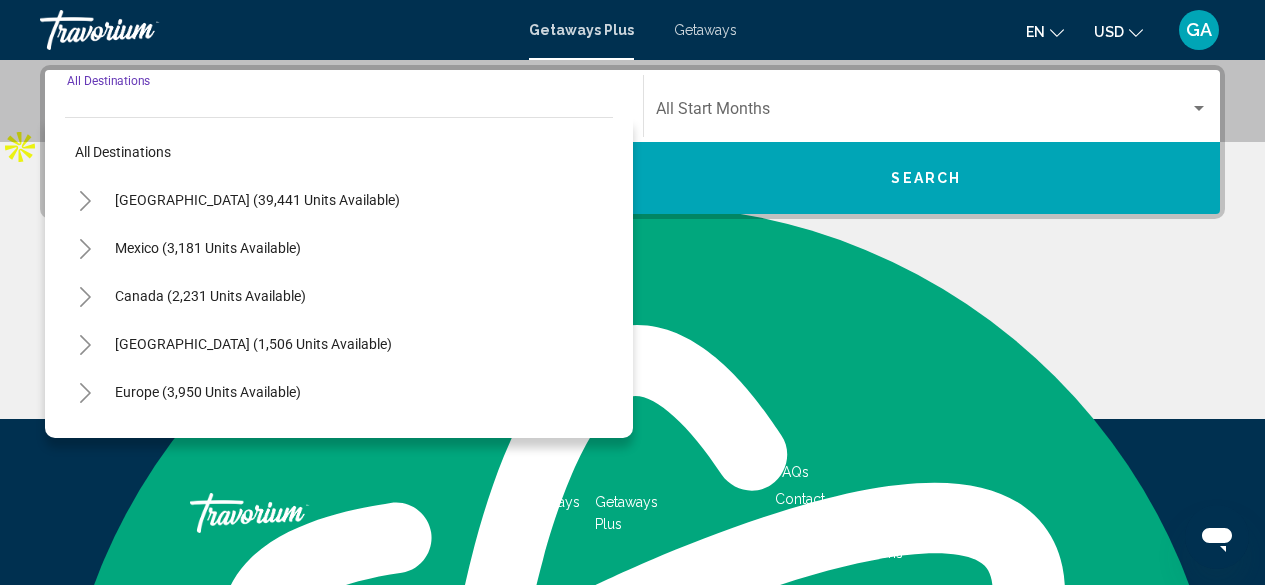click on "[GEOGRAPHIC_DATA] (39,441 units available)" at bounding box center [339, 248] 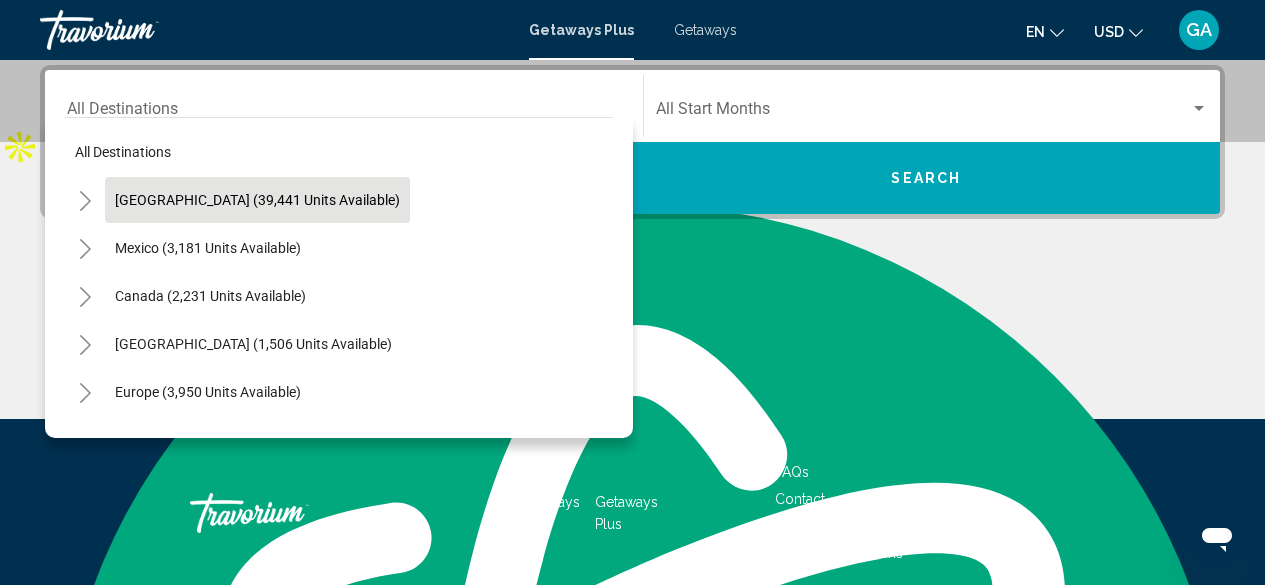 click on "[GEOGRAPHIC_DATA] (39,441 units available)" at bounding box center [208, 248] 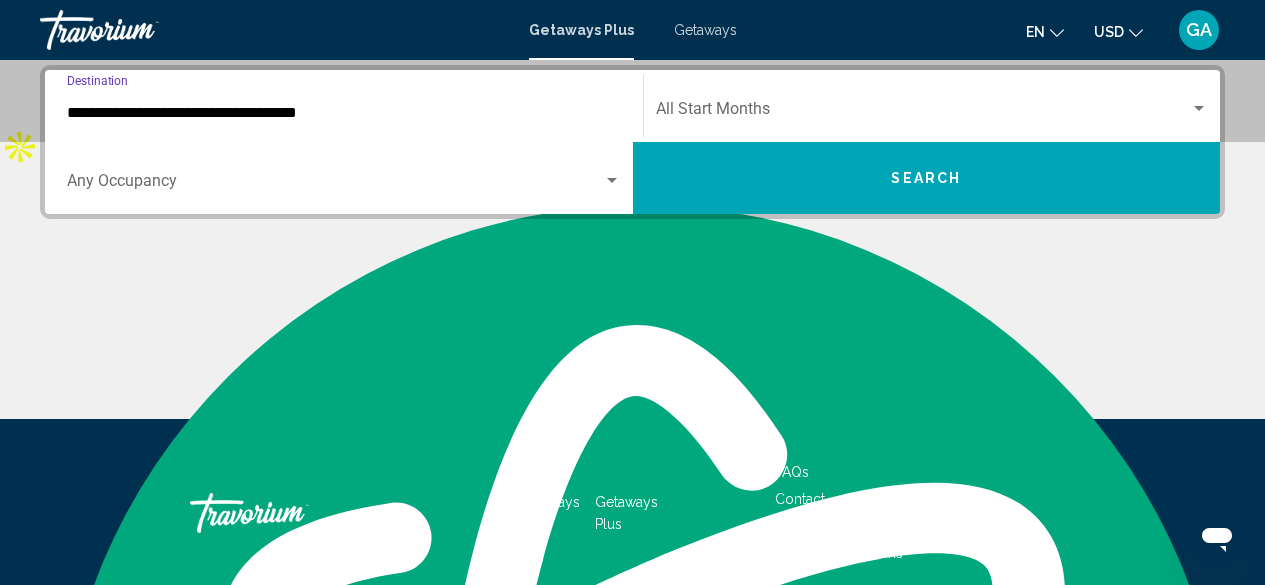 click at bounding box center (335, 185) 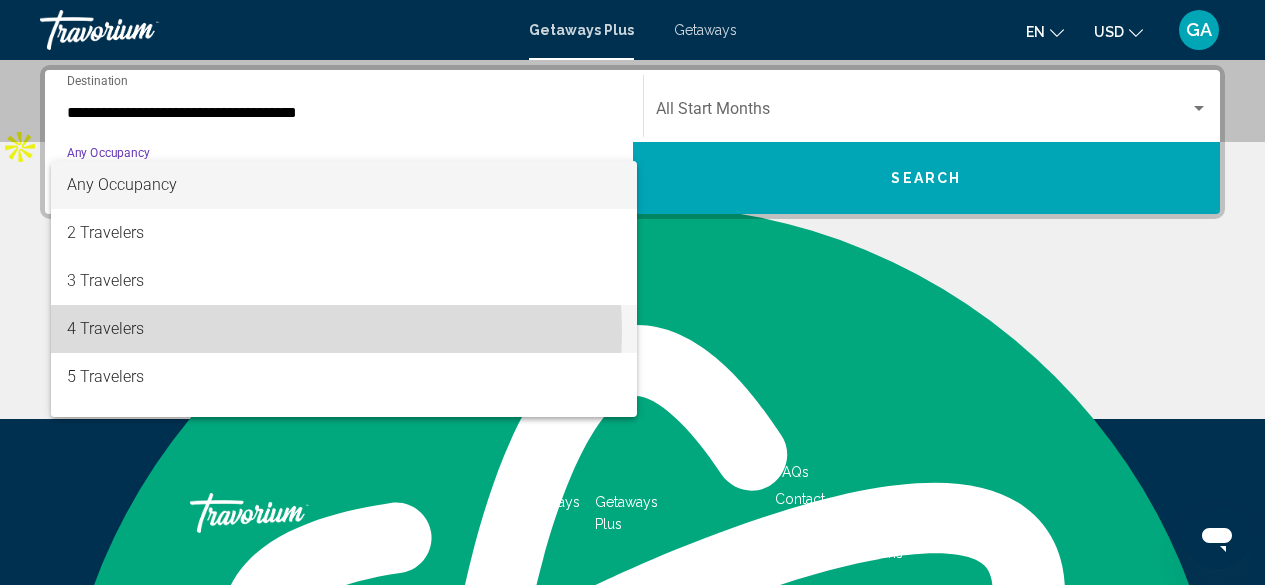 click on "4 Travelers" at bounding box center [344, 329] 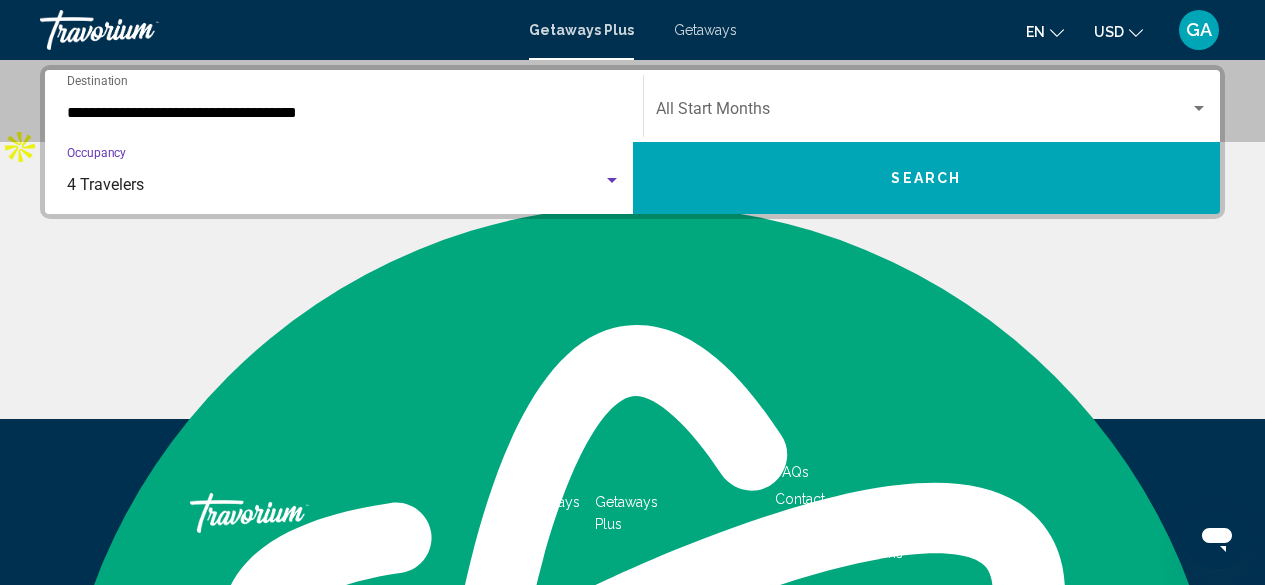 click at bounding box center (923, 113) 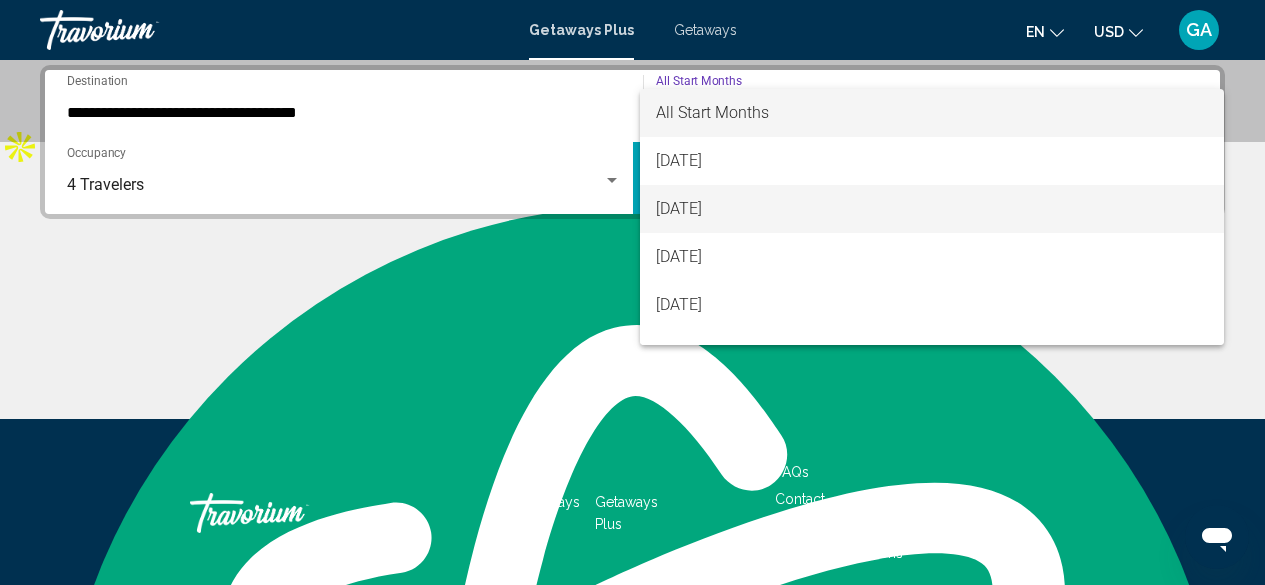 click on "[DATE]" at bounding box center (932, 209) 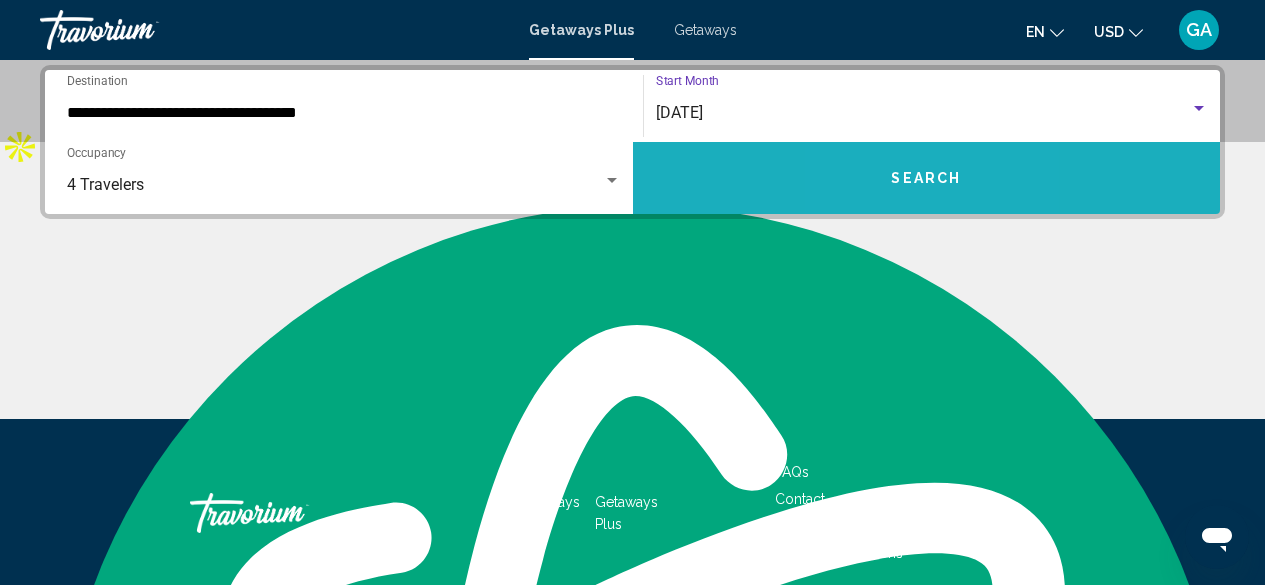 click on "Search" at bounding box center (927, 178) 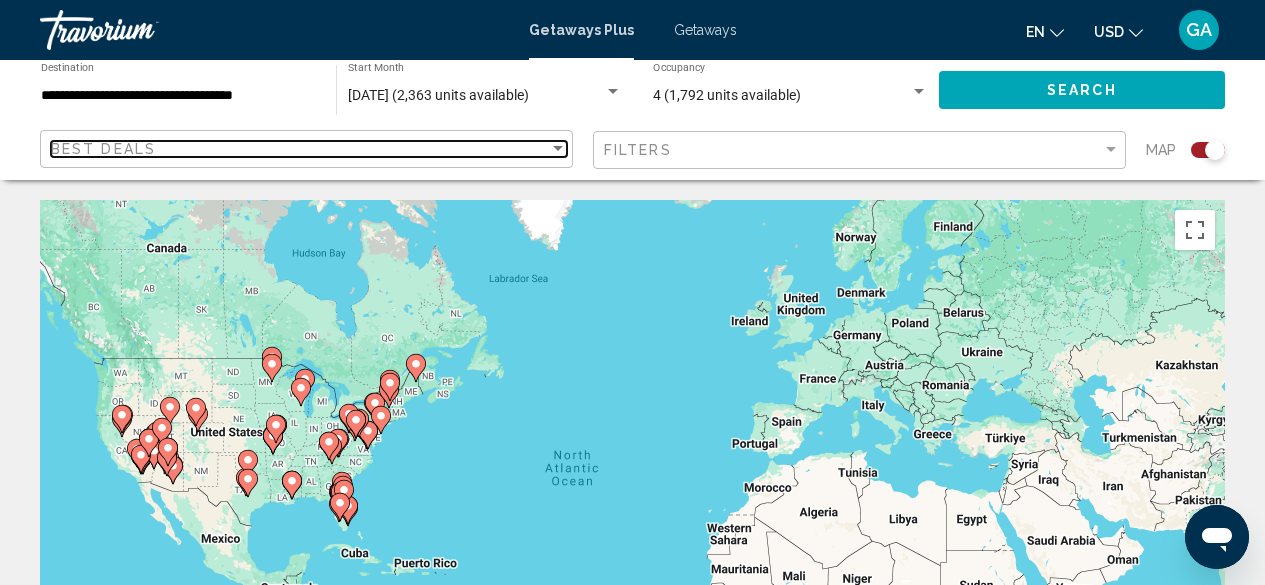 click at bounding box center [558, 148] 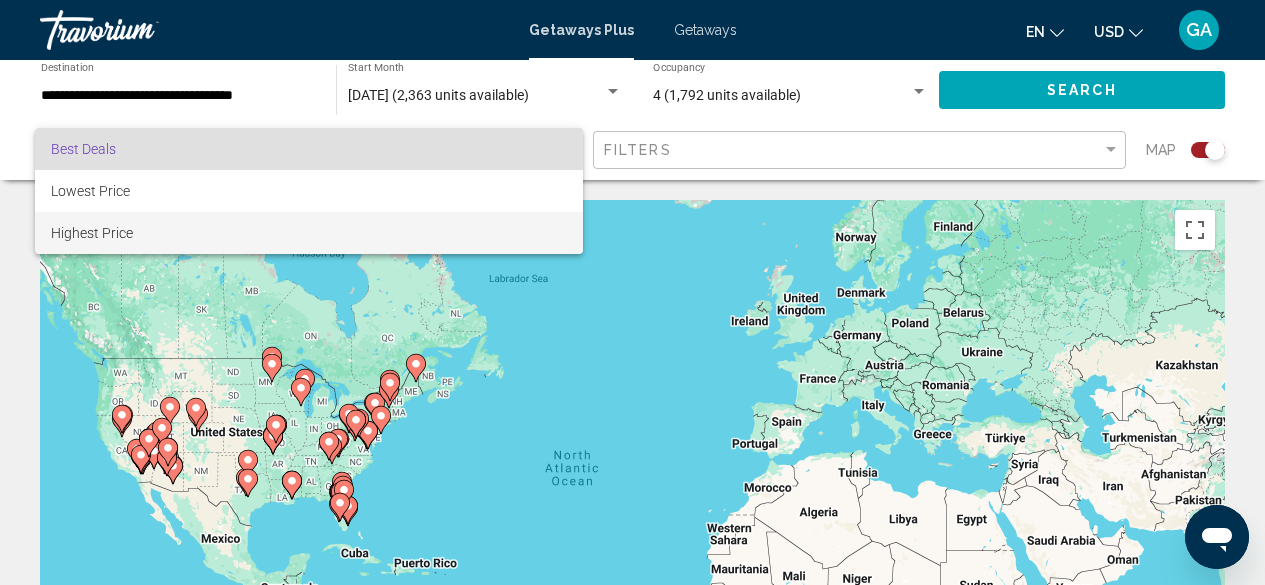 click on "Highest Price" at bounding box center (309, 233) 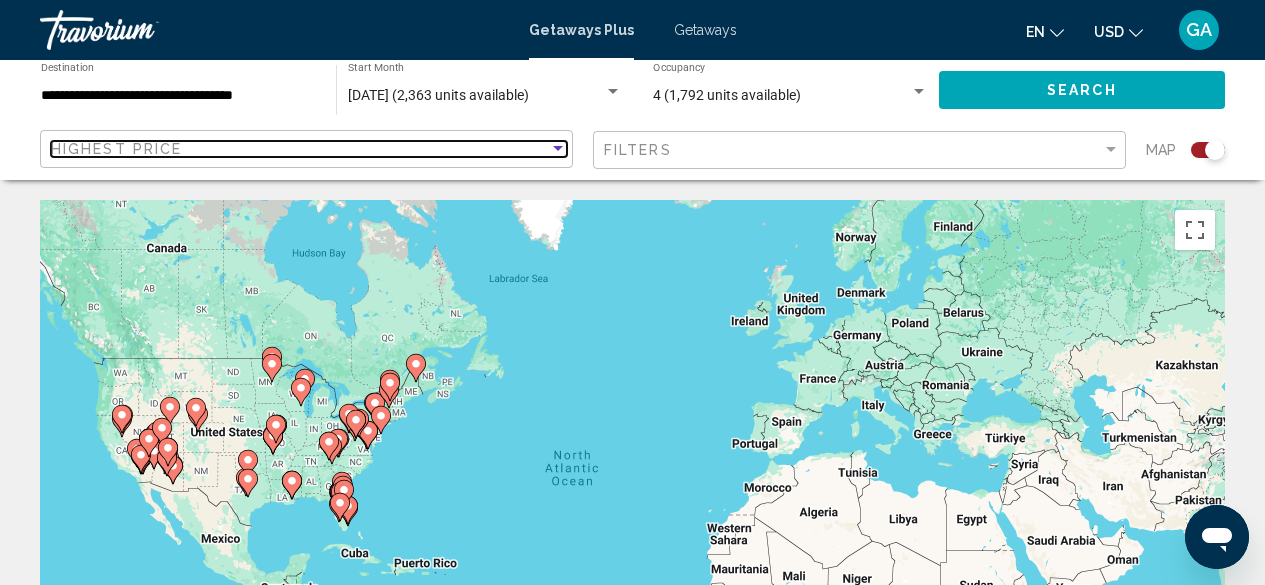 click at bounding box center (558, 149) 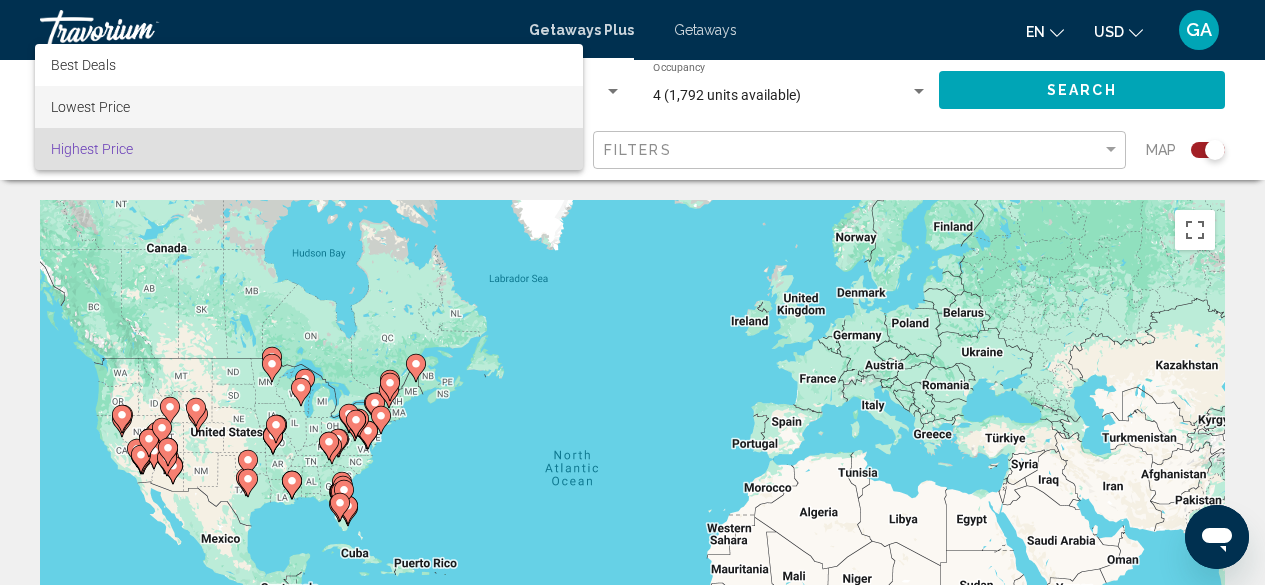click on "Lowest Price" at bounding box center [309, 107] 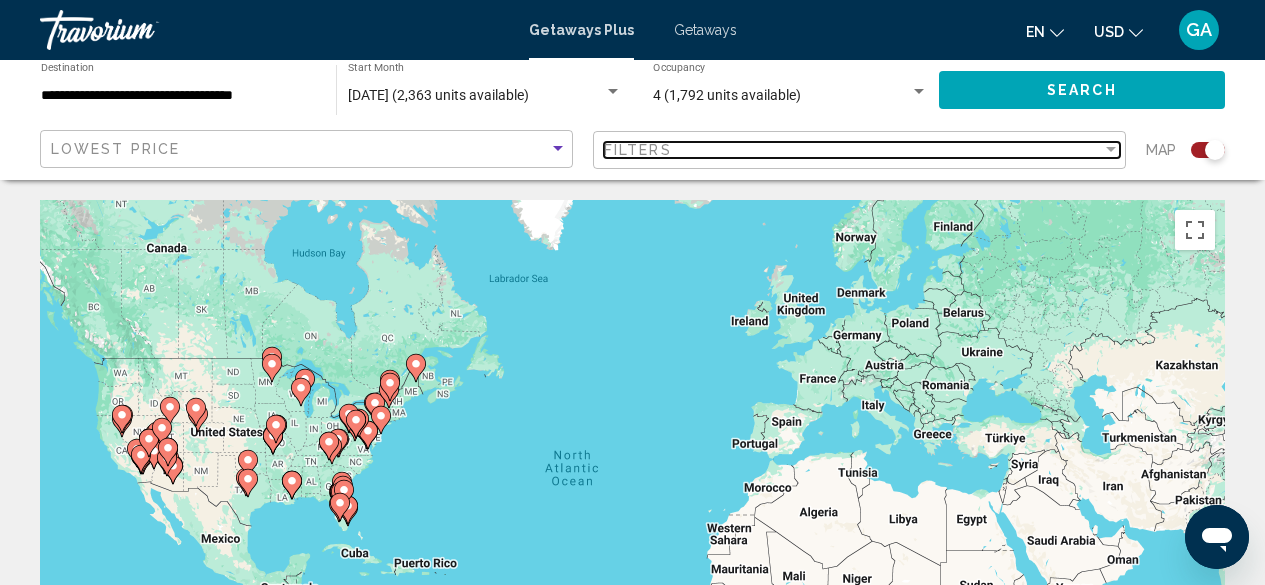 click on "Filters" at bounding box center (853, 150) 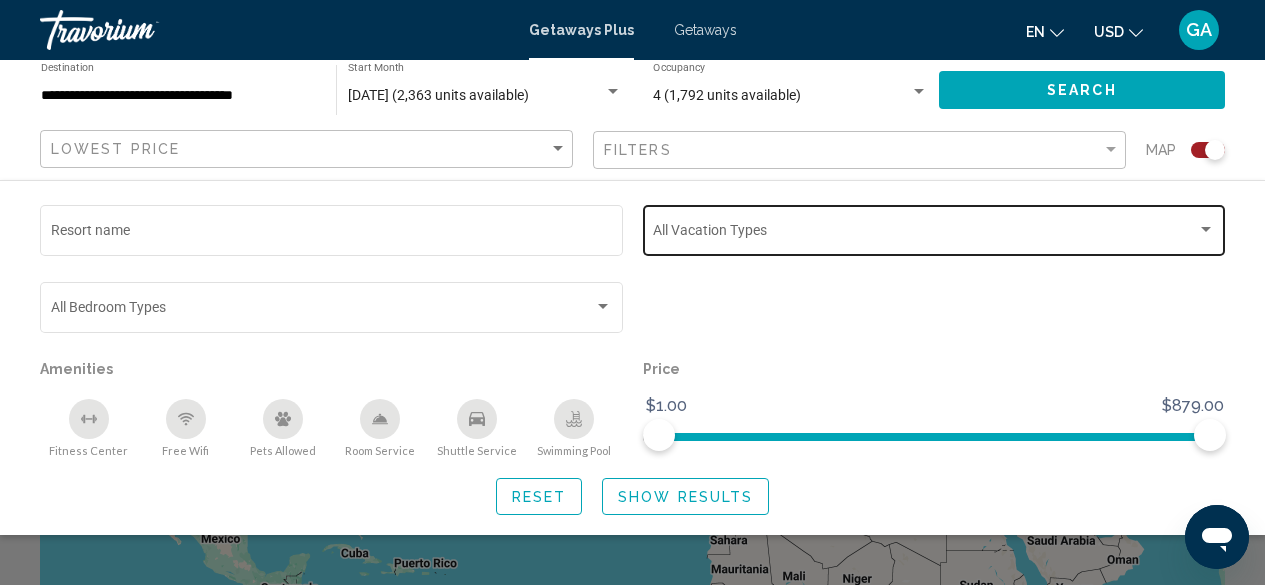 click at bounding box center [925, 234] 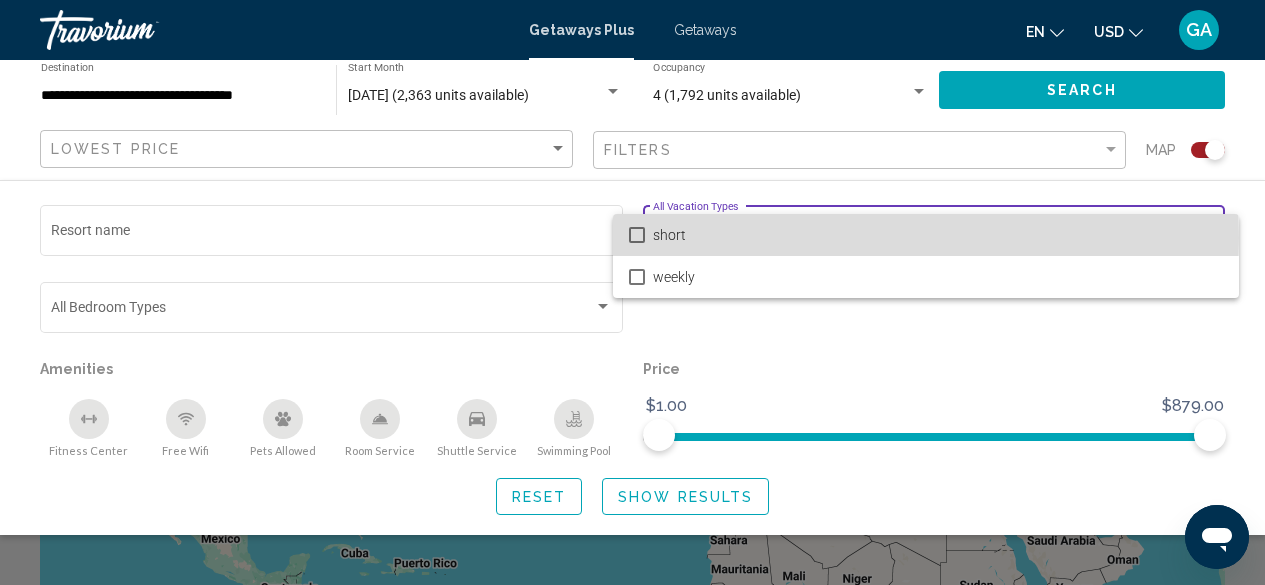 click at bounding box center [637, 235] 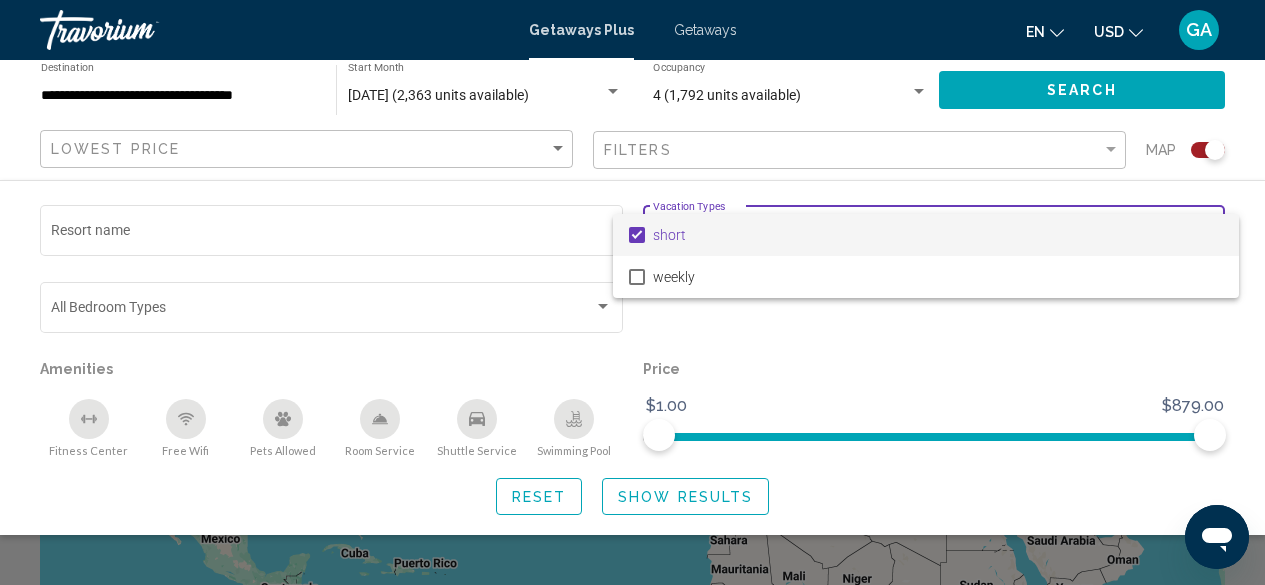 click at bounding box center (632, 292) 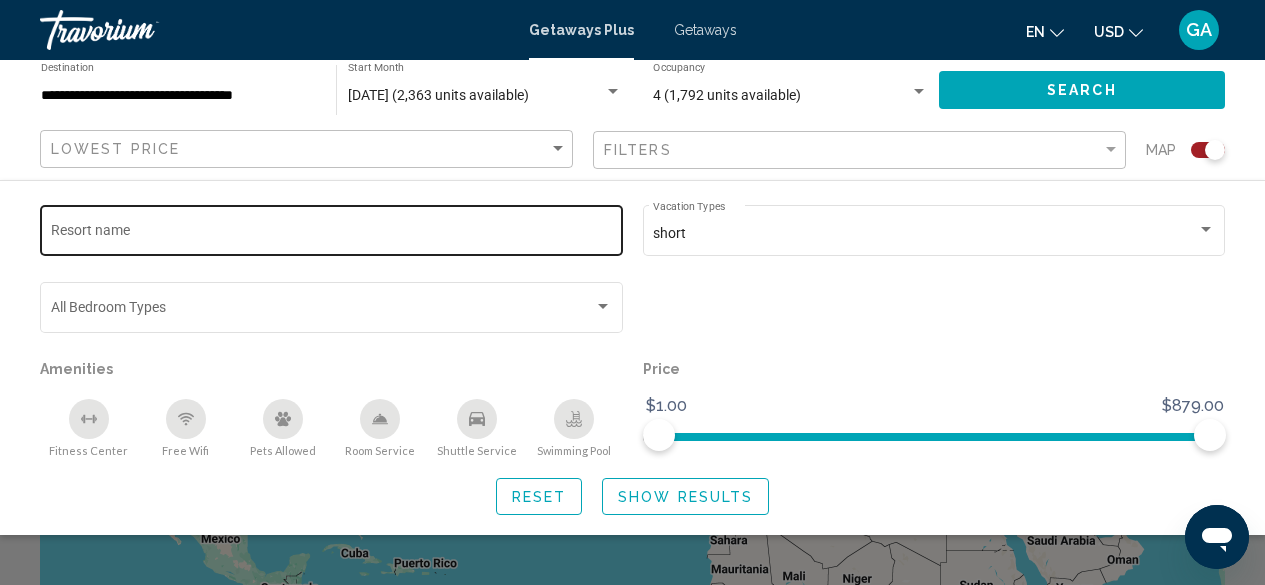 click on "Resort name" at bounding box center (332, 234) 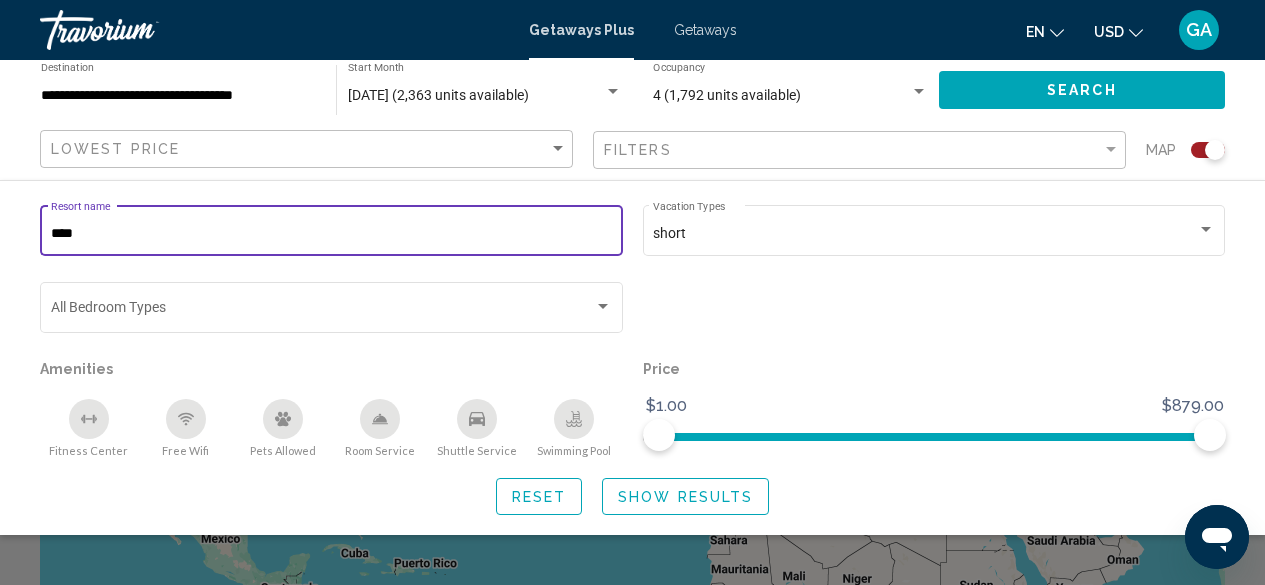 type on "*****" 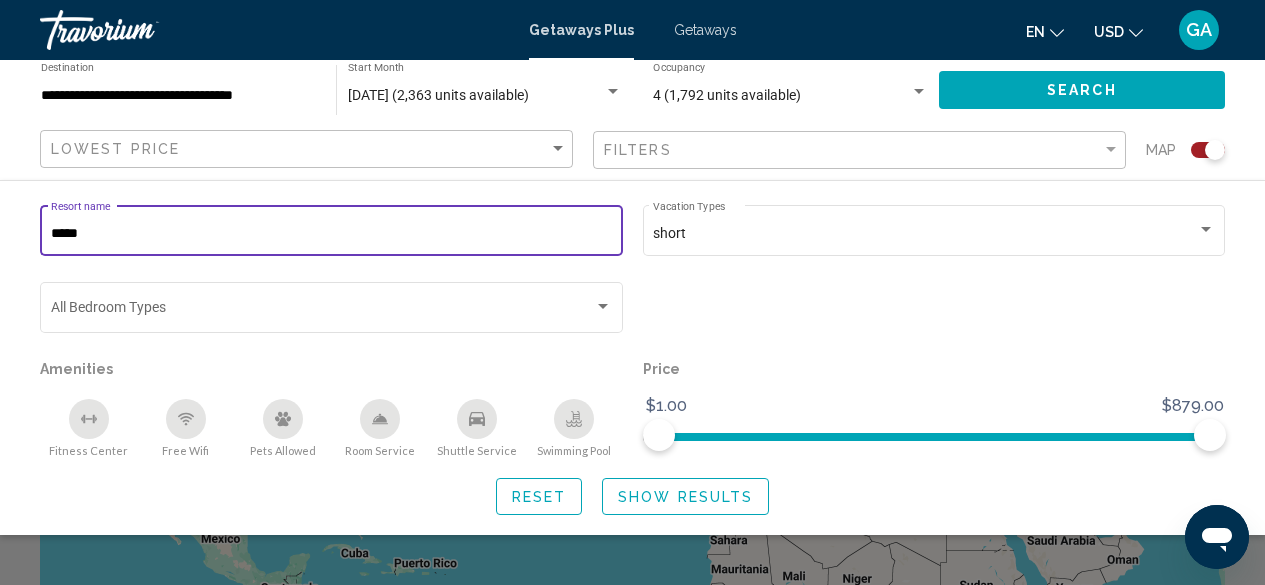 scroll, scrollTop: 1, scrollLeft: 0, axis: vertical 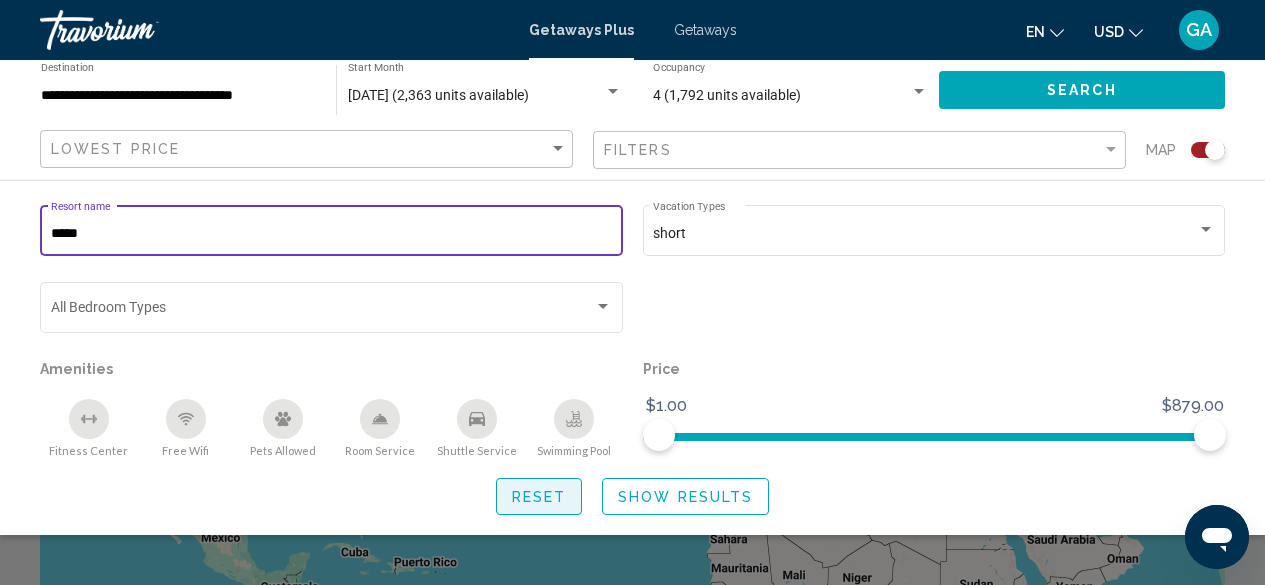 click on "Reset" 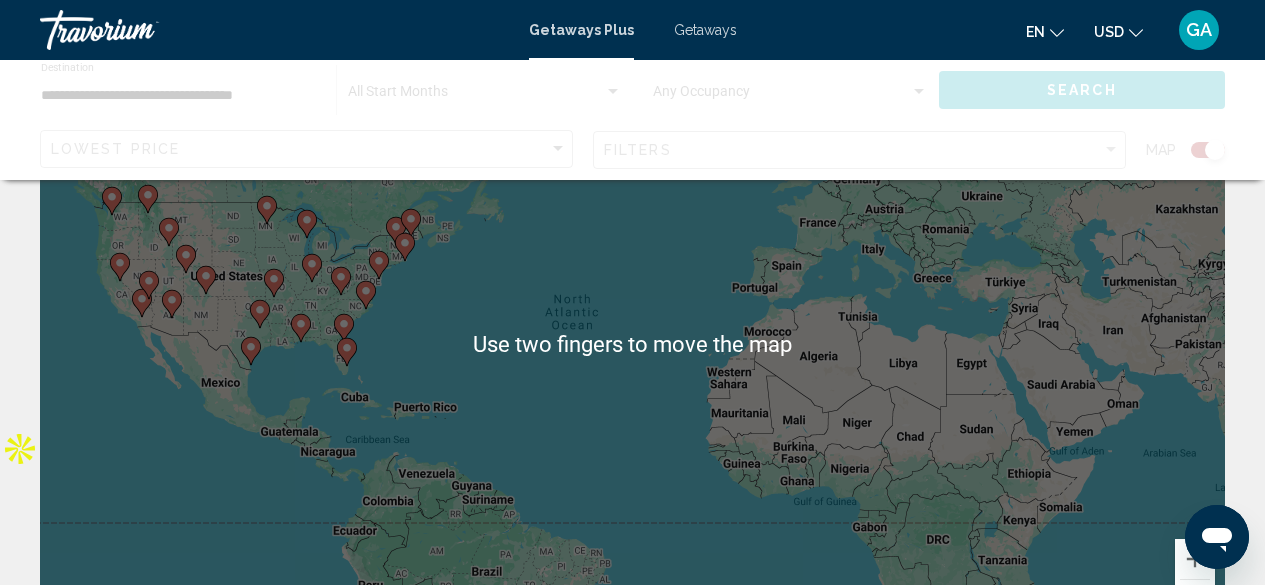scroll, scrollTop: 158, scrollLeft: 0, axis: vertical 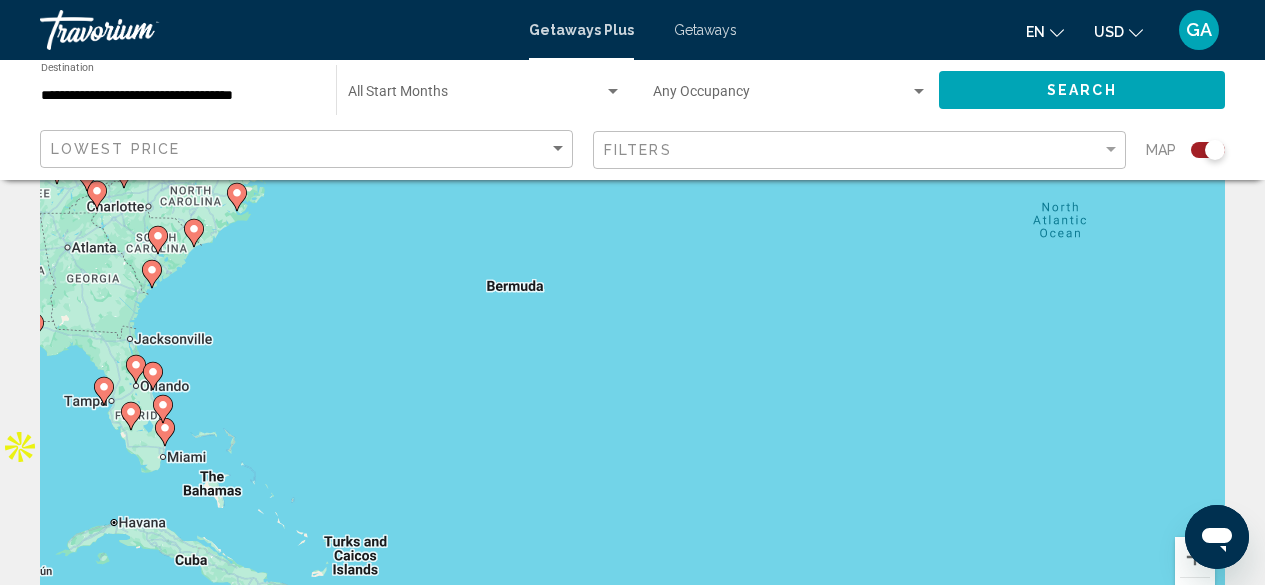 click 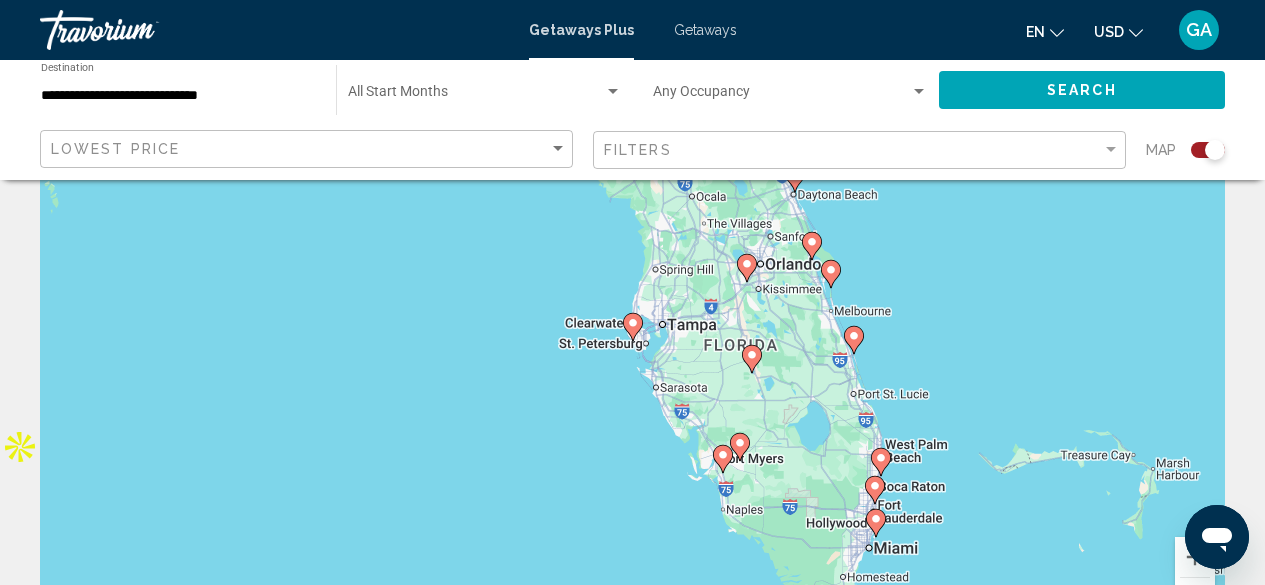 type on "**********" 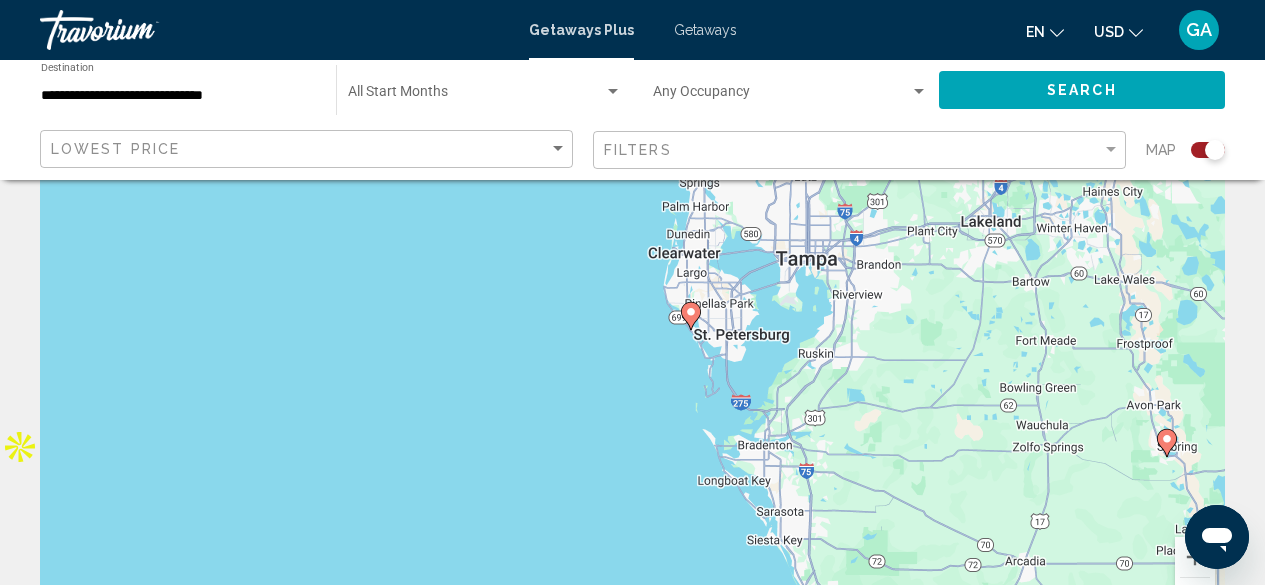 click 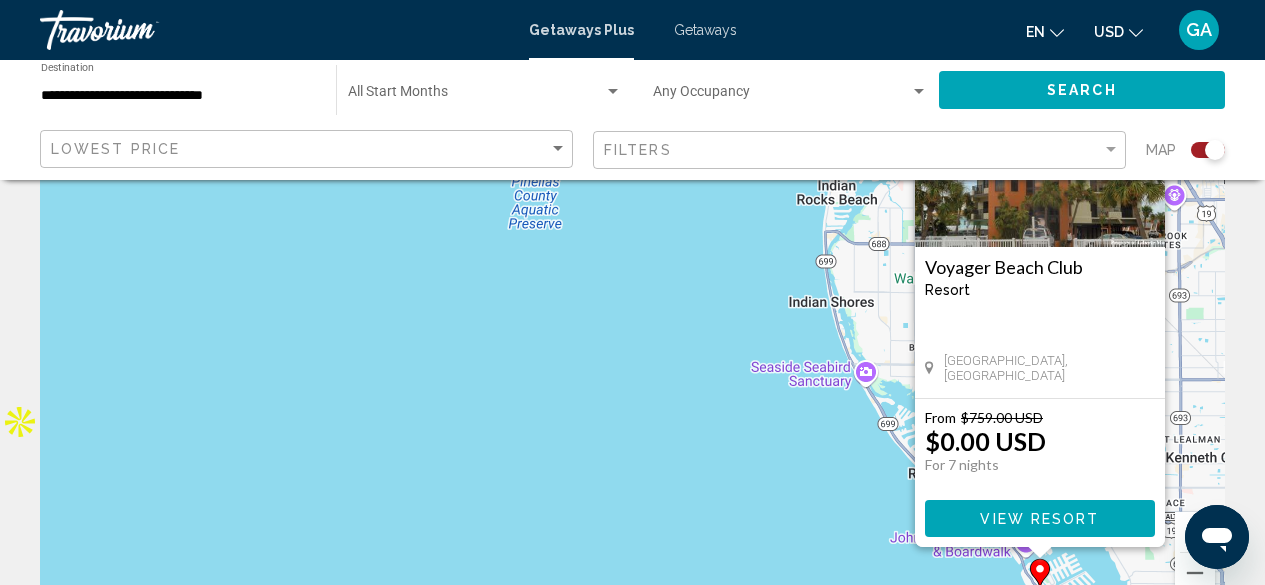 scroll, scrollTop: 216, scrollLeft: 0, axis: vertical 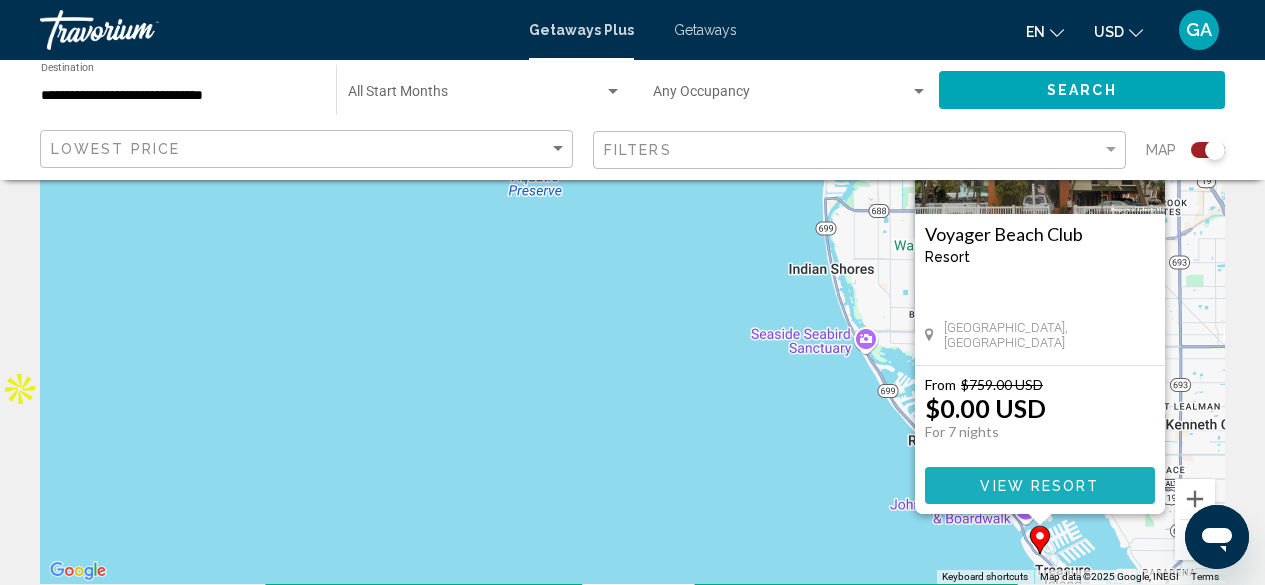 click on "View Resort" at bounding box center [1039, 486] 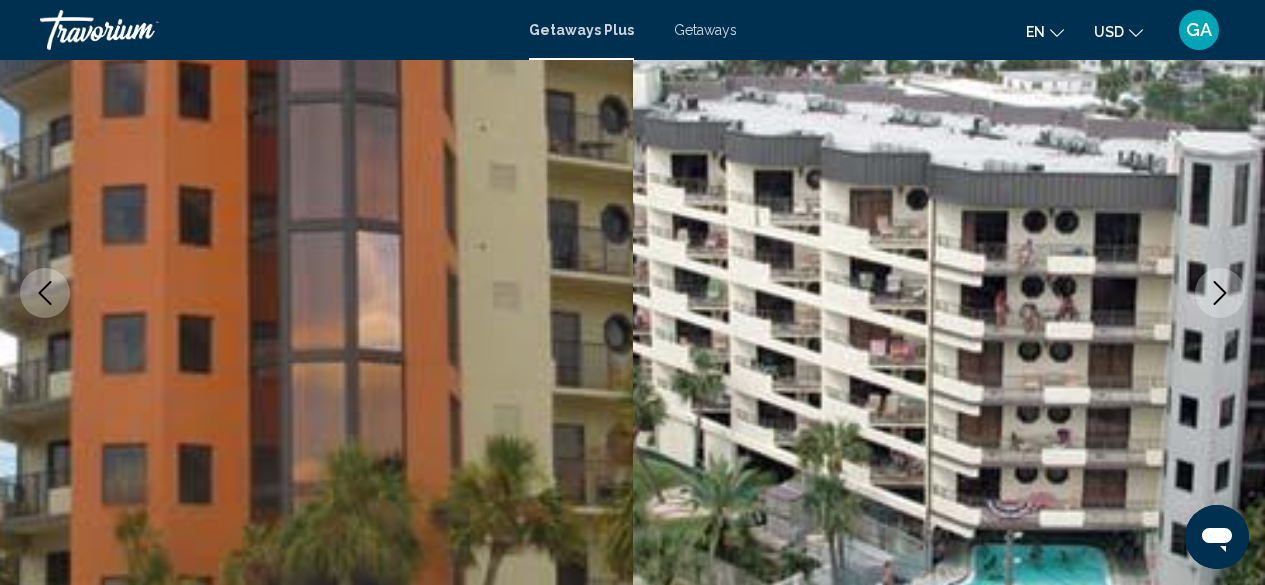scroll, scrollTop: 2602, scrollLeft: 0, axis: vertical 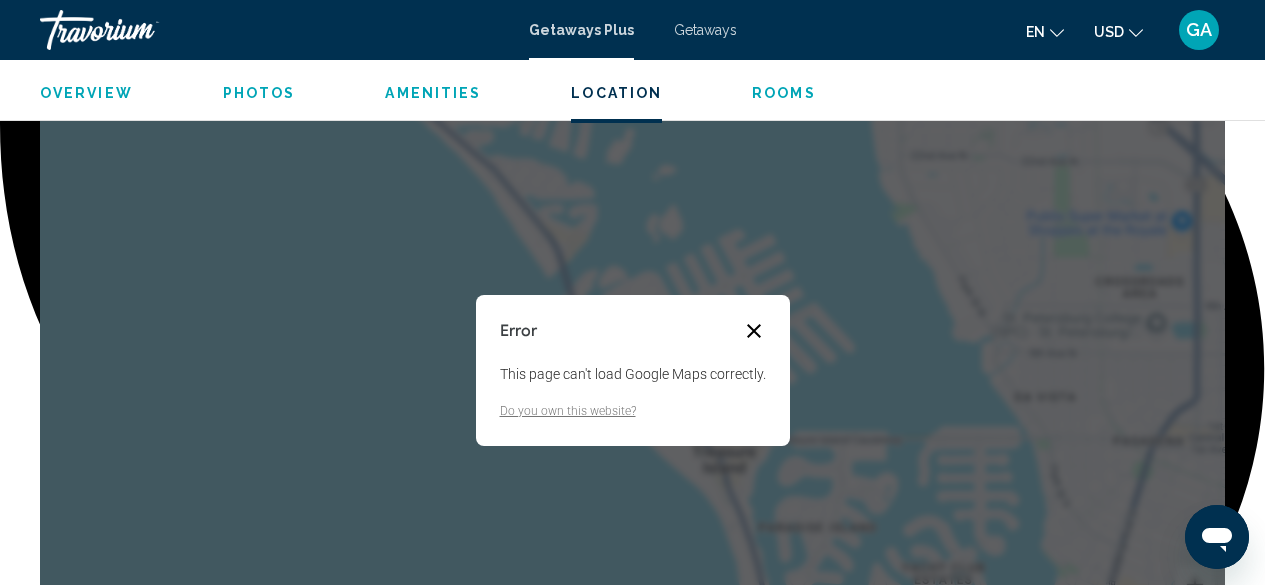 click at bounding box center [754, 331] 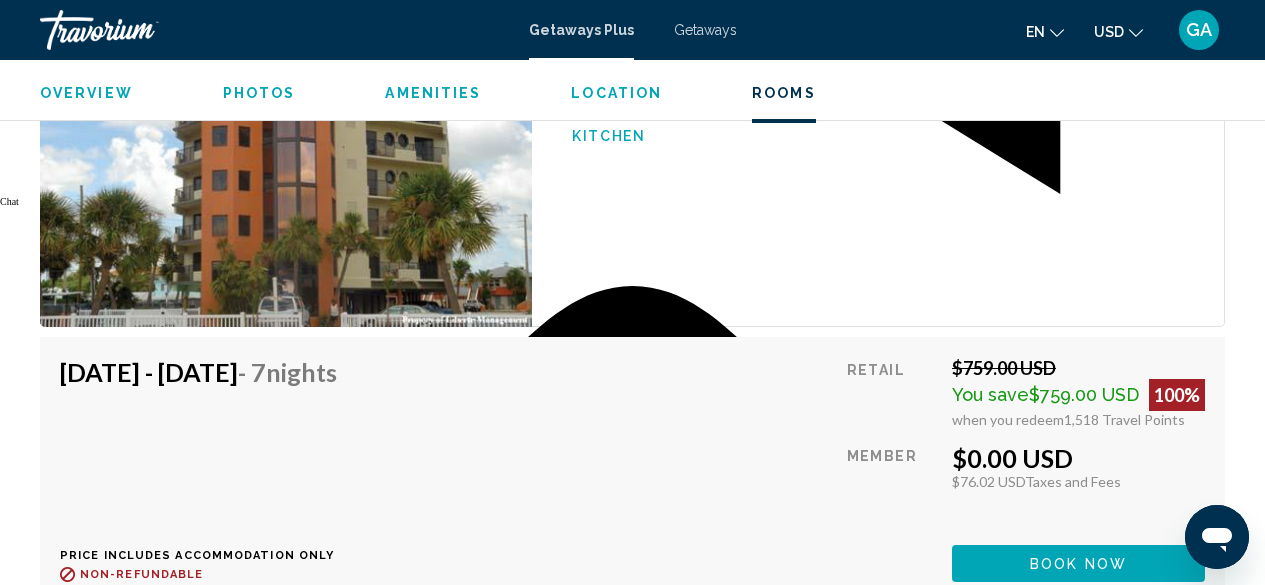 scroll, scrollTop: 3378, scrollLeft: 0, axis: vertical 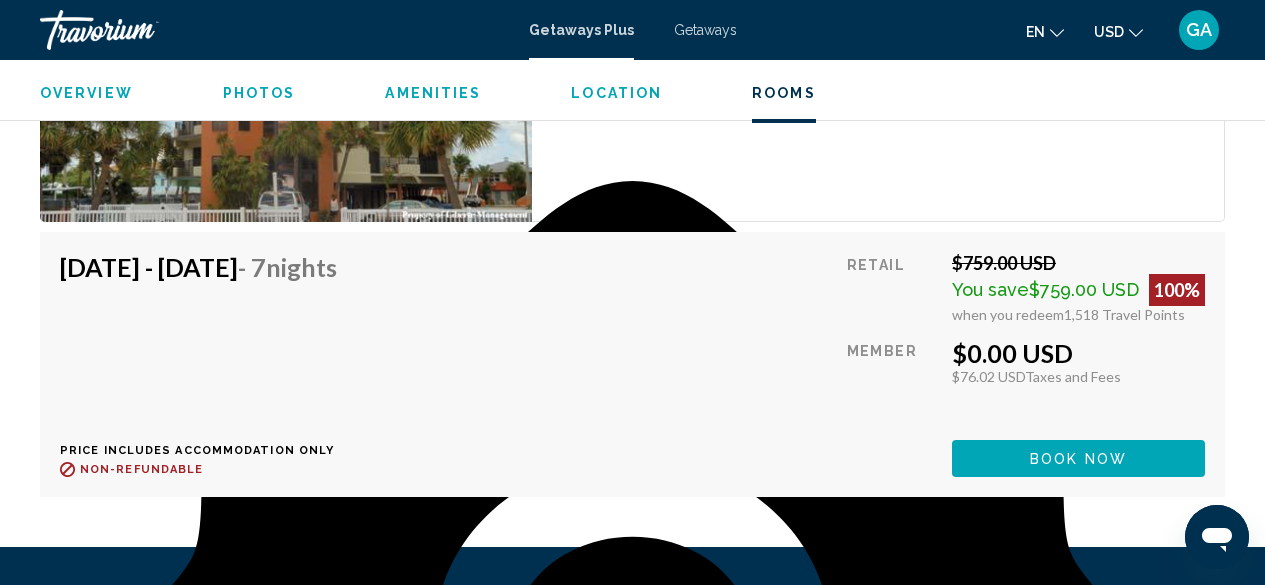 click on "Getaways Getaways Plus FAQs Contact Privacy Policy Terms & Conditions" at bounding box center (632, 641) 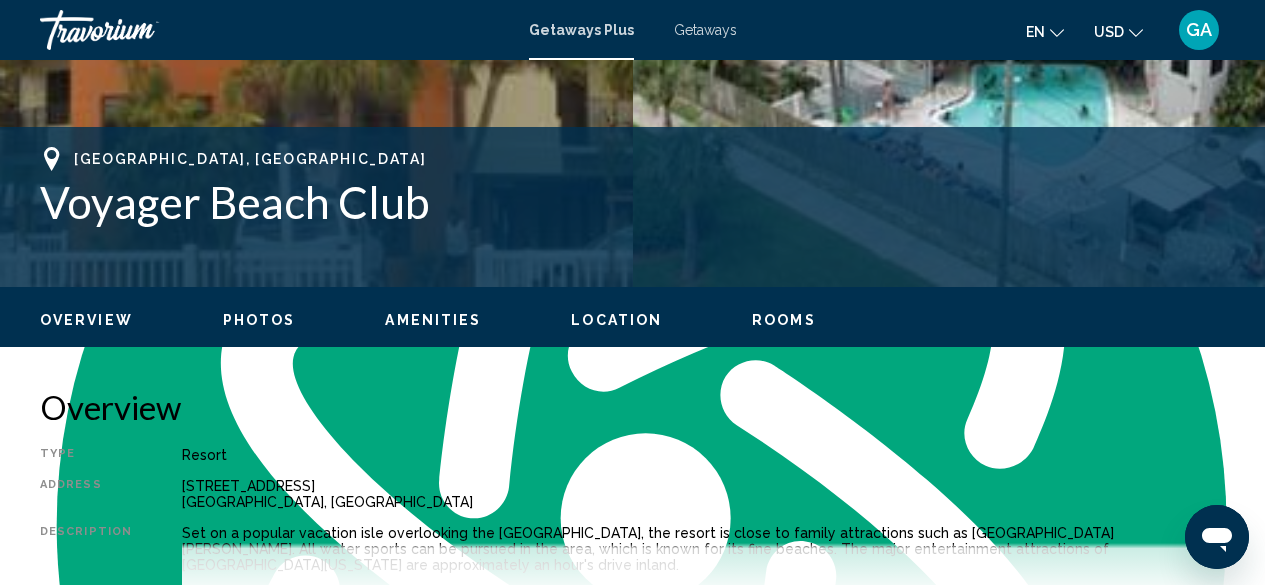 scroll, scrollTop: 724, scrollLeft: 0, axis: vertical 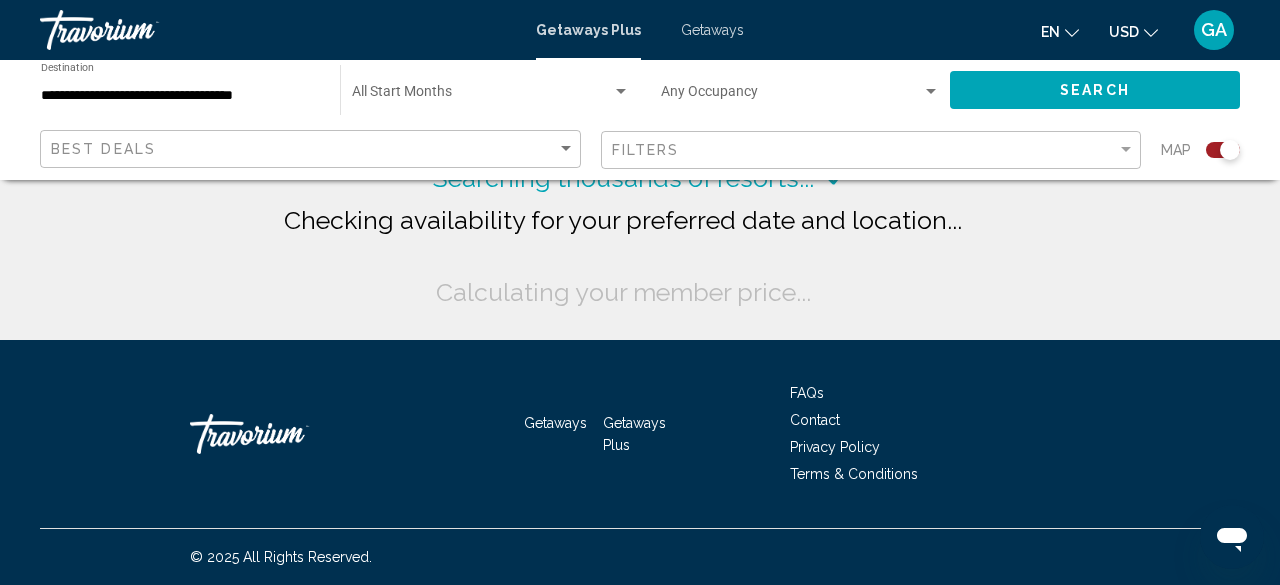 click on "**********" at bounding box center (180, 96) 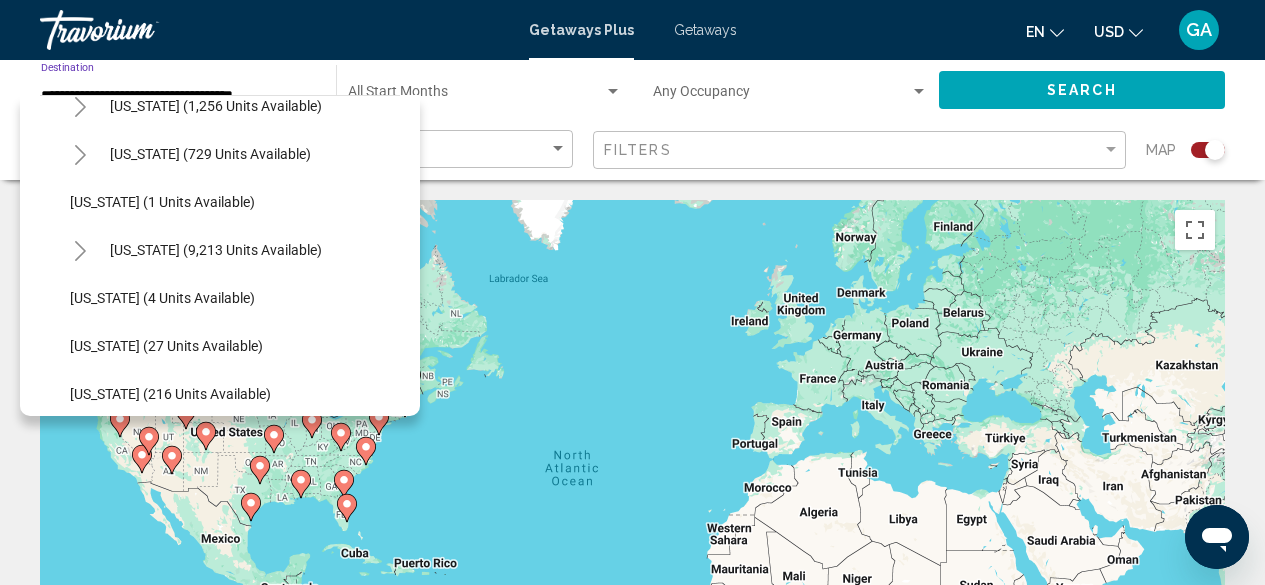 scroll, scrollTop: 0, scrollLeft: 0, axis: both 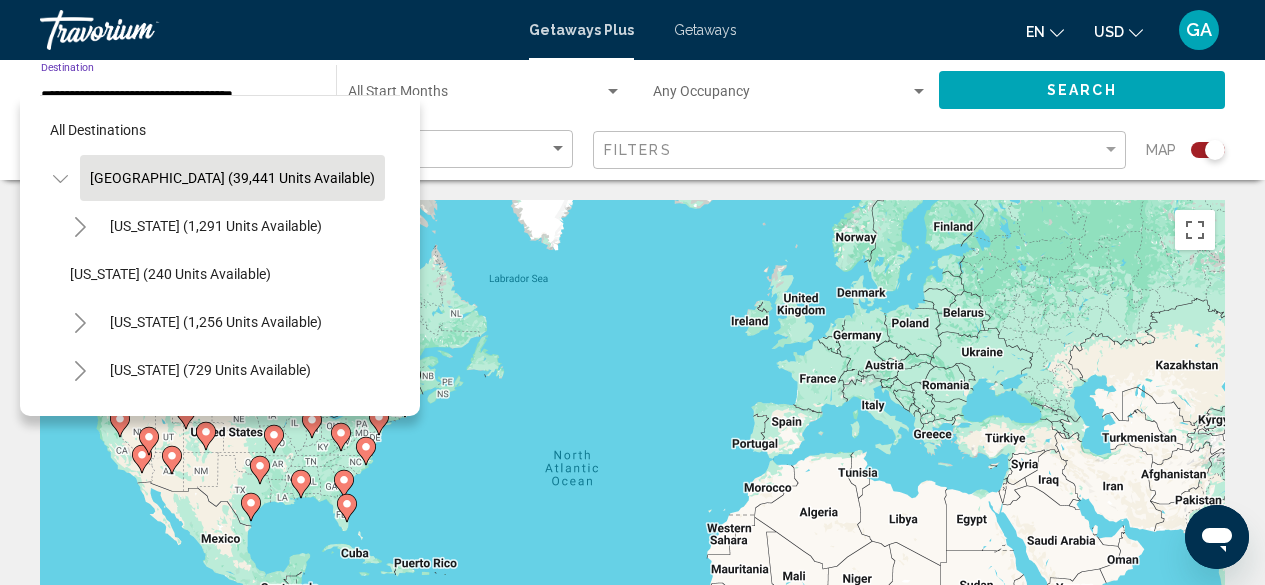 click on "All destinations
[GEOGRAPHIC_DATA] (39,441 units available)
[US_STATE] (1,291 units available)   [US_STATE] (240 units available)
[US_STATE] (1,256 units available)
[US_STATE] (729 units available)   [US_STATE] (1 units available)
[US_STATE] (9,213 units available)   [US_STATE] (4 units available)   [US_STATE] (27 units available)   [US_STATE] (216 units available)   [US_STATE] (92 units available)   [US_STATE] (130 units available)   [US_STATE] (2 units available)   [US_STATE] (168 units available)
[US_STATE] (425 units available)   [US_STATE] (47 units available)
[US_STATE] (861 units available)   [US_STATE] (81 units available)   [US_STATE] (313 units available)
[US_STATE] (2,309 units available)   [US_STATE] (104 units available)
[US_STATE] (3,307 units available)
[US_STATE] (732 units available)" at bounding box center [220, 255] 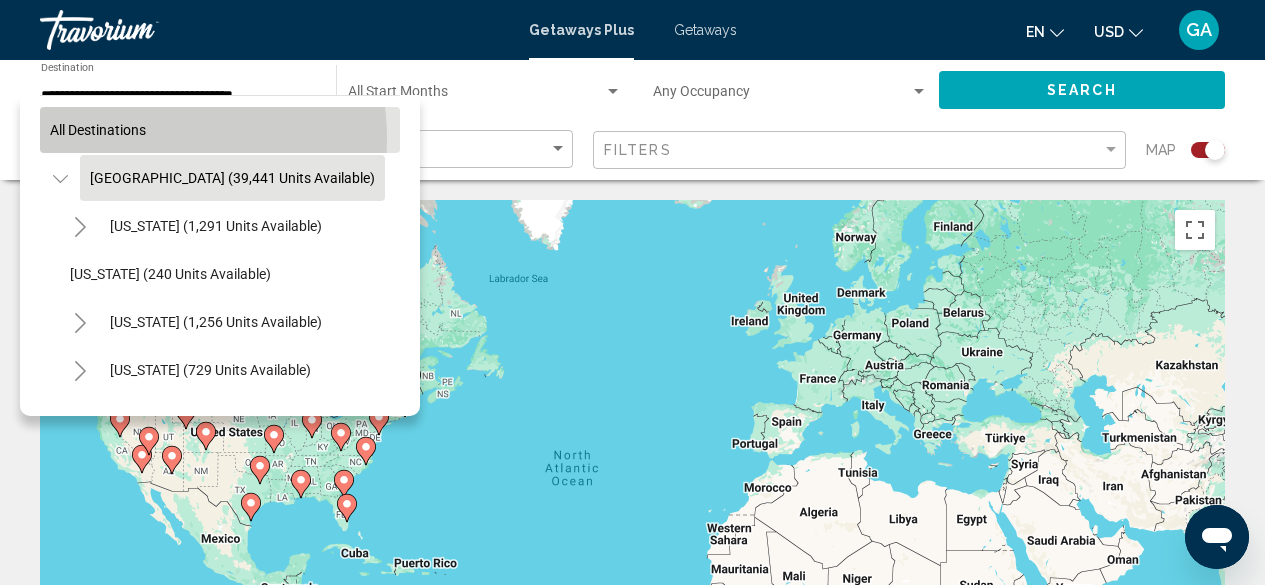 click on "All destinations" at bounding box center (220, 130) 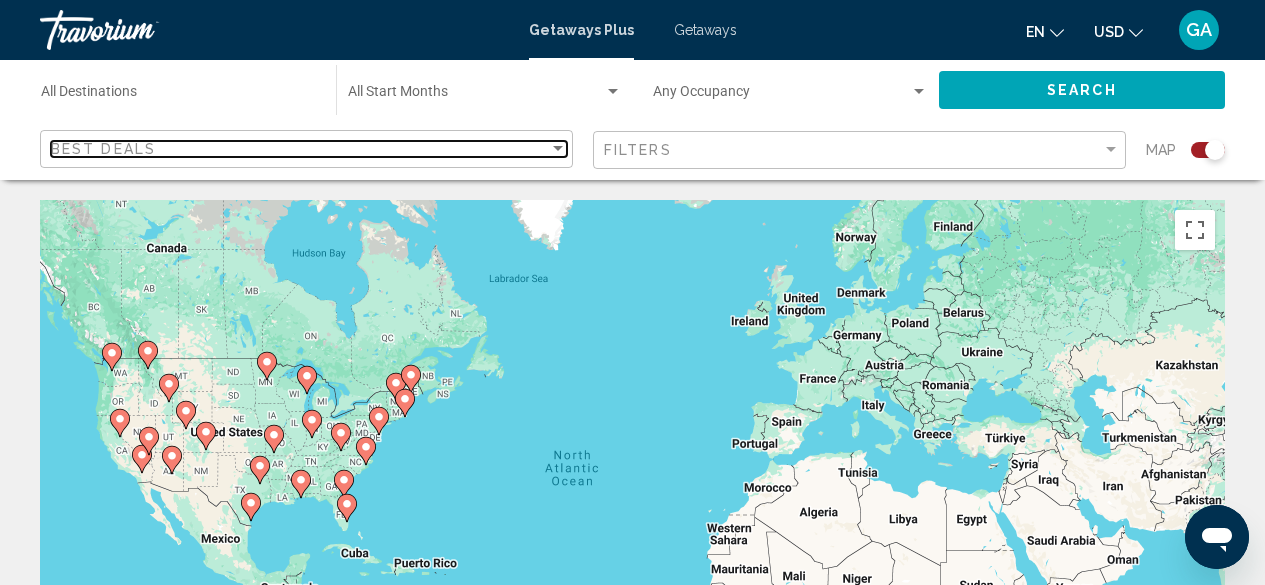 click on "Best Deals" at bounding box center (300, 149) 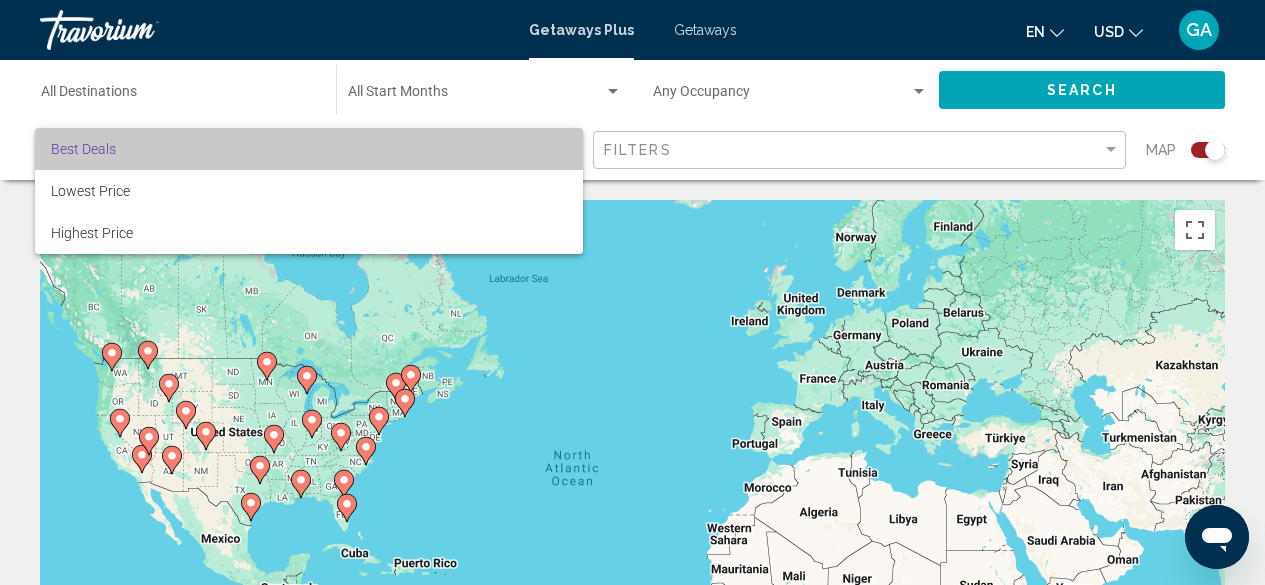 click on "Best Deals" at bounding box center (309, 149) 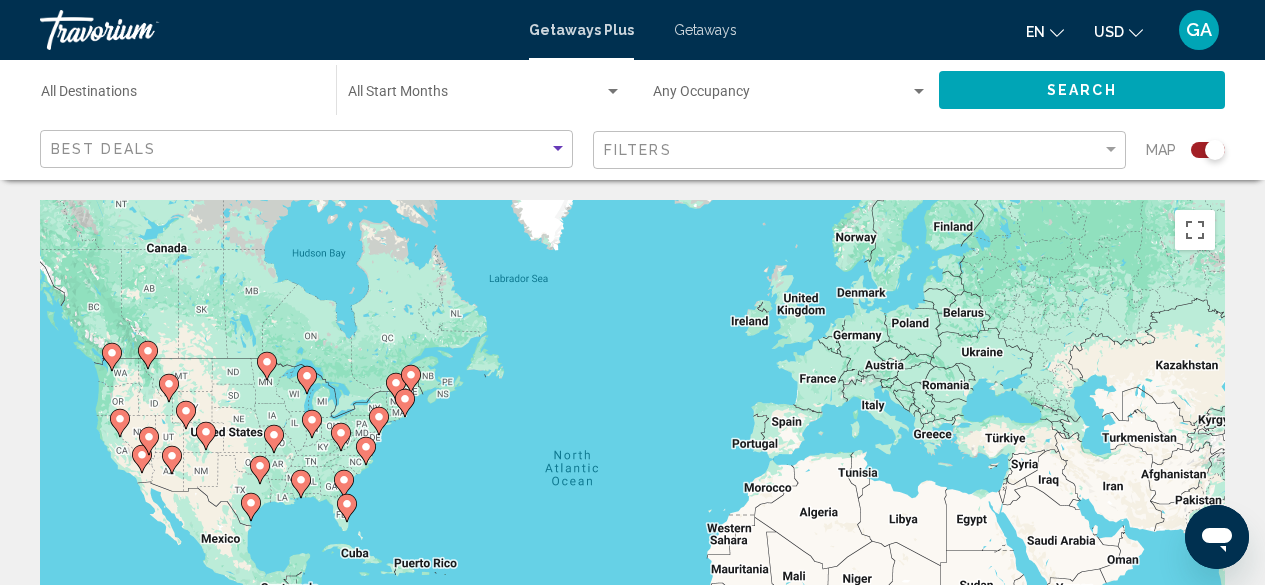 click on "Destination All Destinations" at bounding box center (178, 96) 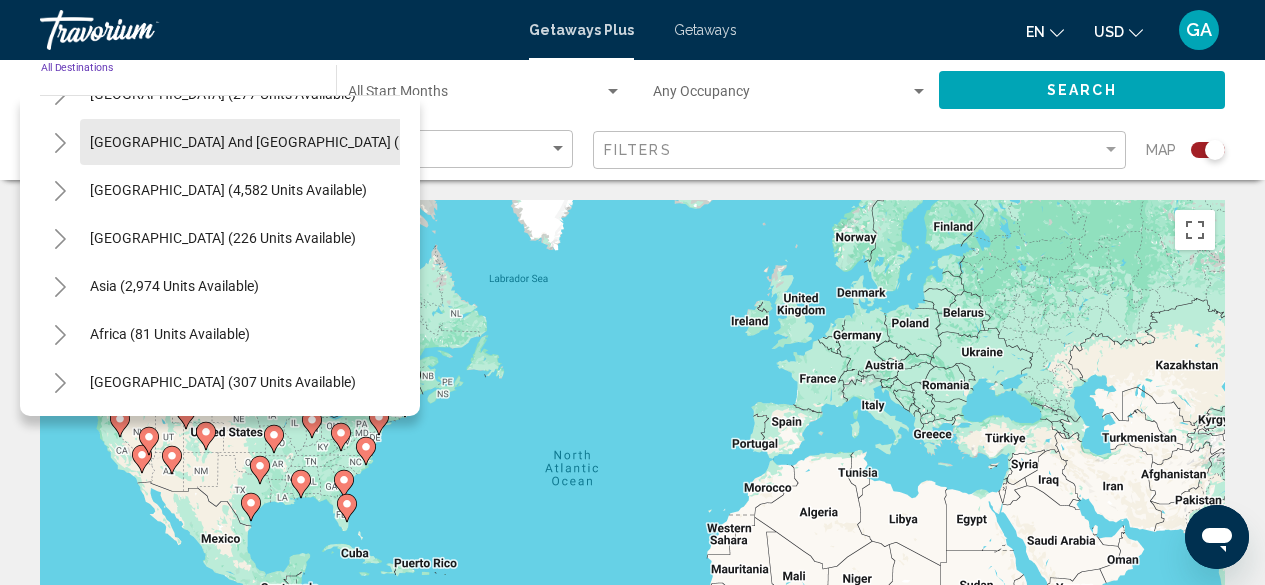 scroll, scrollTop: 2200, scrollLeft: 0, axis: vertical 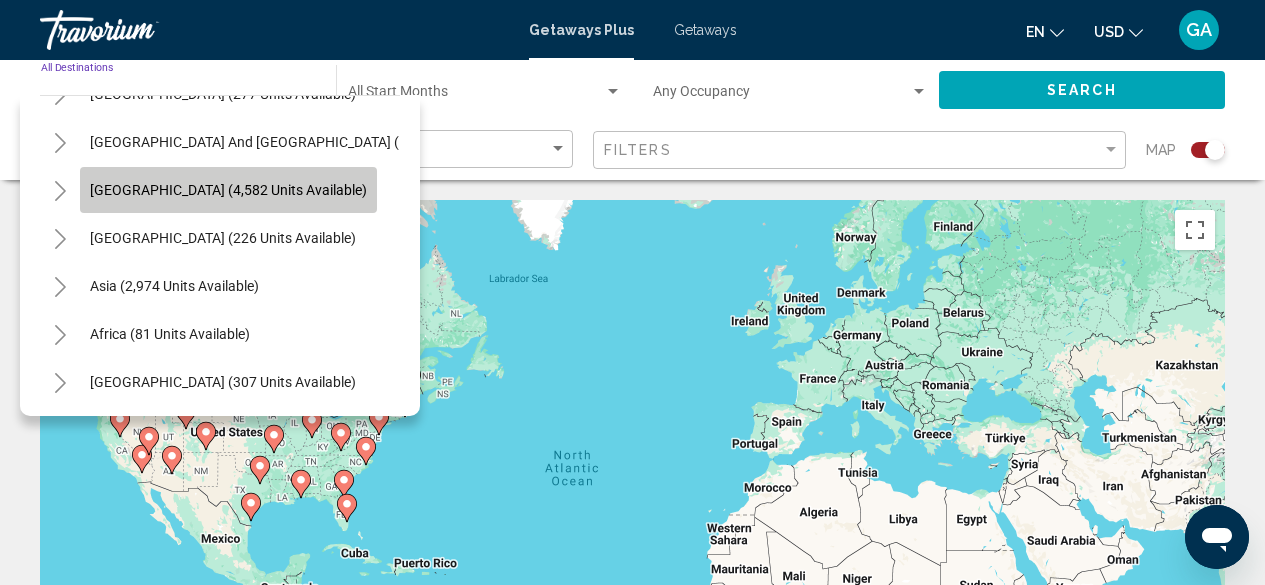 click on "[GEOGRAPHIC_DATA] (4,582 units available)" at bounding box center (223, 238) 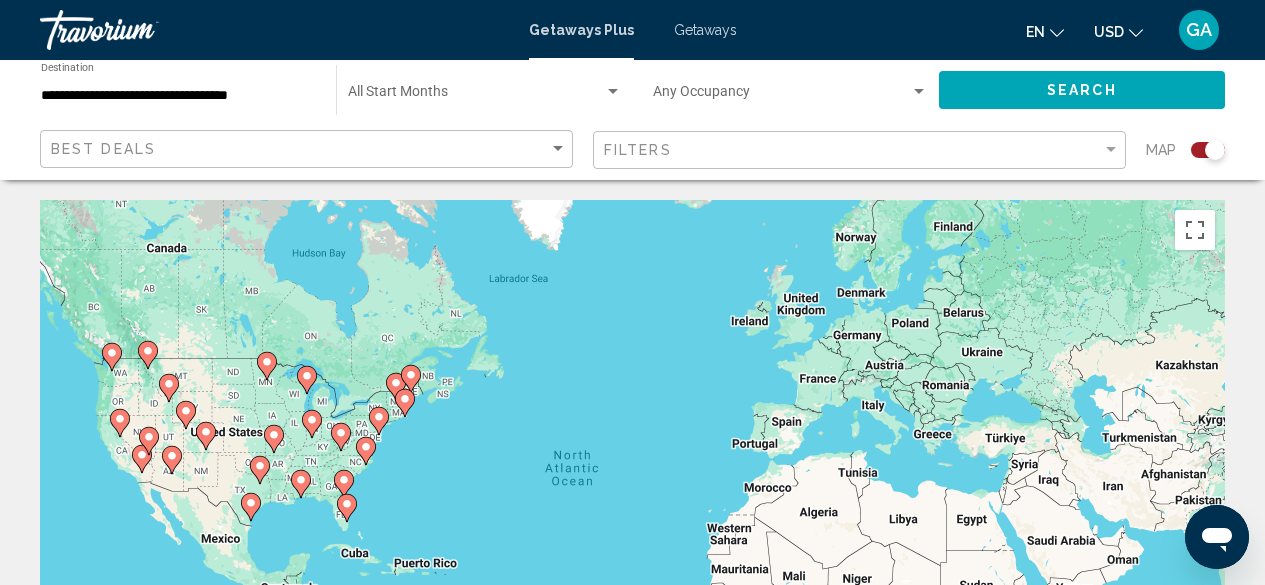 click on "Start Month All Start Months" 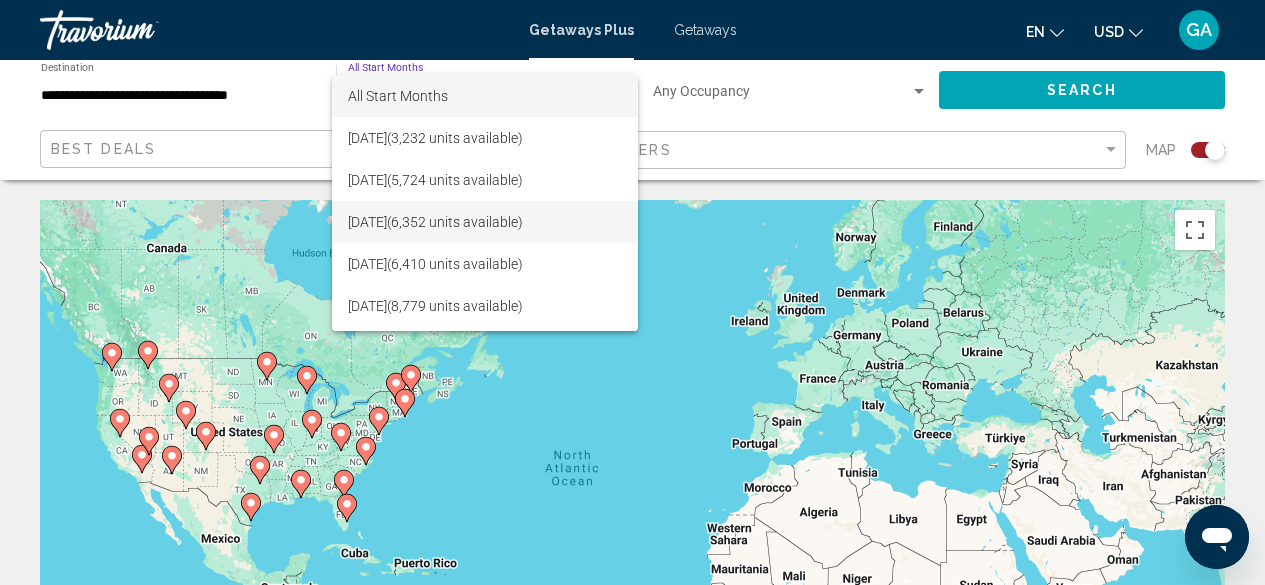 click on "[DATE]  (6,352 units available)" at bounding box center [485, 222] 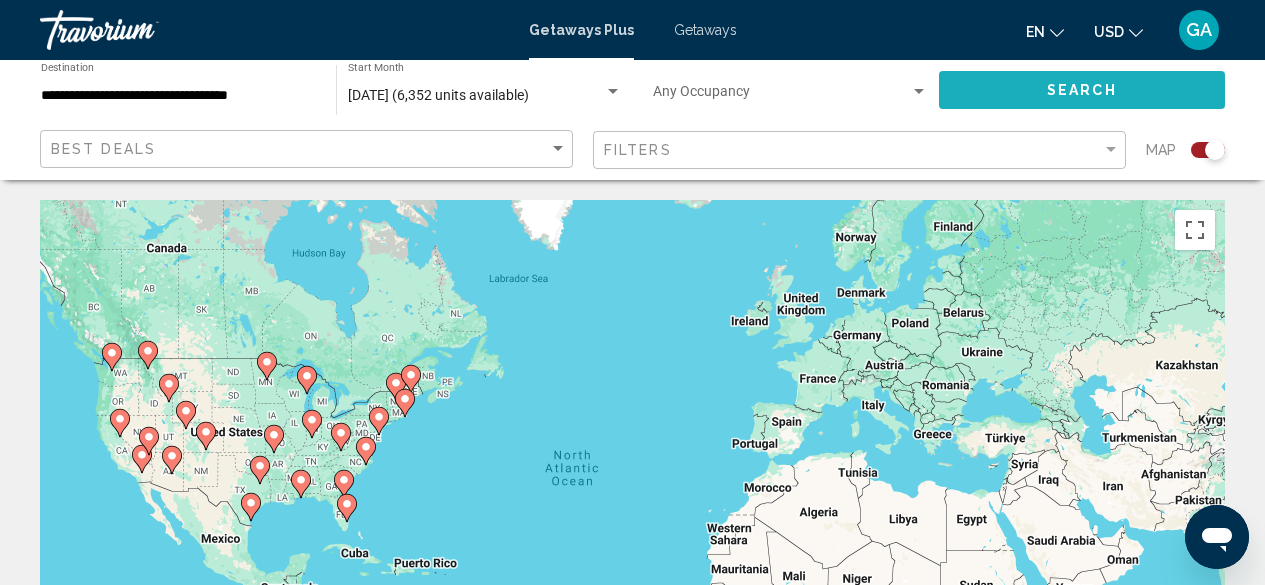 click on "Search" 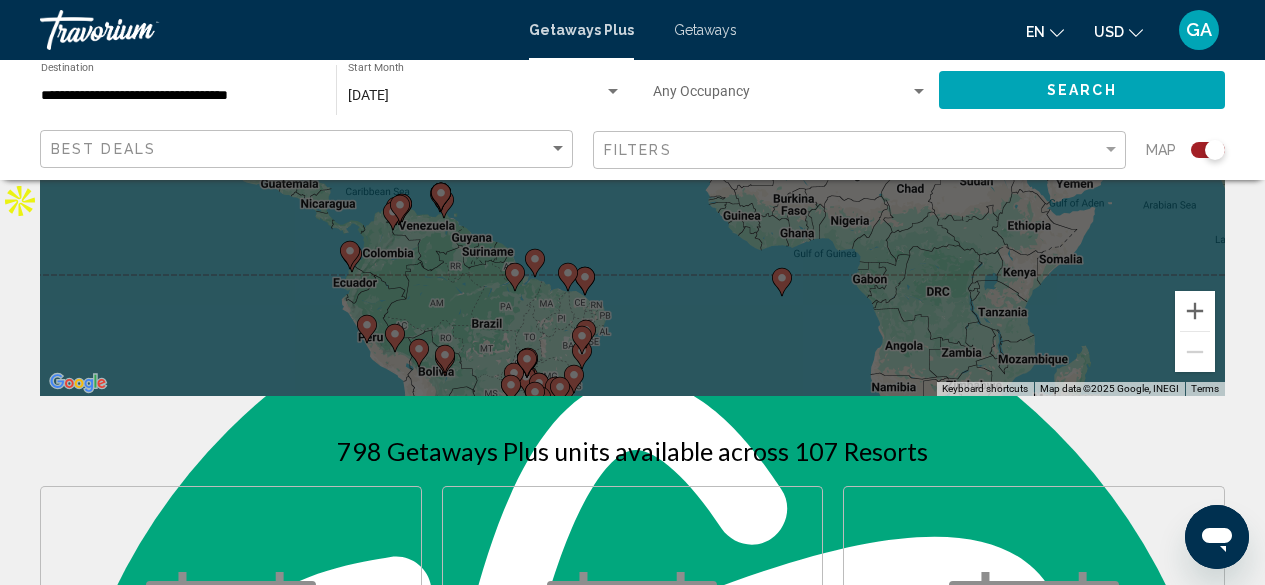 scroll, scrollTop: 405, scrollLeft: 0, axis: vertical 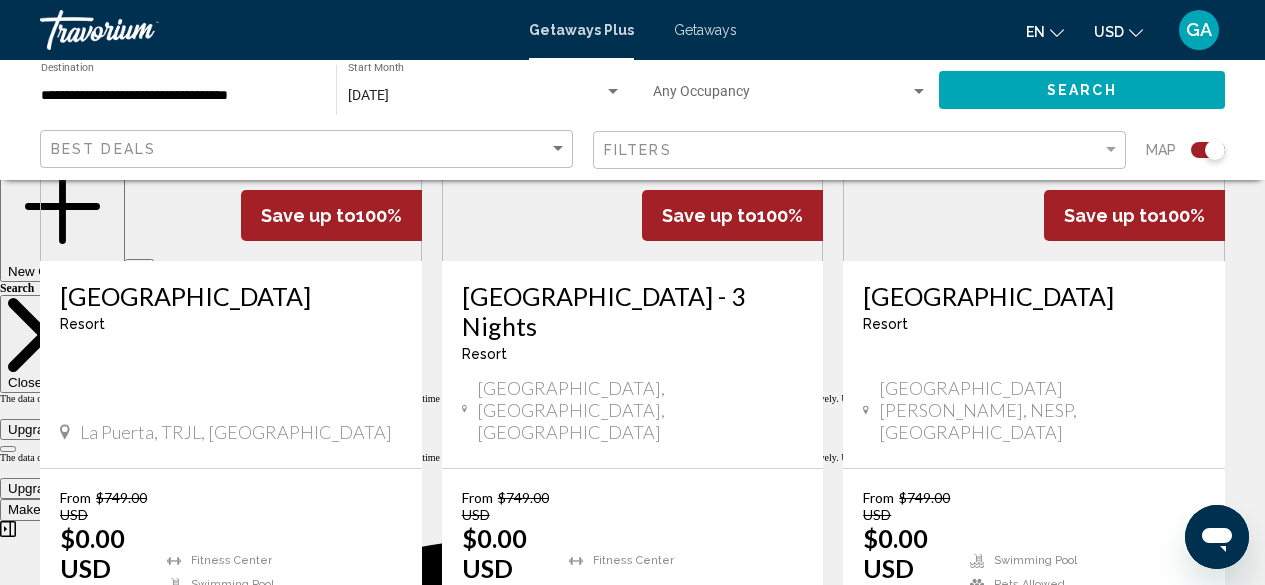 click on "View Resort" at bounding box center [644, 645] 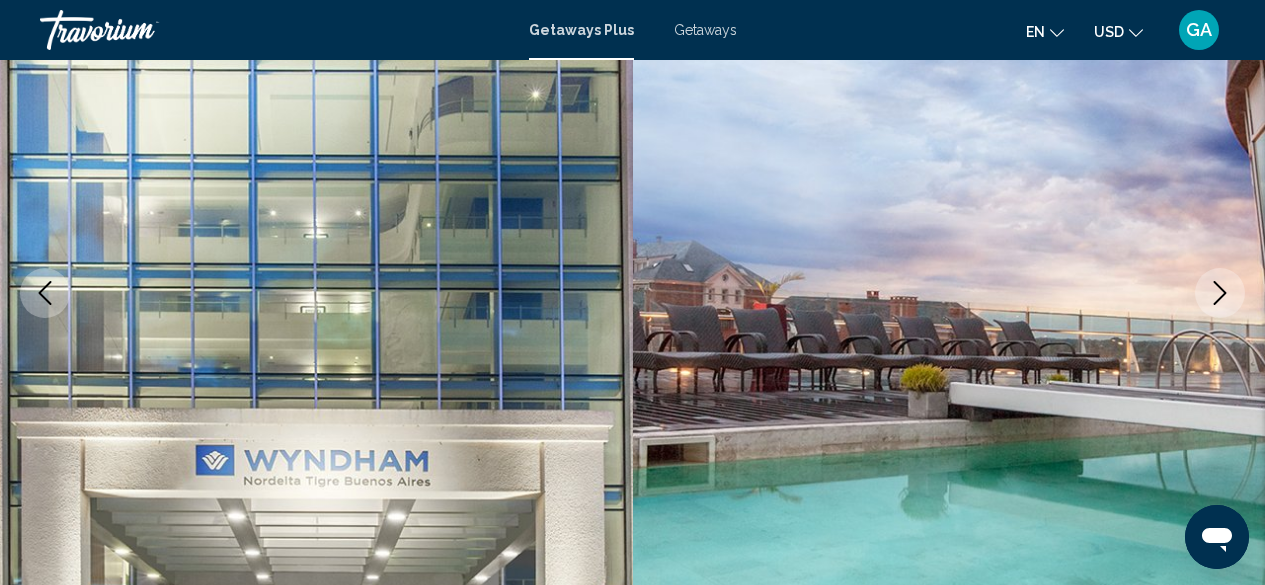 scroll, scrollTop: 2486, scrollLeft: 0, axis: vertical 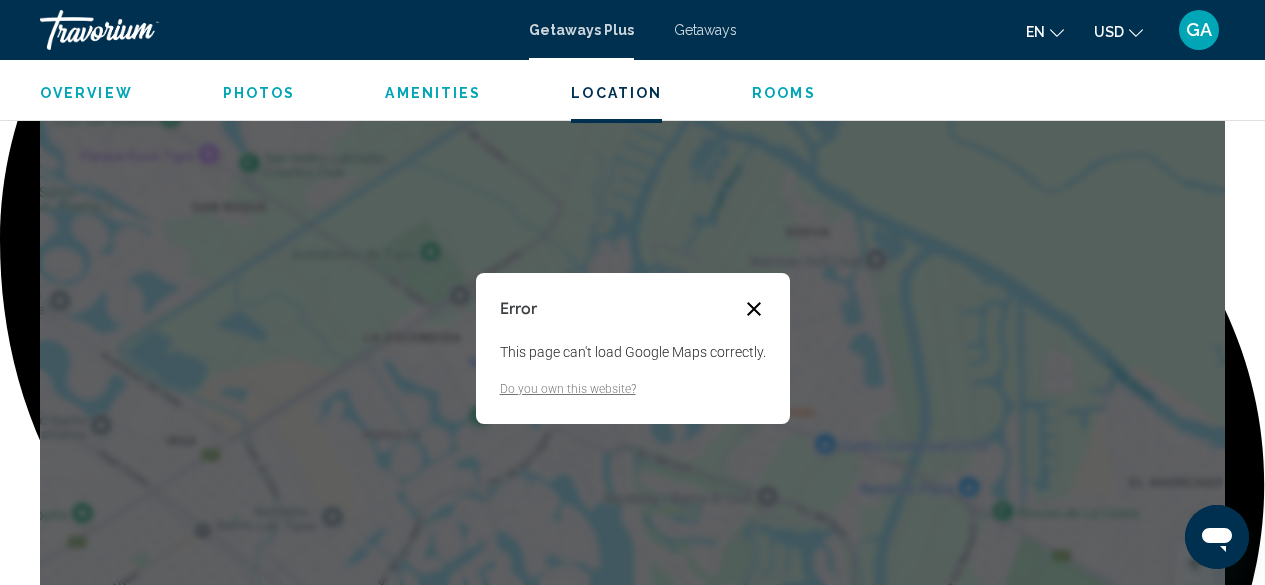 click at bounding box center [754, 309] 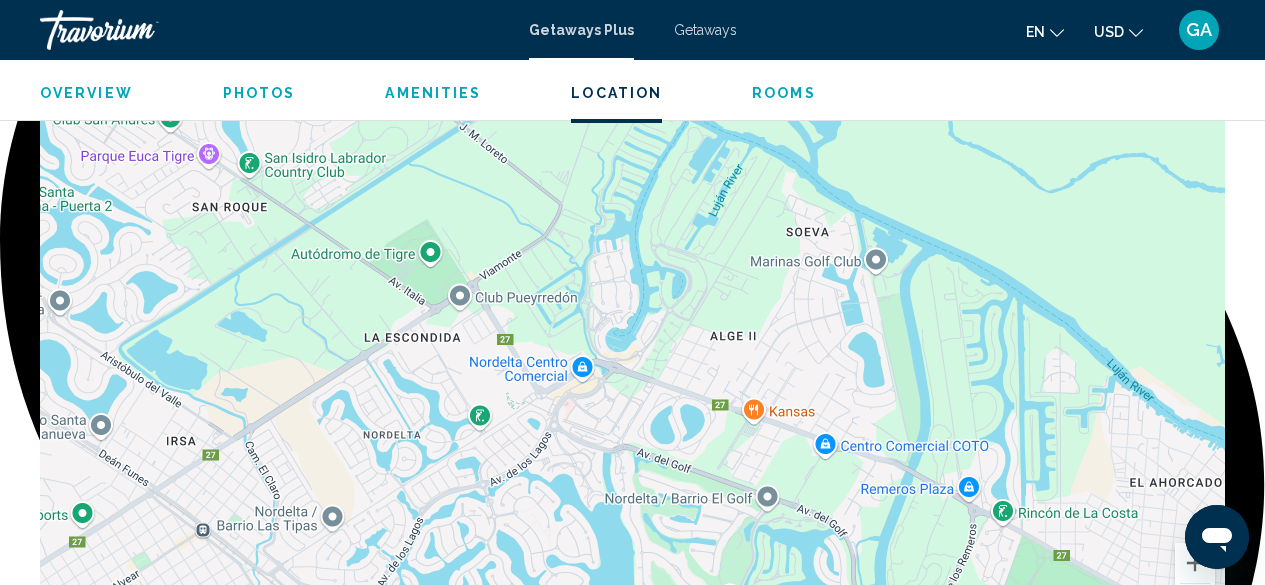 scroll, scrollTop: 242, scrollLeft: 0, axis: vertical 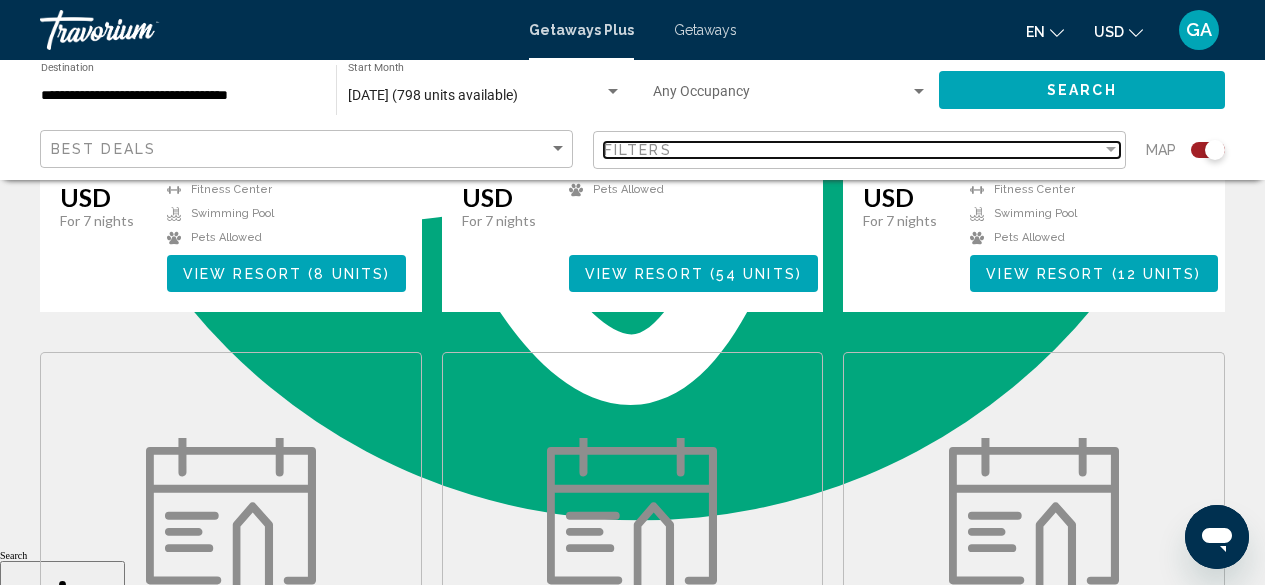 click on "Filters" at bounding box center [853, 150] 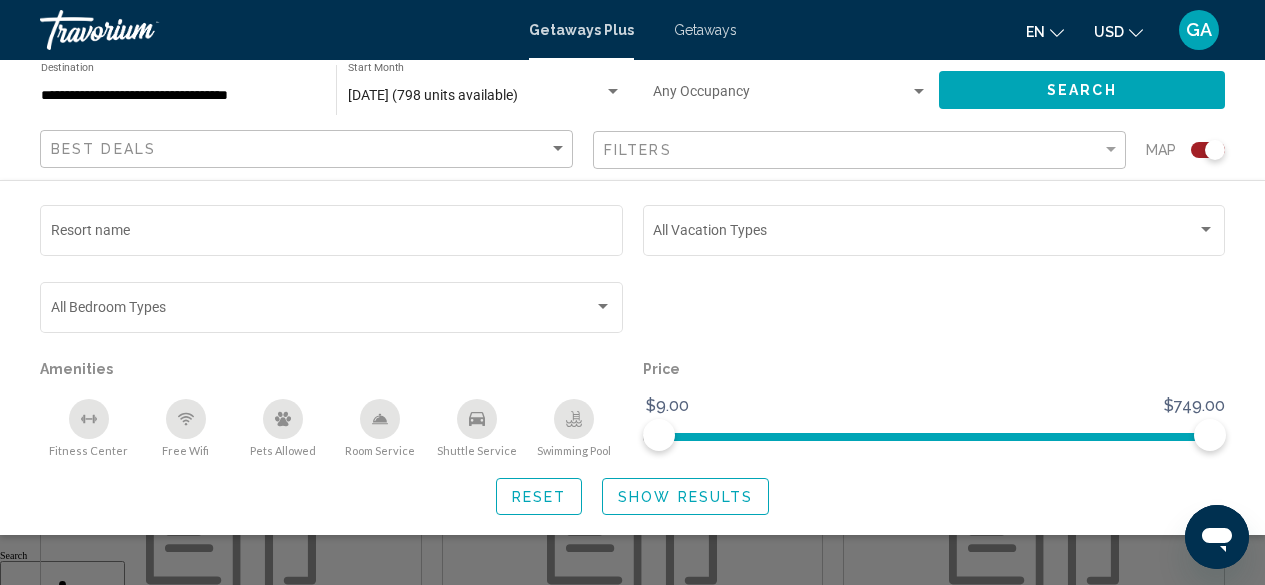click 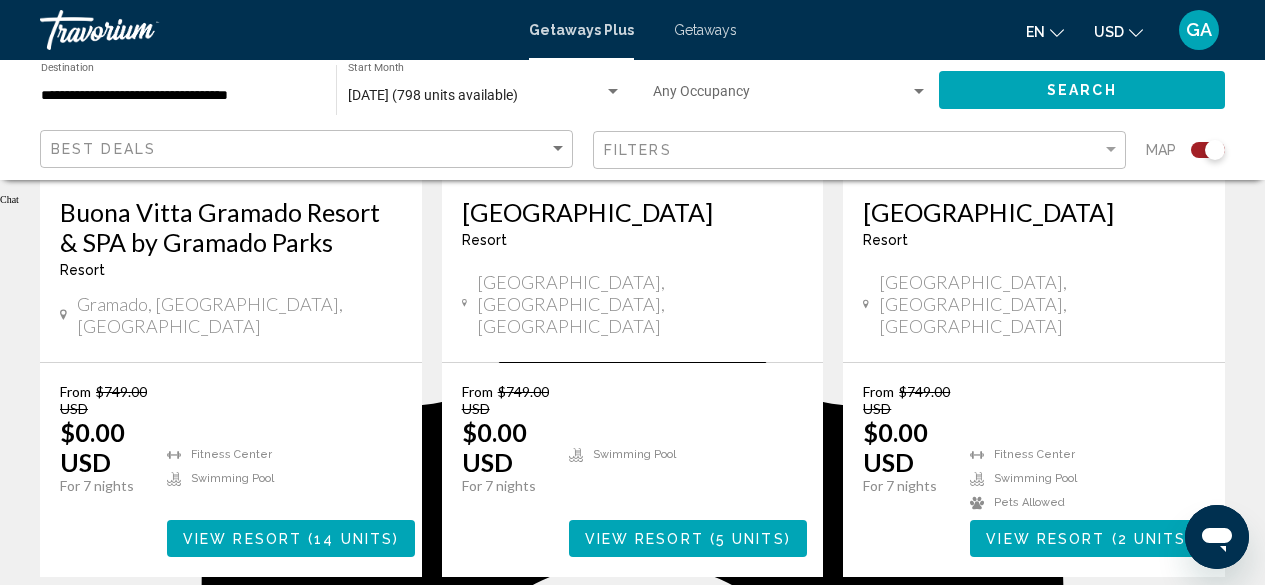 scroll, scrollTop: 3377, scrollLeft: 0, axis: vertical 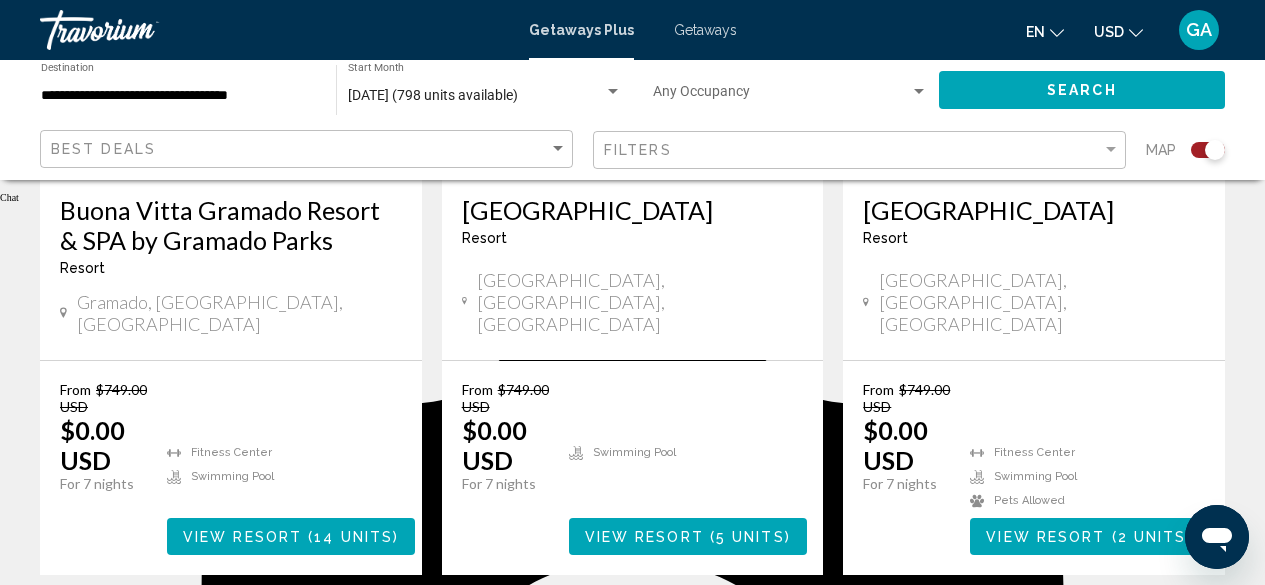 click on "2" at bounding box center [493, 635] 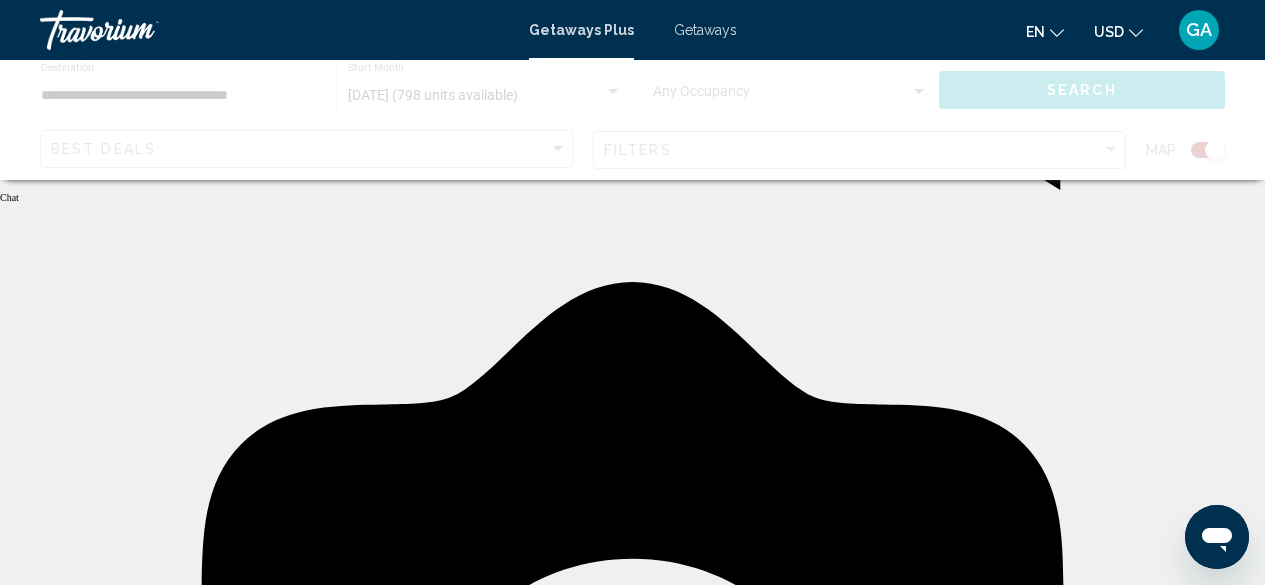 scroll, scrollTop: 0, scrollLeft: 0, axis: both 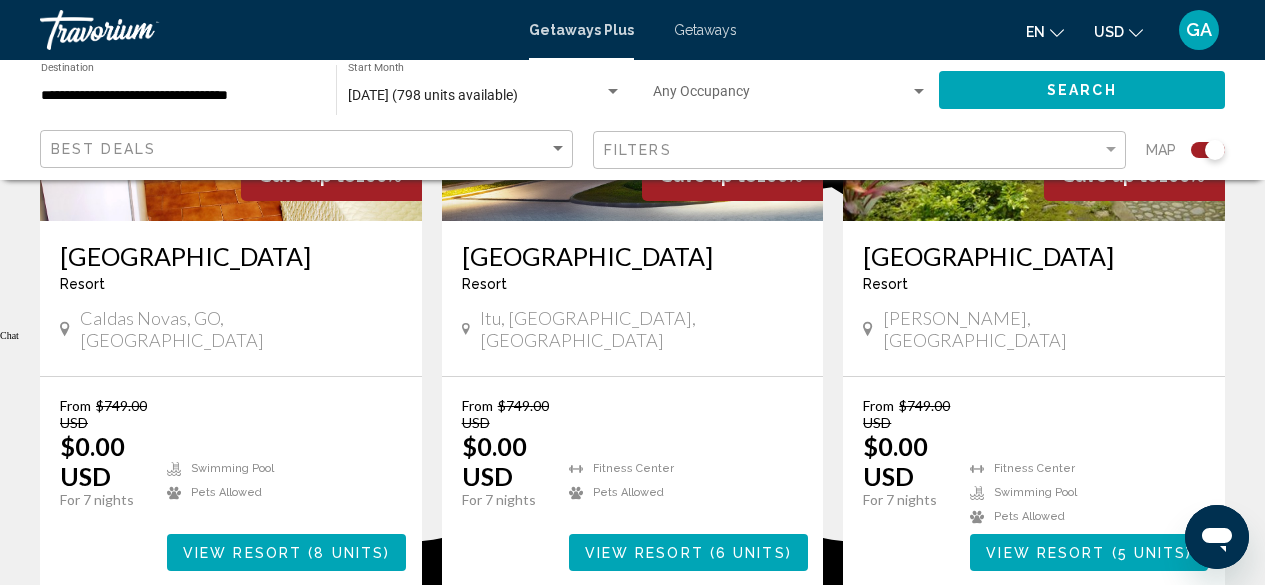 click on "3" at bounding box center [563, 651] 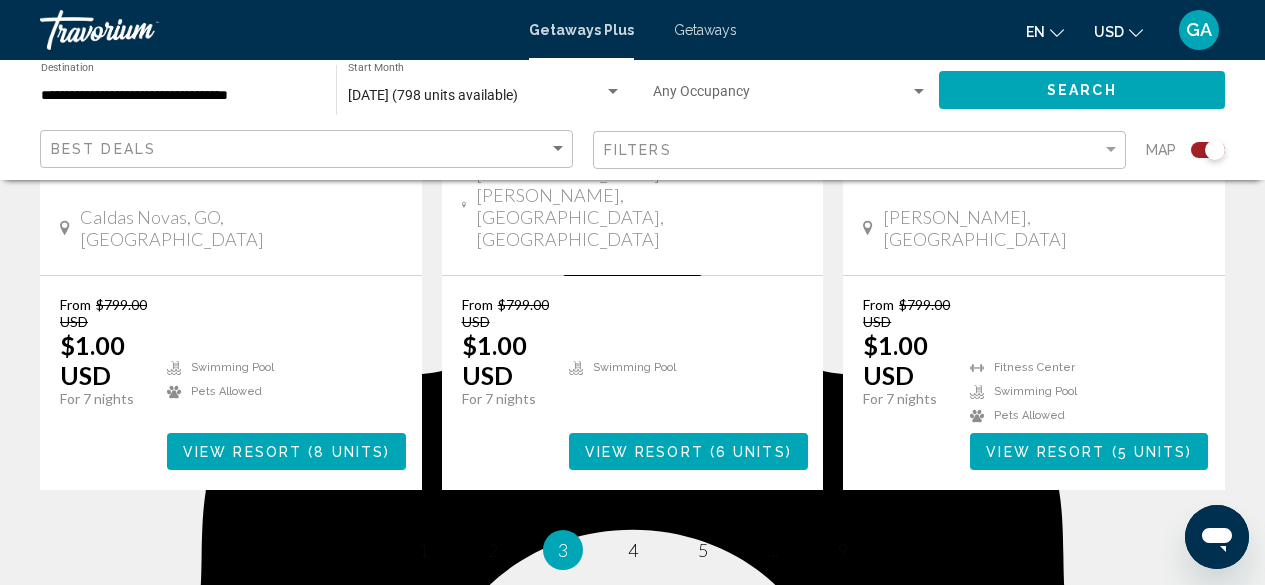 scroll, scrollTop: 3455, scrollLeft: 0, axis: vertical 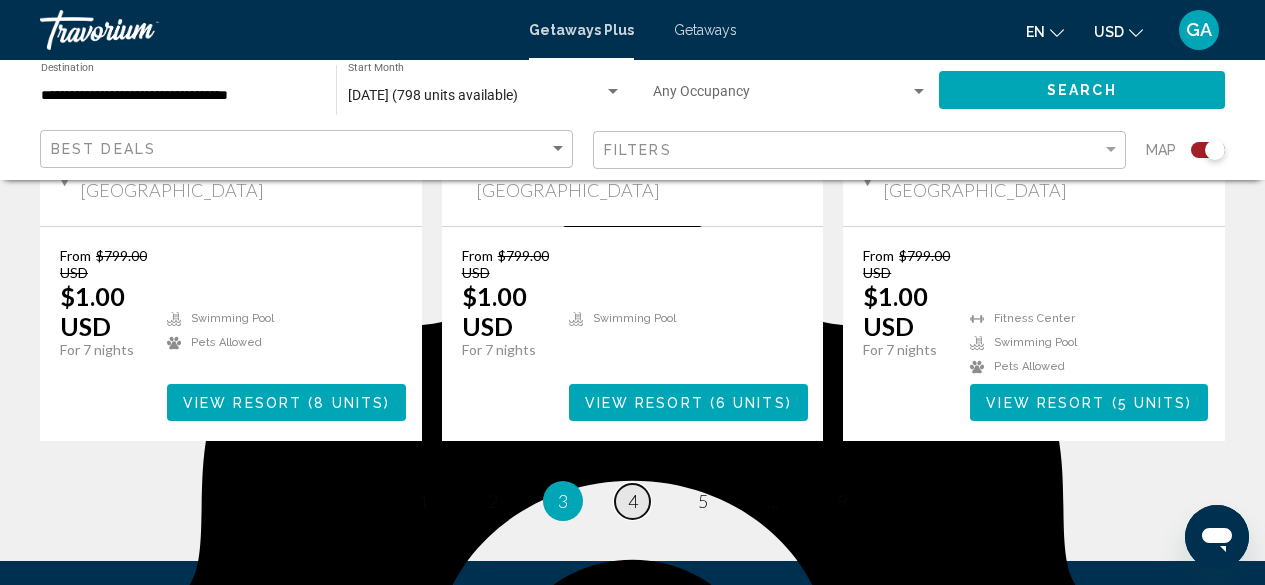 click on "4" at bounding box center [633, 501] 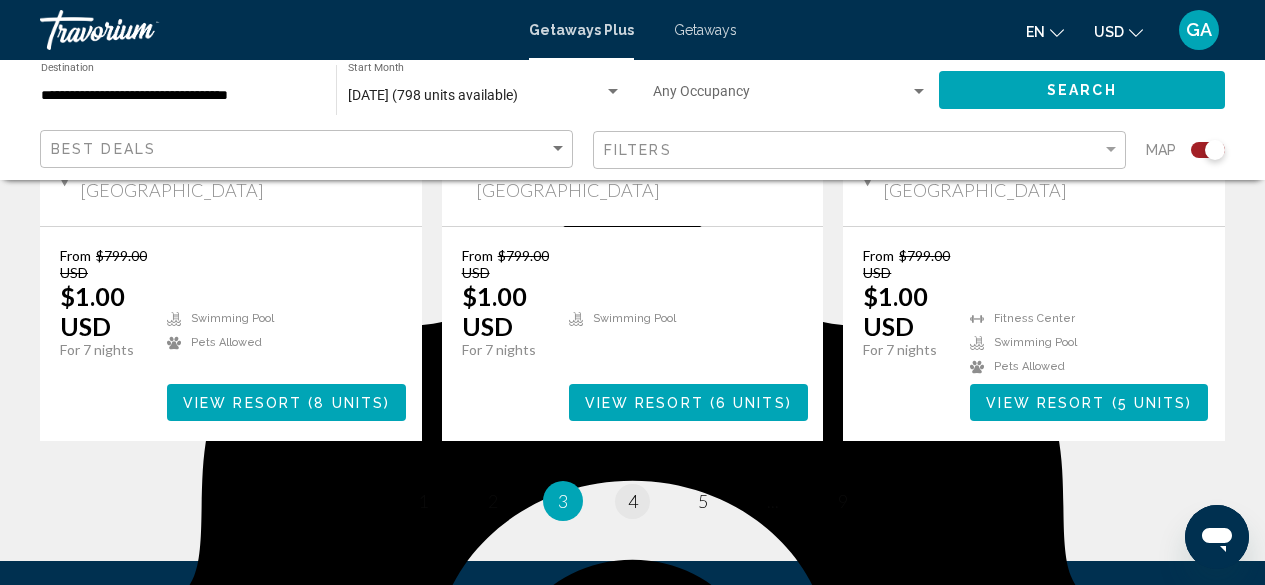 scroll, scrollTop: 0, scrollLeft: 0, axis: both 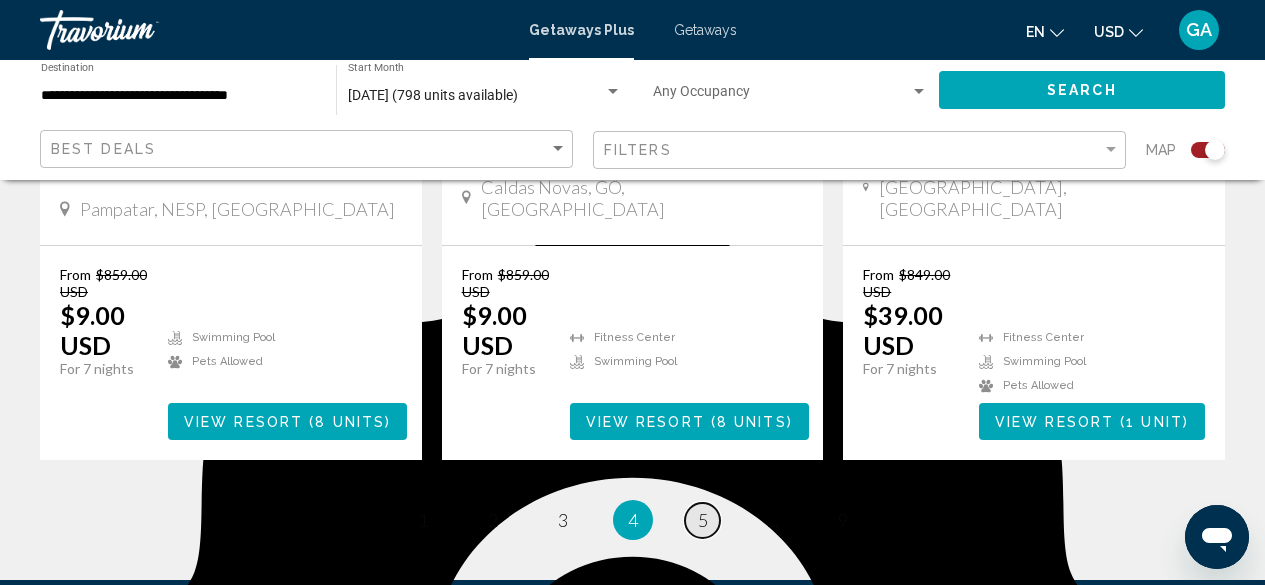 click on "5" at bounding box center [703, 520] 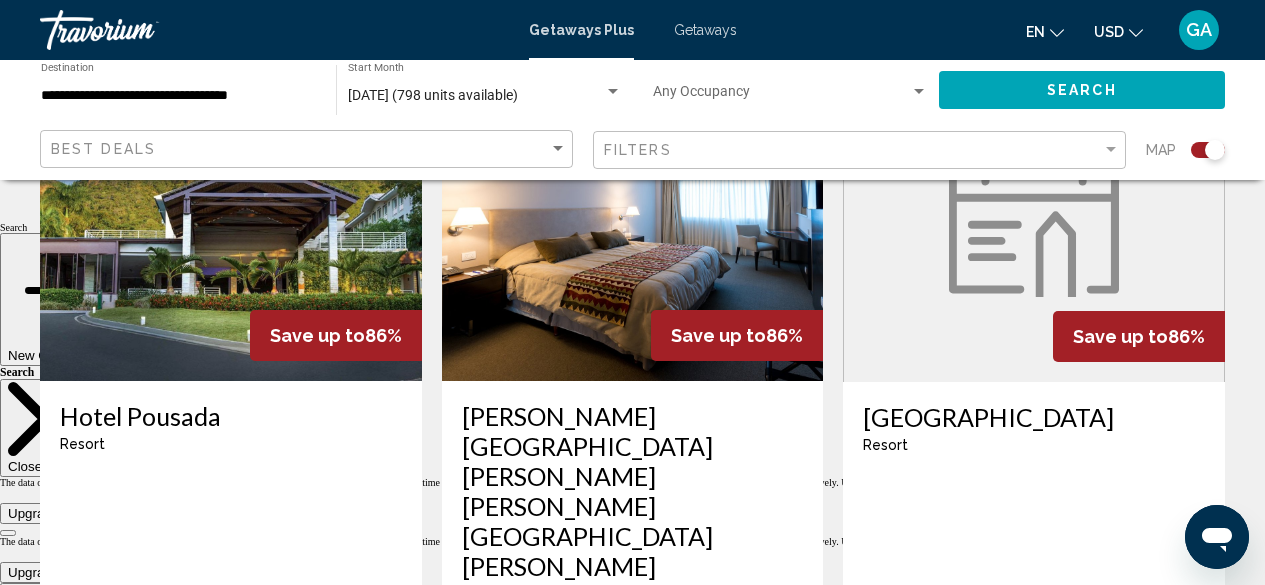 scroll, scrollTop: 1640, scrollLeft: 0, axis: vertical 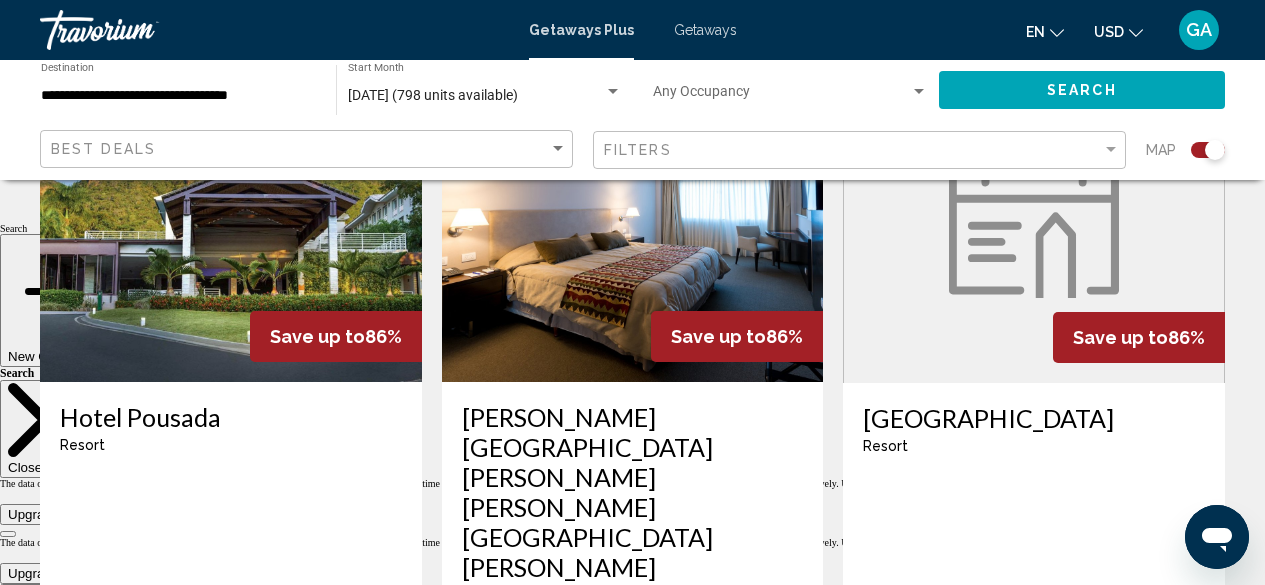 click on "Fitness Center
[GEOGRAPHIC_DATA]    ( 3 units )" at bounding box center (1097, 817) 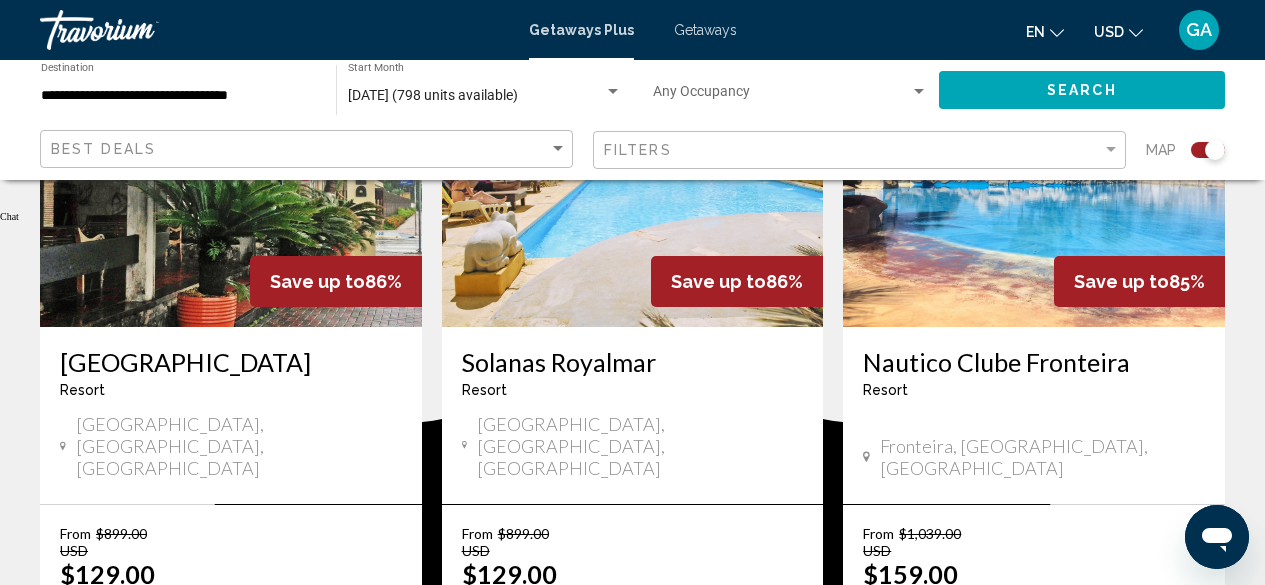 scroll, scrollTop: 3359, scrollLeft: 0, axis: vertical 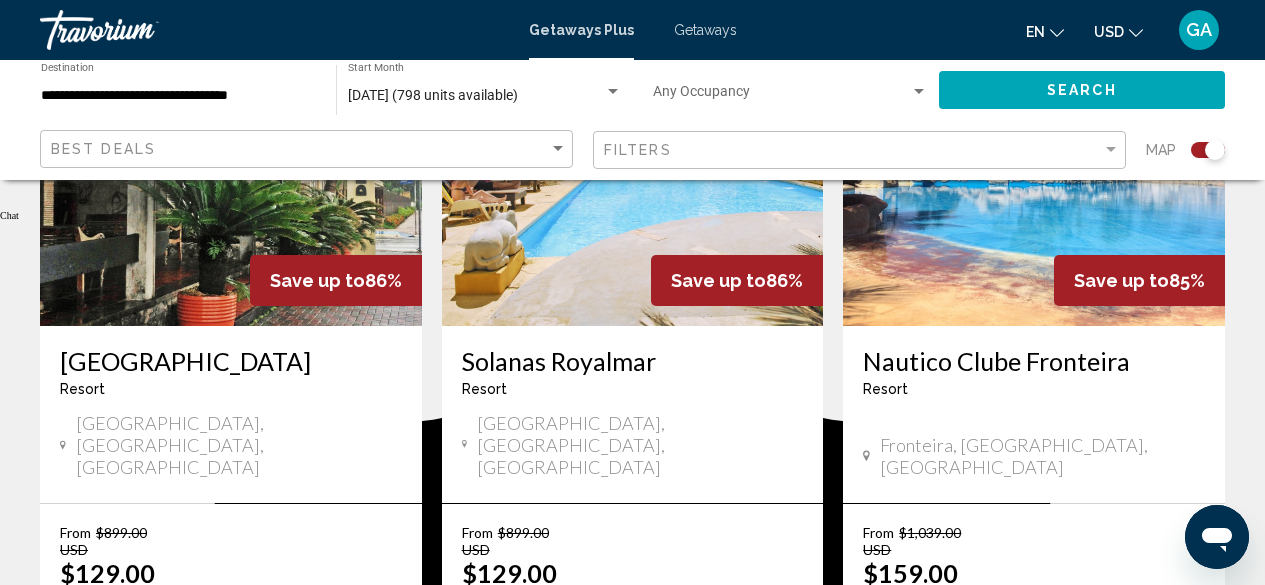 click on "6" at bounding box center [703, 778] 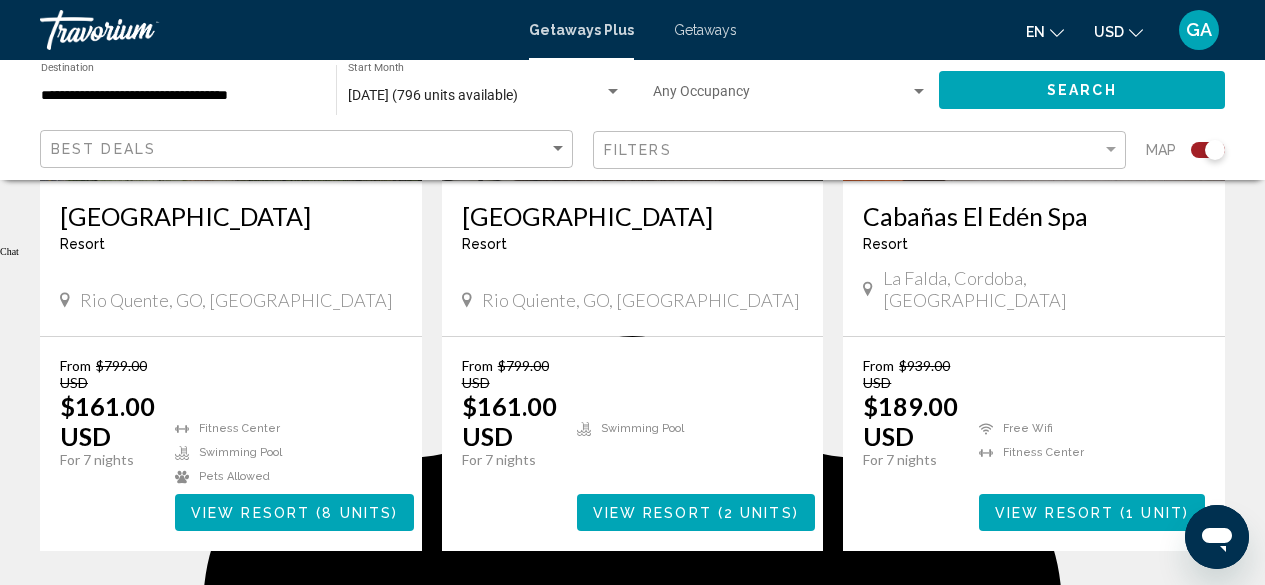 scroll, scrollTop: 3330, scrollLeft: 0, axis: vertical 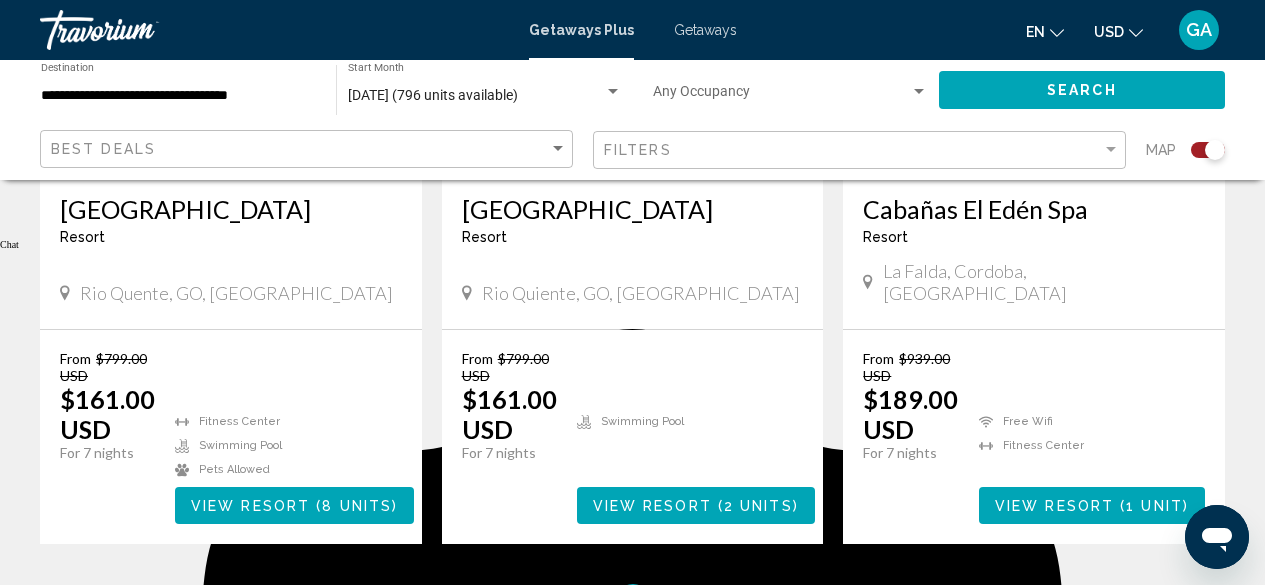 click on "page  7" at bounding box center (703, 604) 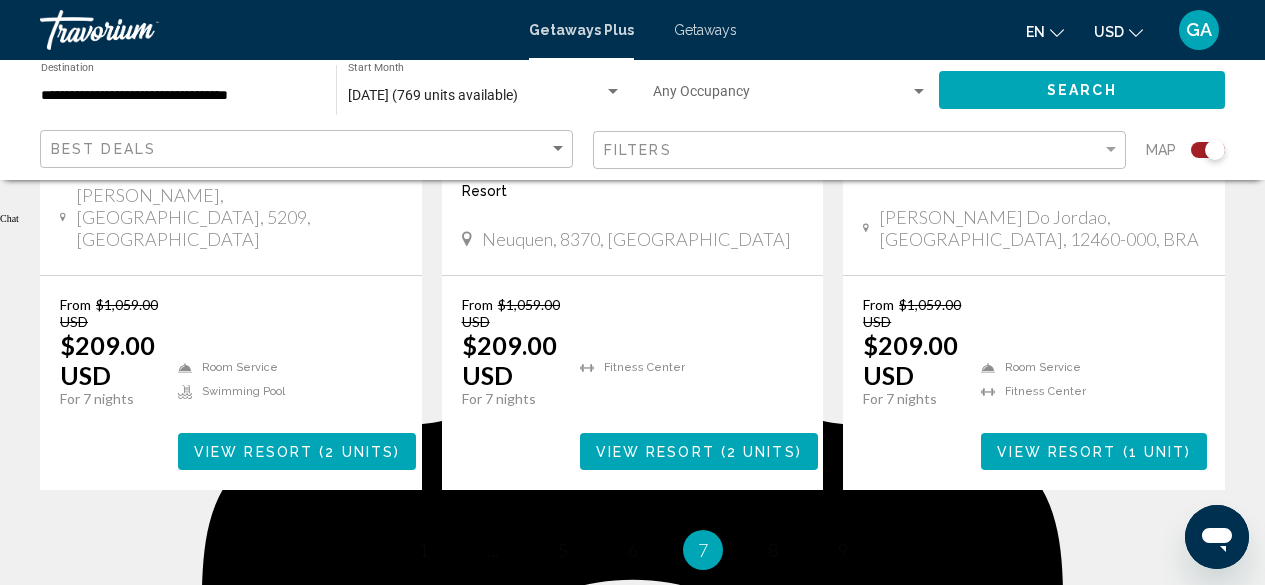 scroll, scrollTop: 3361, scrollLeft: 0, axis: vertical 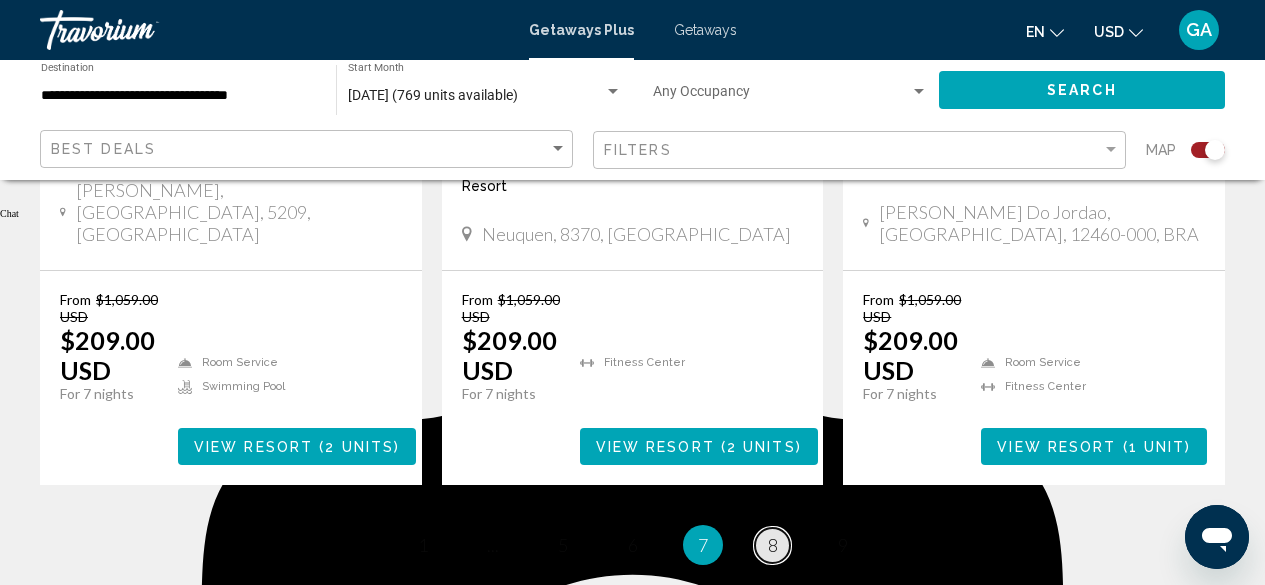 click on "8" at bounding box center [773, 545] 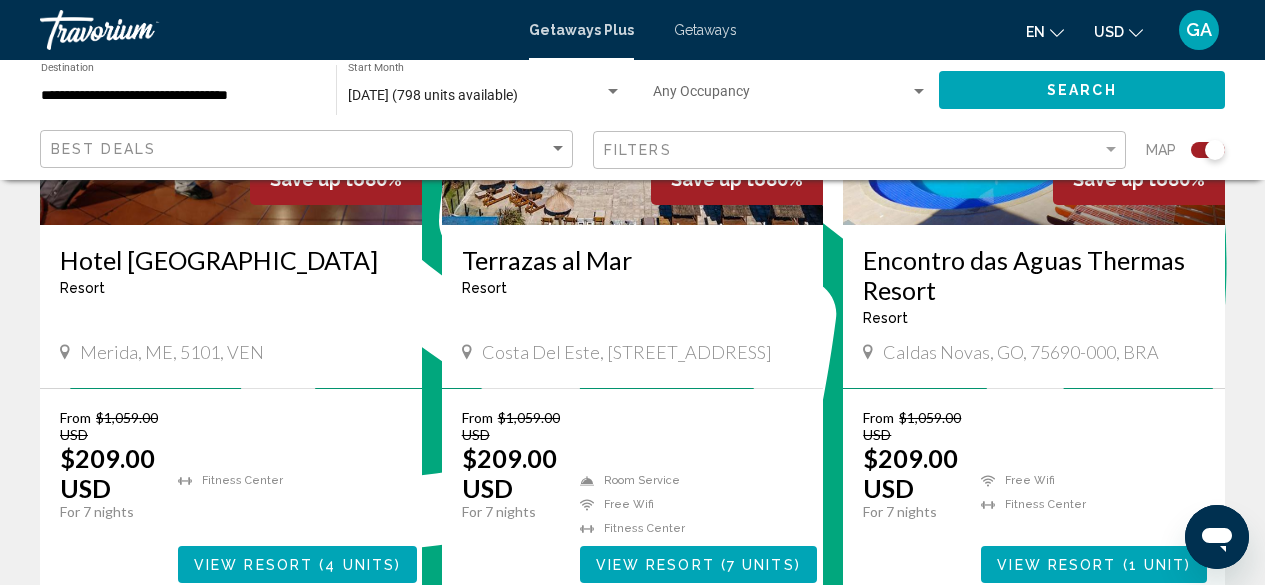 scroll, scrollTop: 990, scrollLeft: 0, axis: vertical 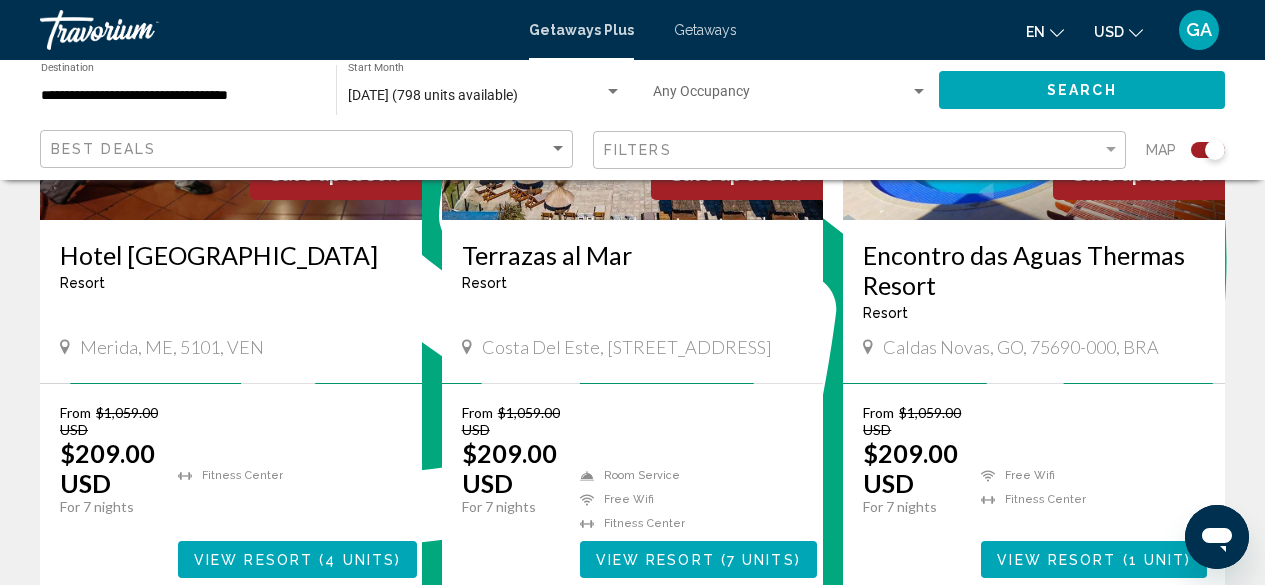 click on "Free Wifi
[GEOGRAPHIC_DATA]" at bounding box center (1094, 505) 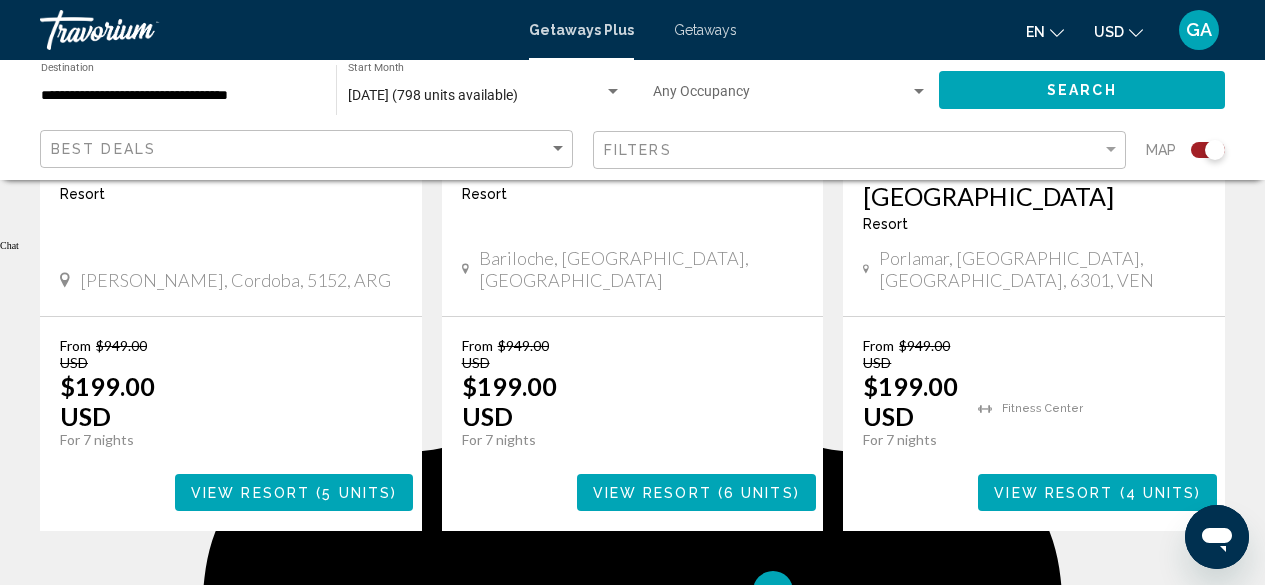 scroll, scrollTop: 3330, scrollLeft: 0, axis: vertical 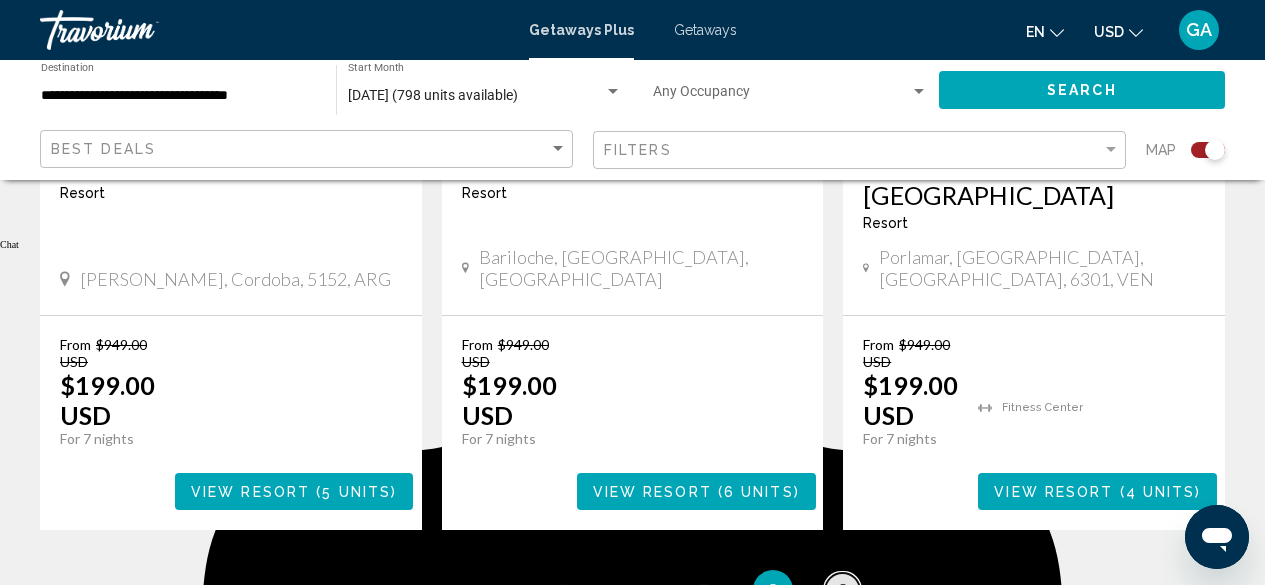 click on "9" at bounding box center [843, 590] 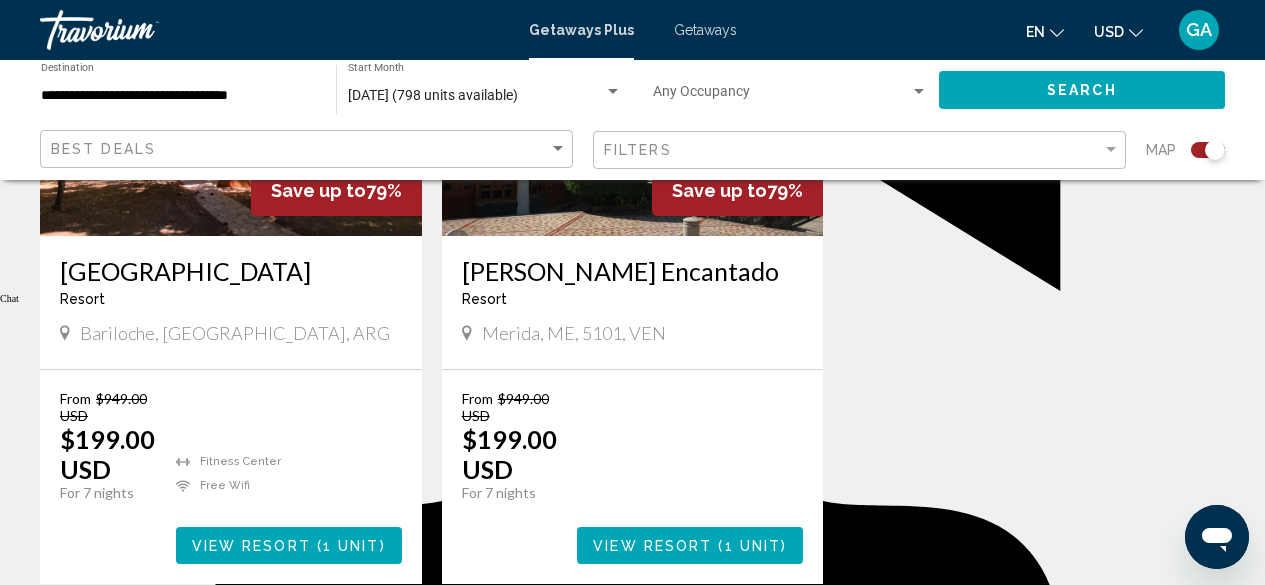 scroll, scrollTop: 3281, scrollLeft: 0, axis: vertical 